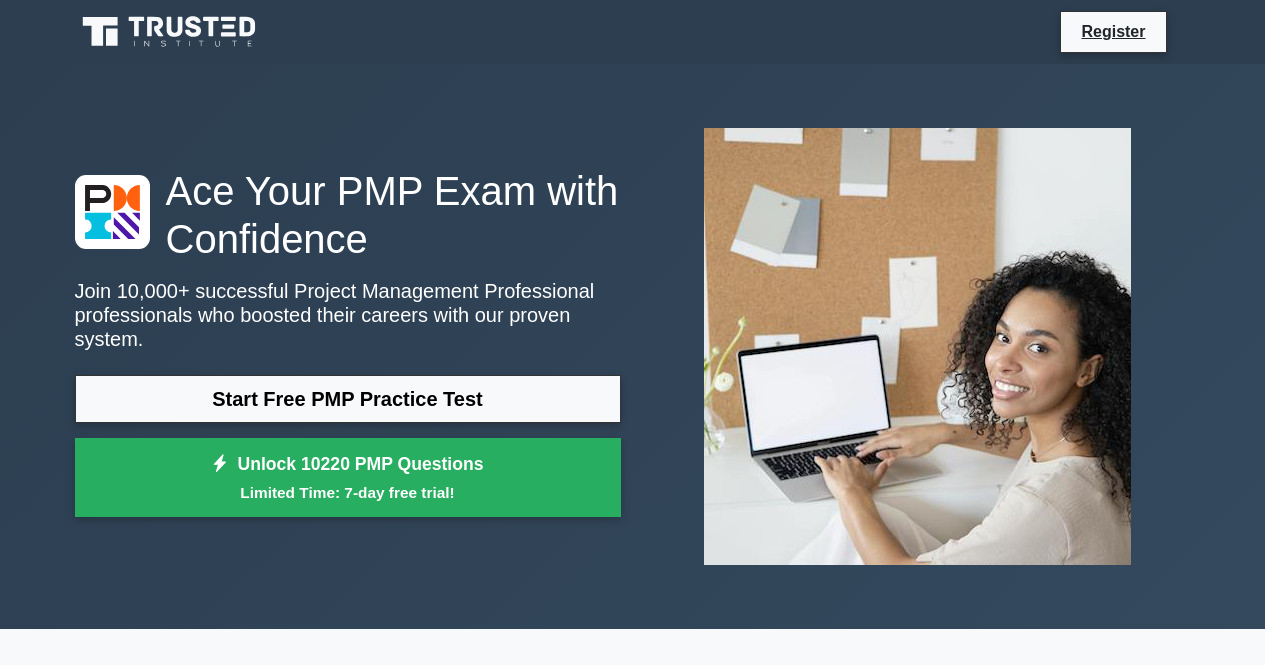 scroll, scrollTop: 500, scrollLeft: 0, axis: vertical 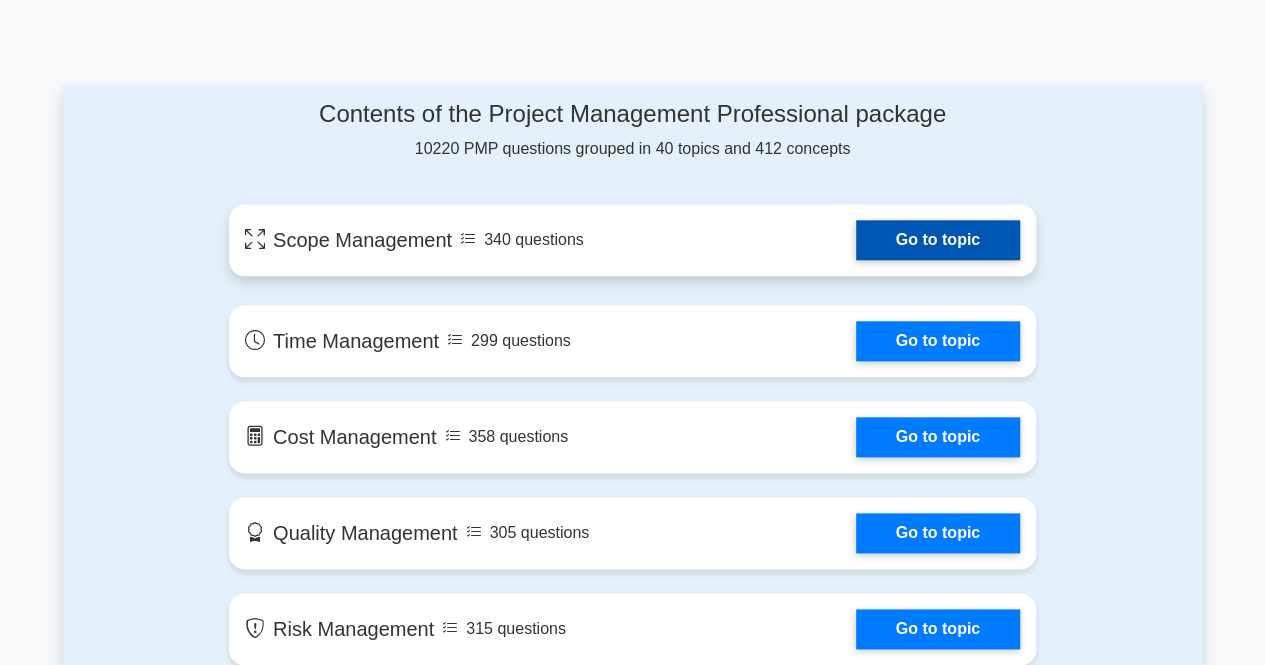 click on "Go to topic" at bounding box center (938, 240) 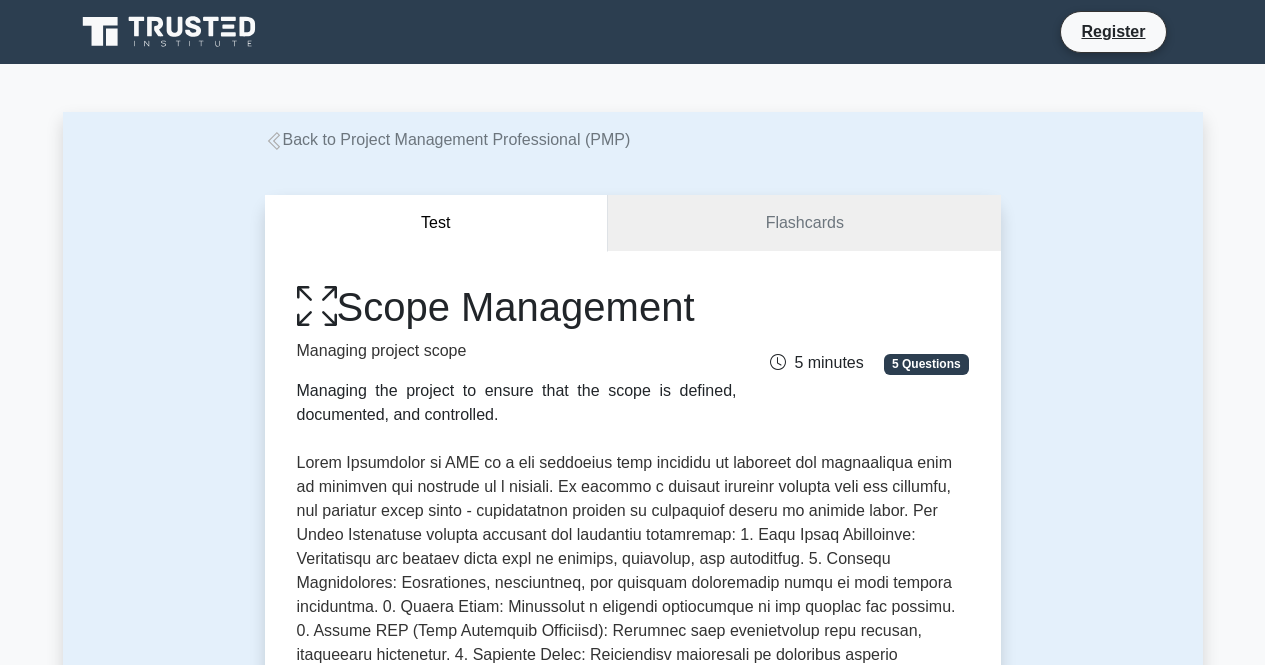 scroll, scrollTop: 0, scrollLeft: 0, axis: both 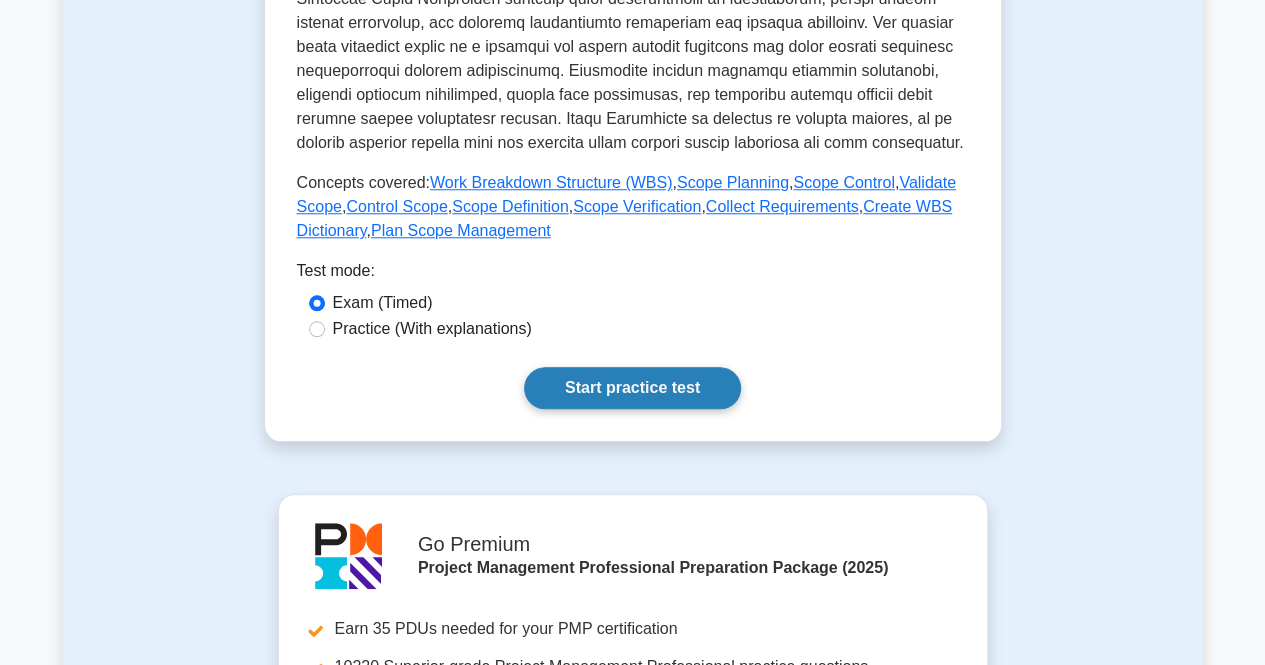 click on "Start practice test" at bounding box center [632, 388] 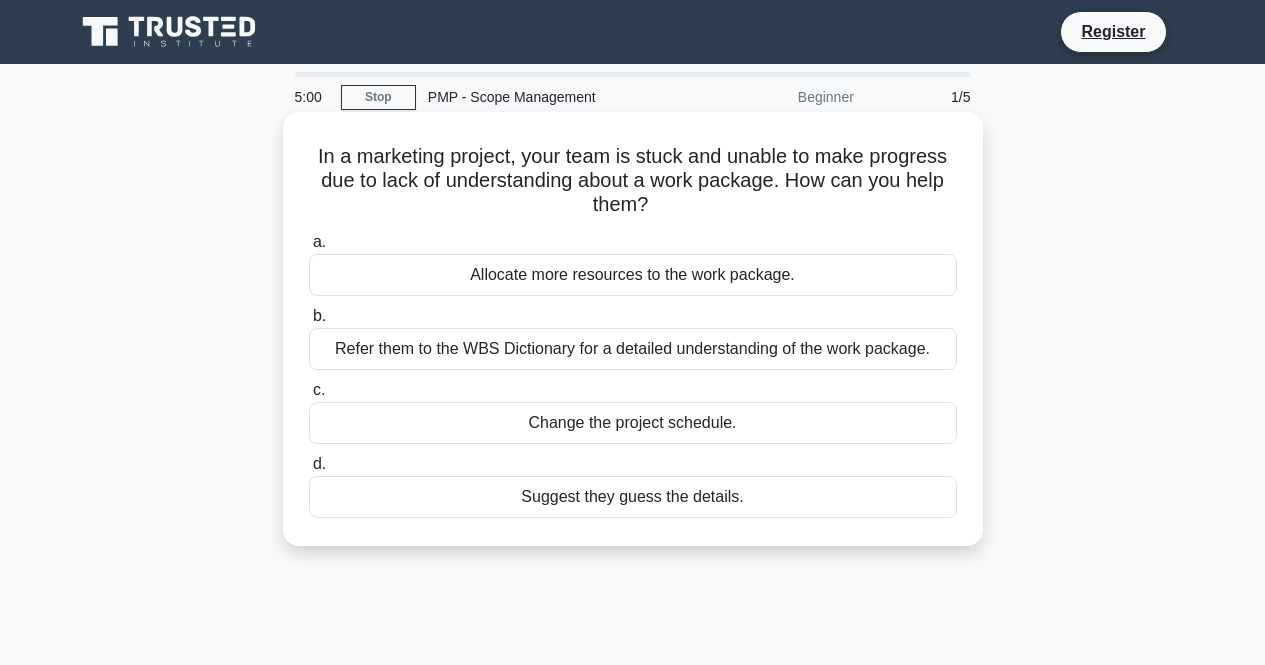 scroll, scrollTop: 0, scrollLeft: 0, axis: both 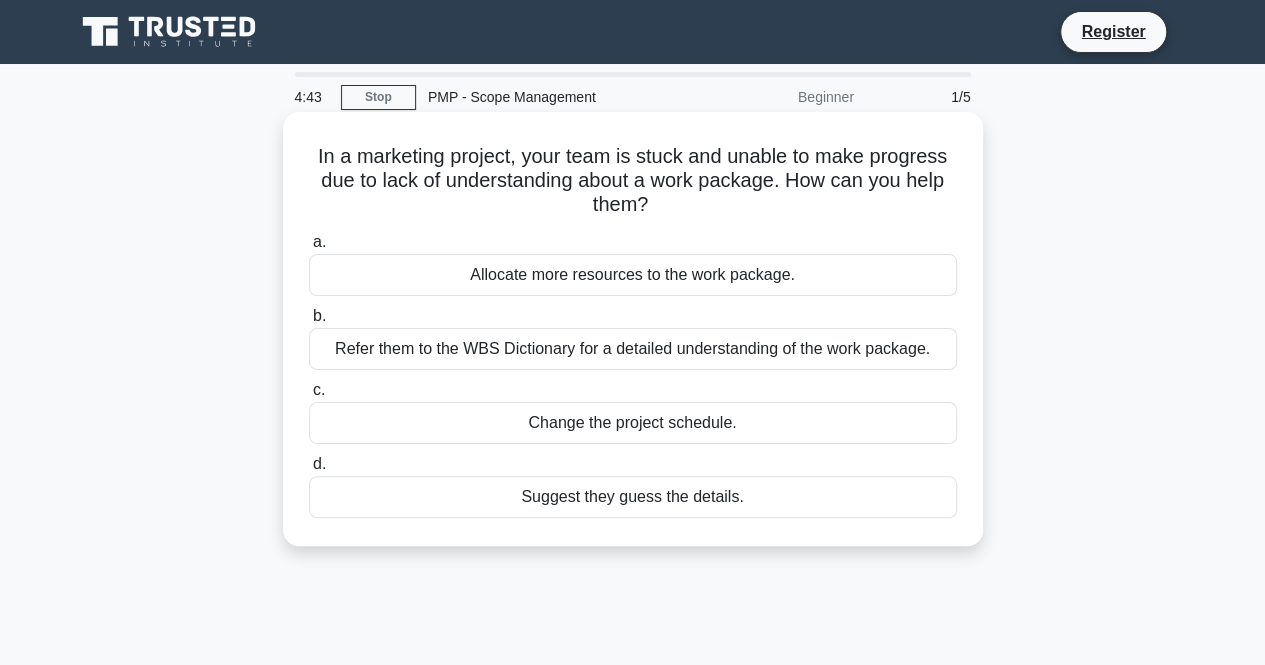 click on "Refer them to the WBS Dictionary for a detailed understanding of the work package." at bounding box center (633, 349) 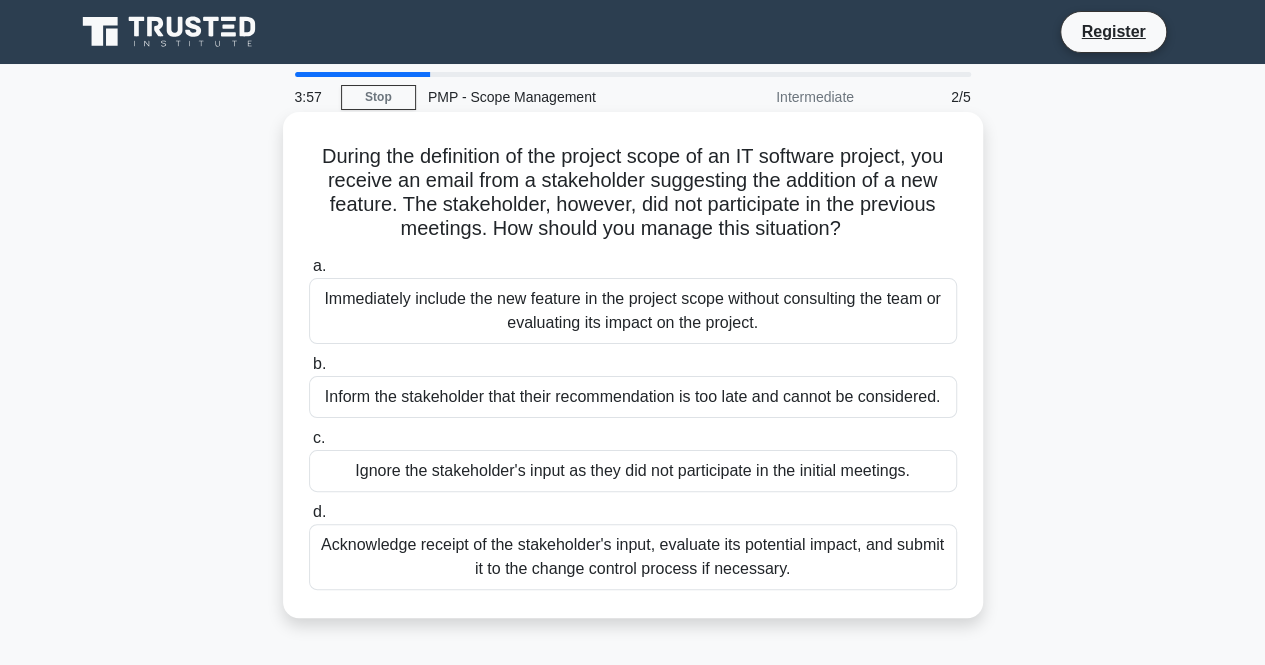 click on "Acknowledge receipt of the stakeholder's input, evaluate its potential impact, and submit it to the change control process if necessary." at bounding box center (633, 557) 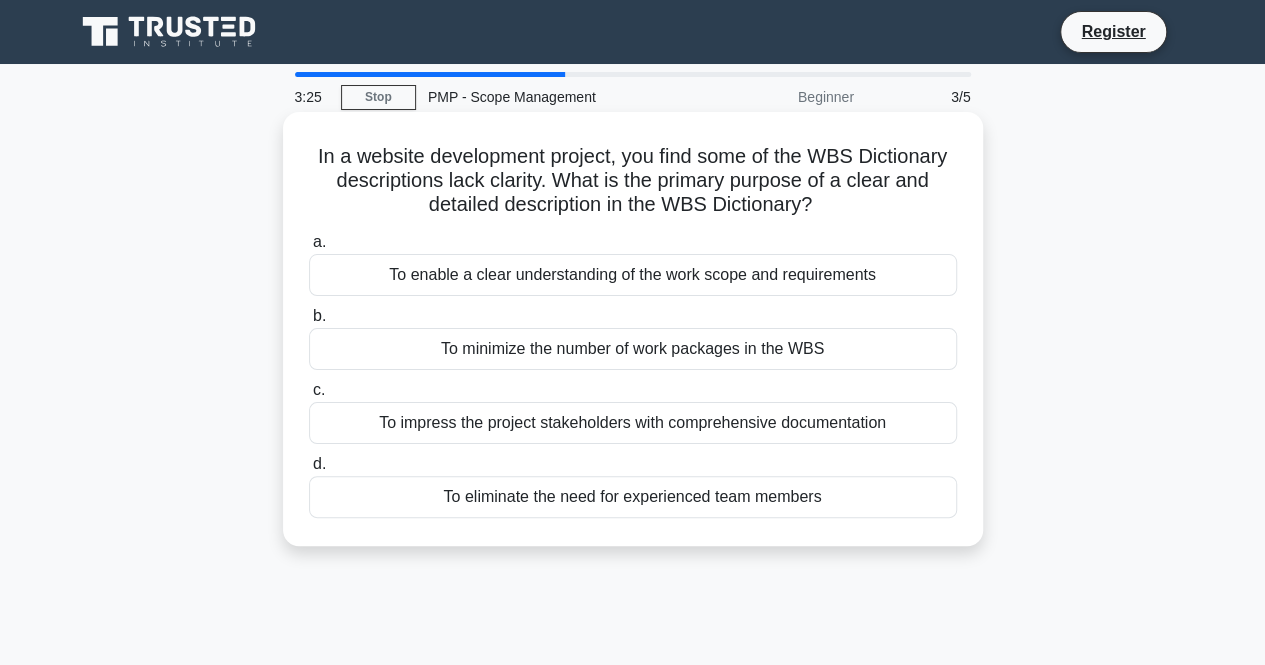 click on "To enable a clear understanding of the work scope and requirements" at bounding box center [633, 275] 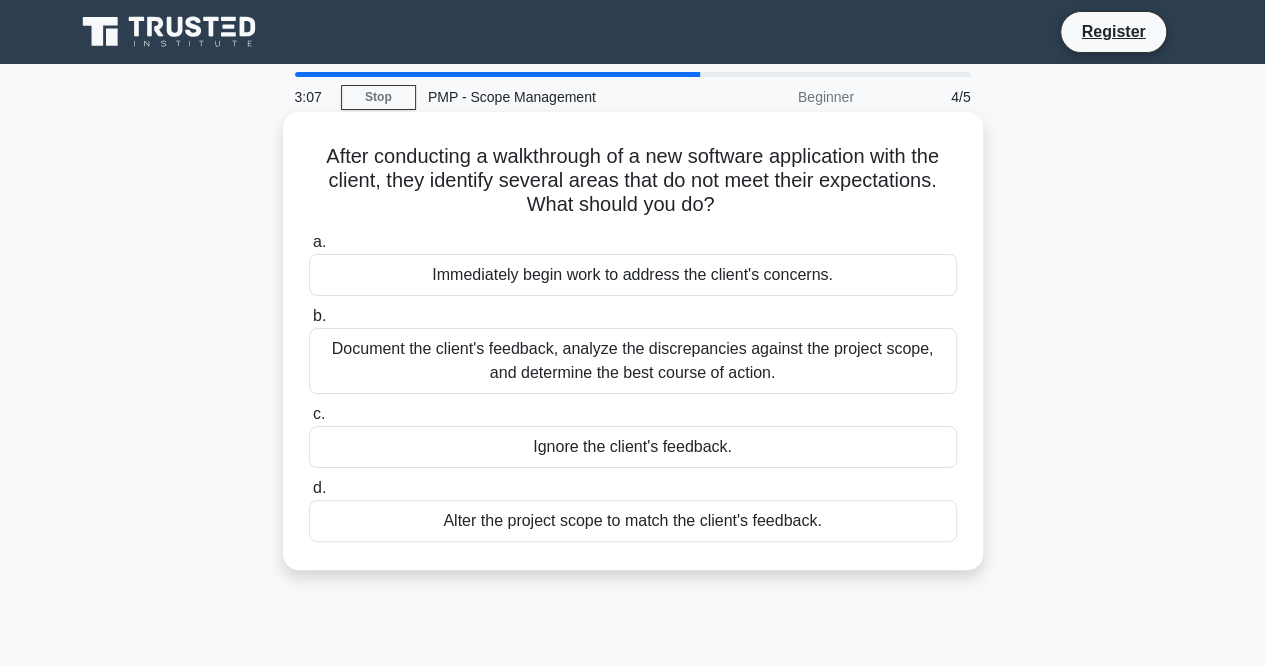 click on "Document the client's feedback, analyze the discrepancies against the project scope, and determine the best course of action." at bounding box center [633, 361] 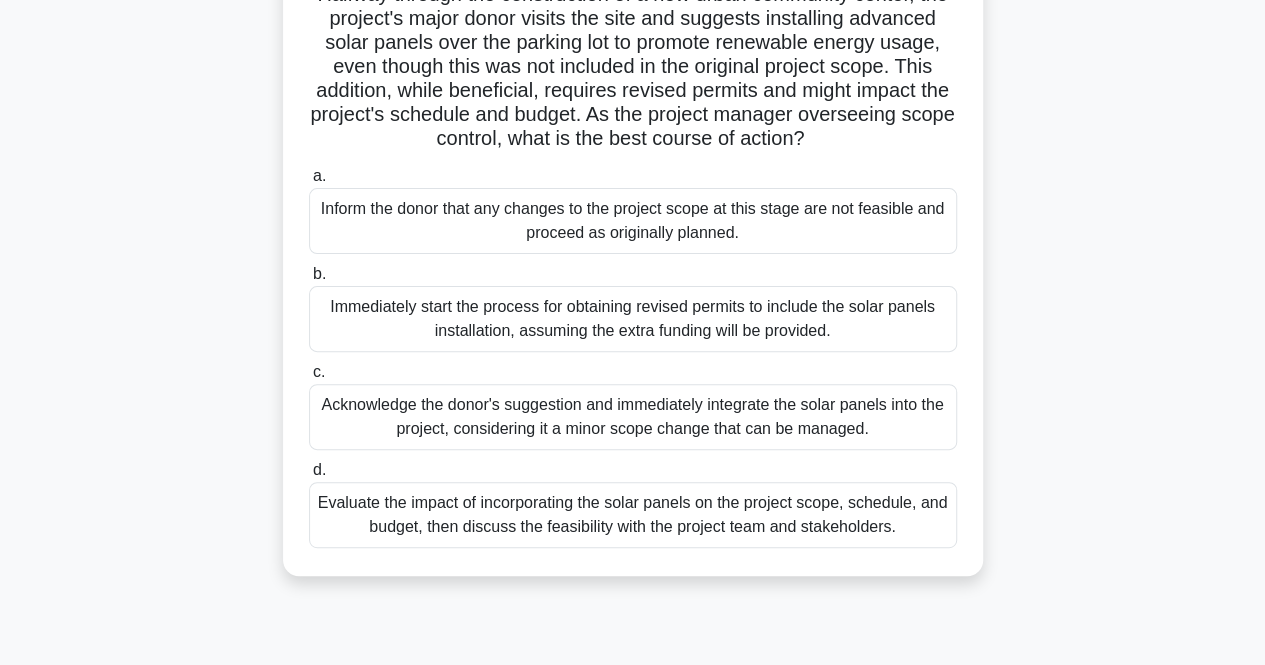 scroll, scrollTop: 163, scrollLeft: 0, axis: vertical 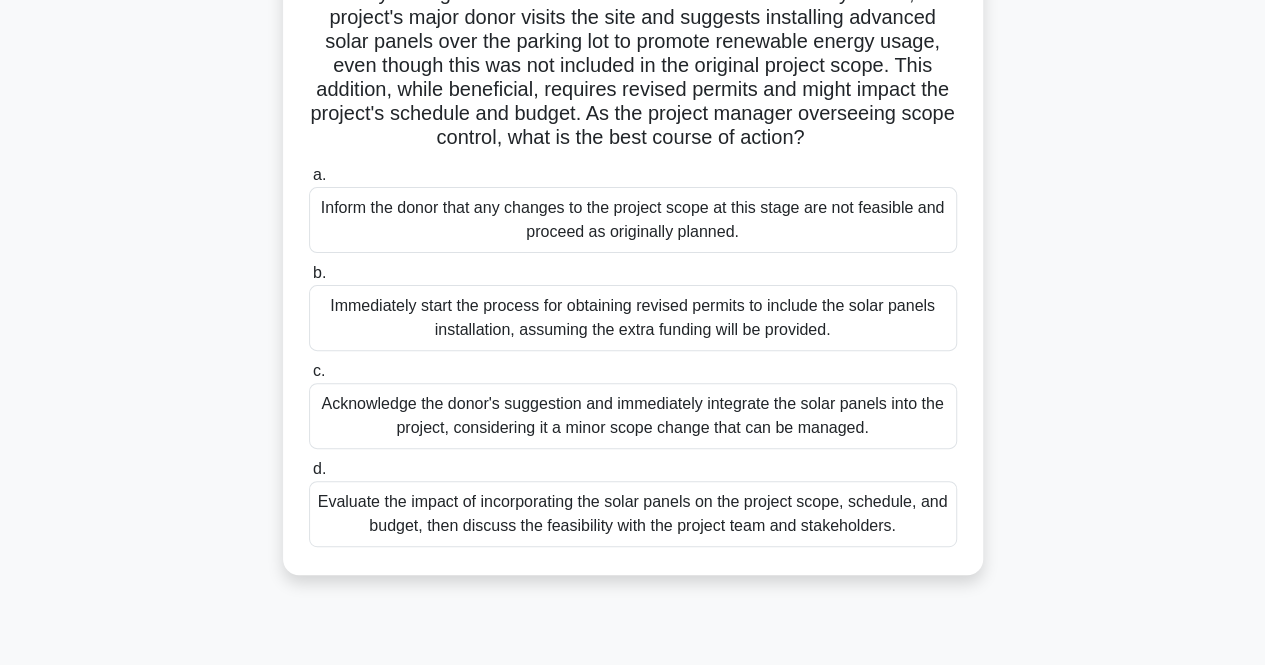 click on "Evaluate the impact of incorporating the solar panels on the project scope, schedule, and budget, then discuss the feasibility with the project team and stakeholders." at bounding box center [633, 514] 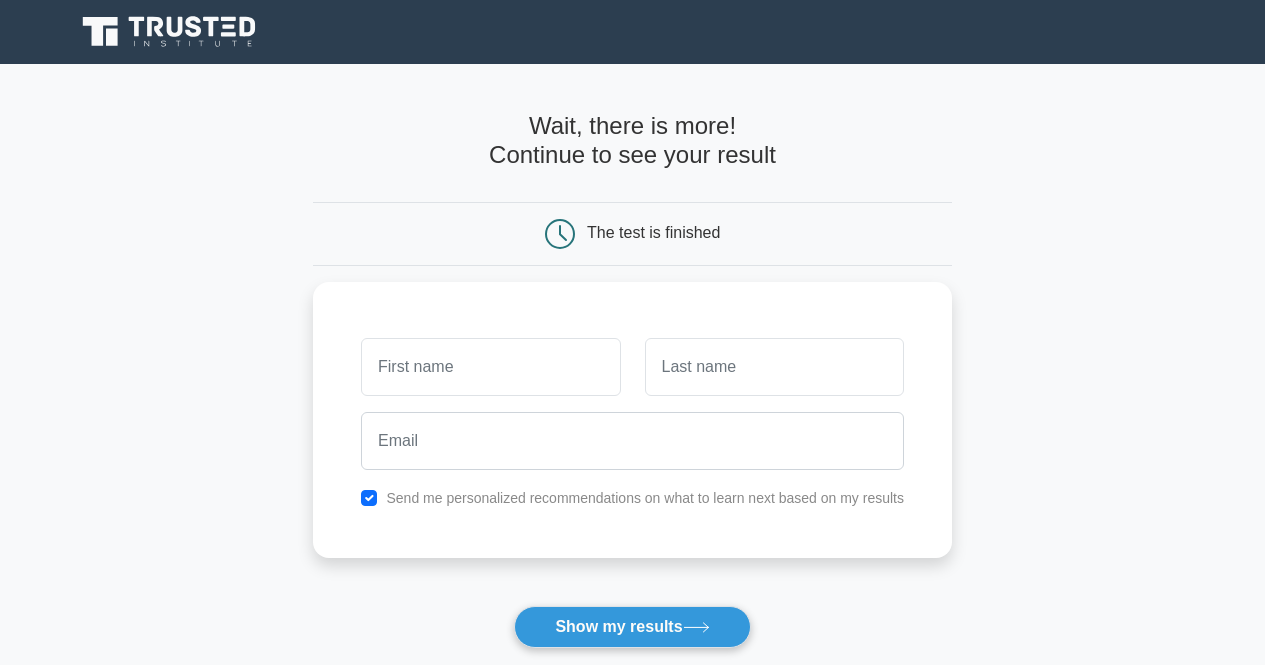 scroll, scrollTop: 0, scrollLeft: 0, axis: both 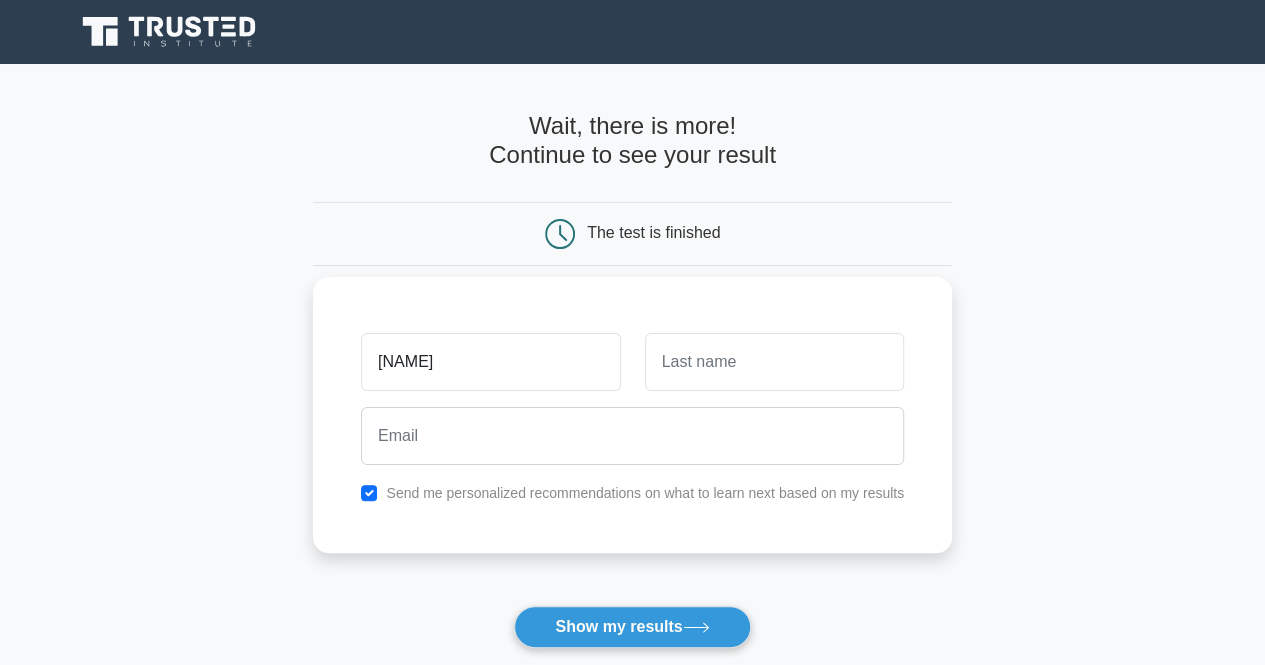 type on "nishant" 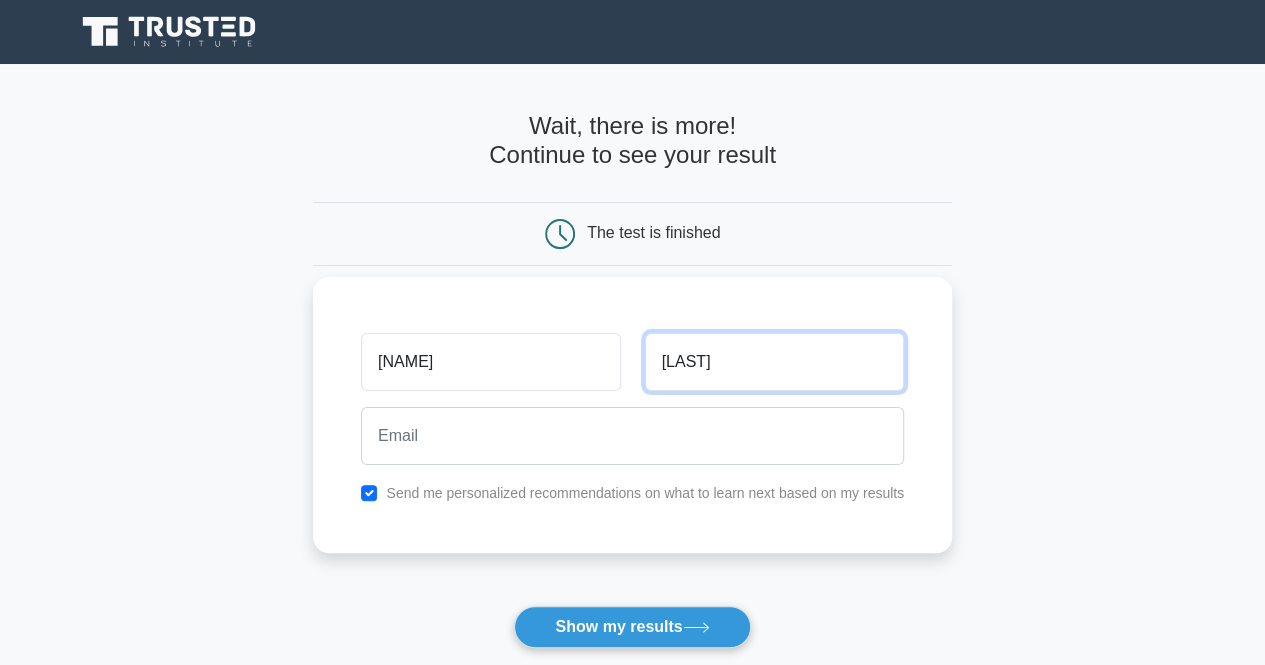 type on "kumar" 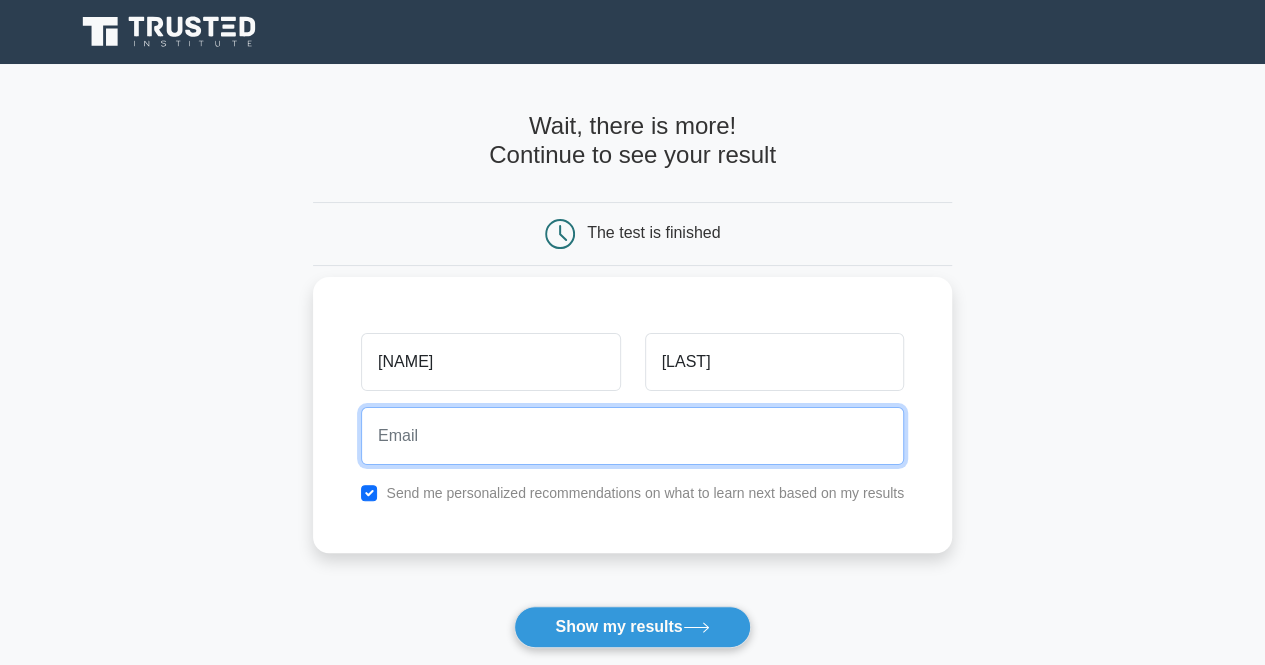 click at bounding box center (632, 436) 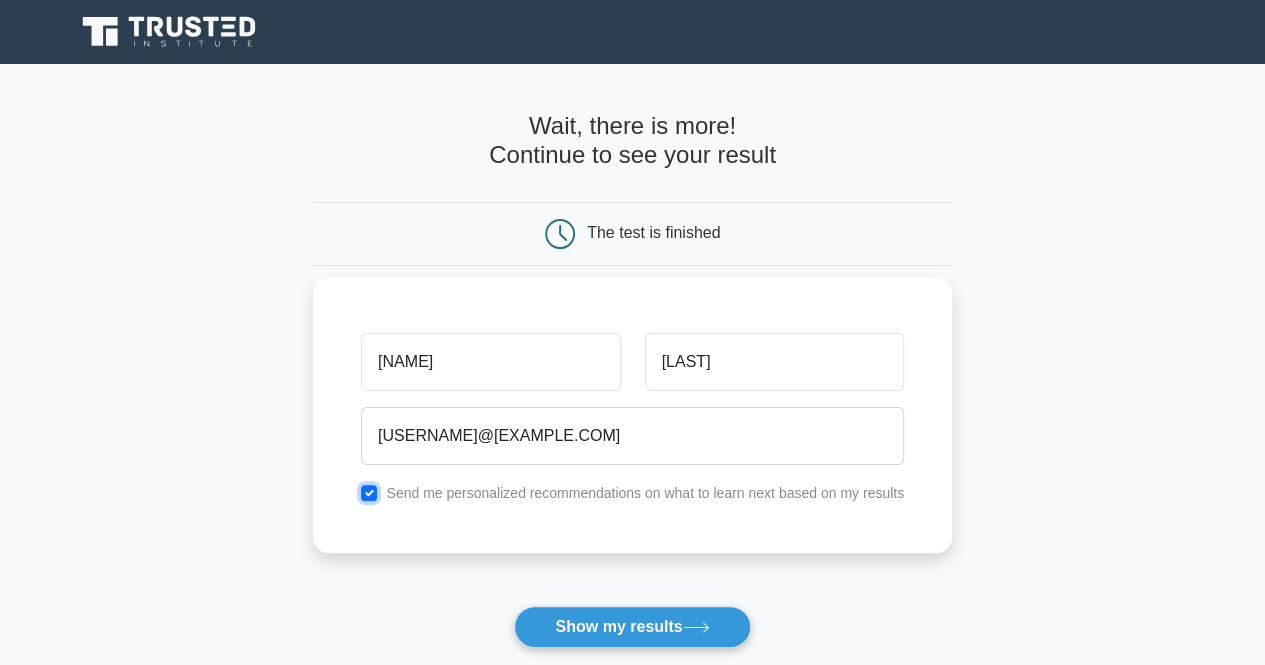click at bounding box center [369, 493] 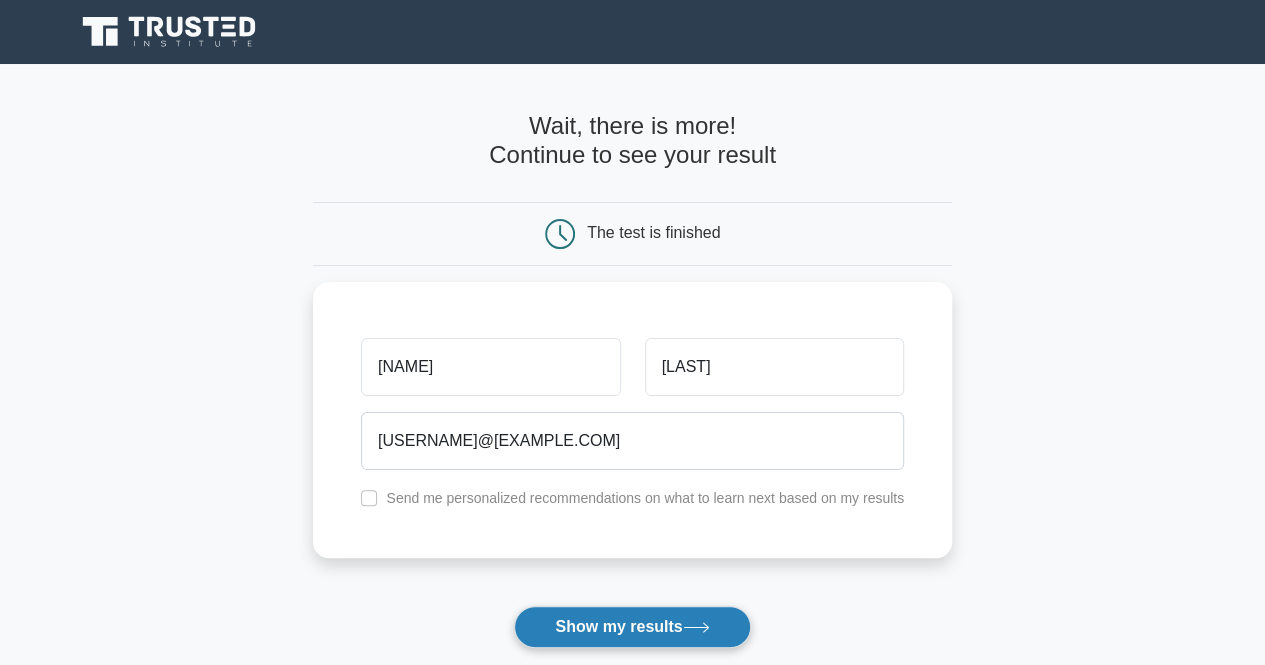 click on "Show my results" at bounding box center [632, 627] 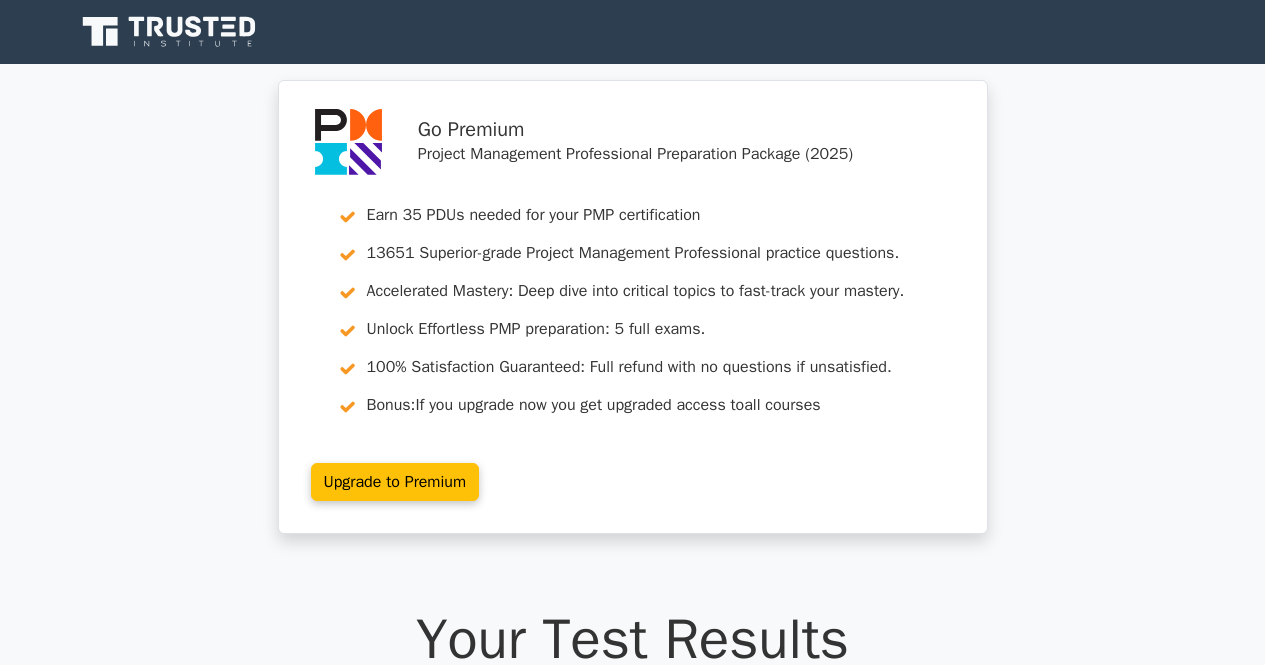 scroll, scrollTop: 0, scrollLeft: 0, axis: both 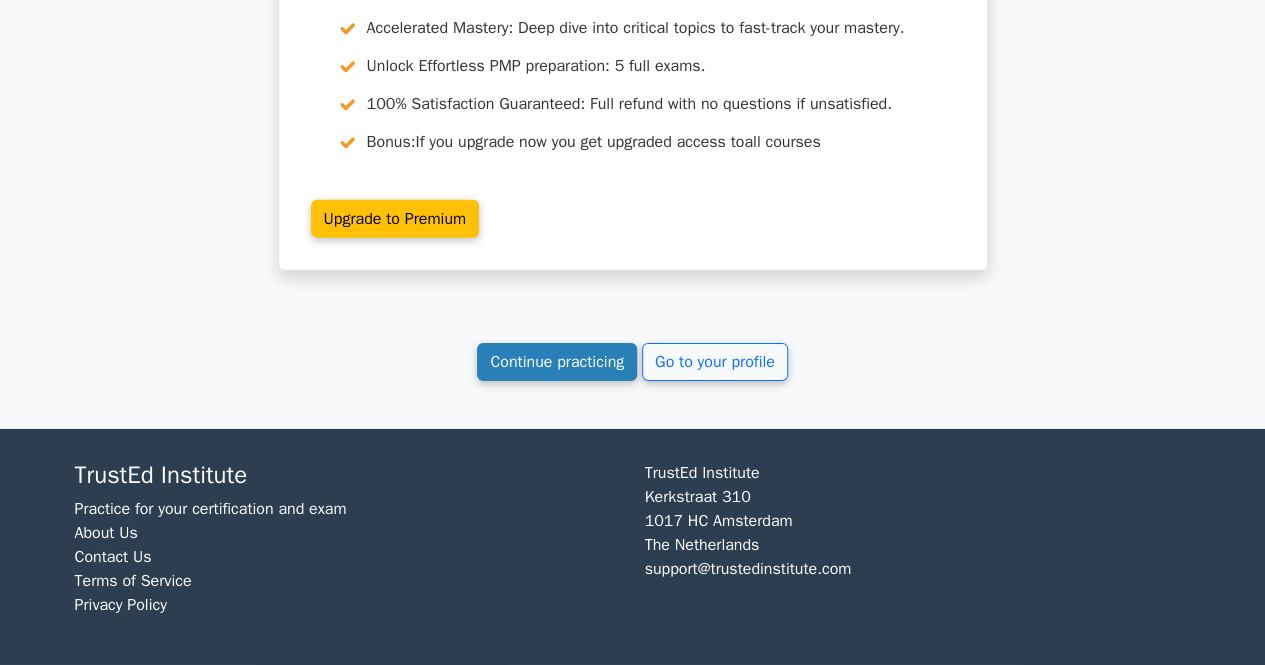 click on "Continue practicing" at bounding box center [557, 362] 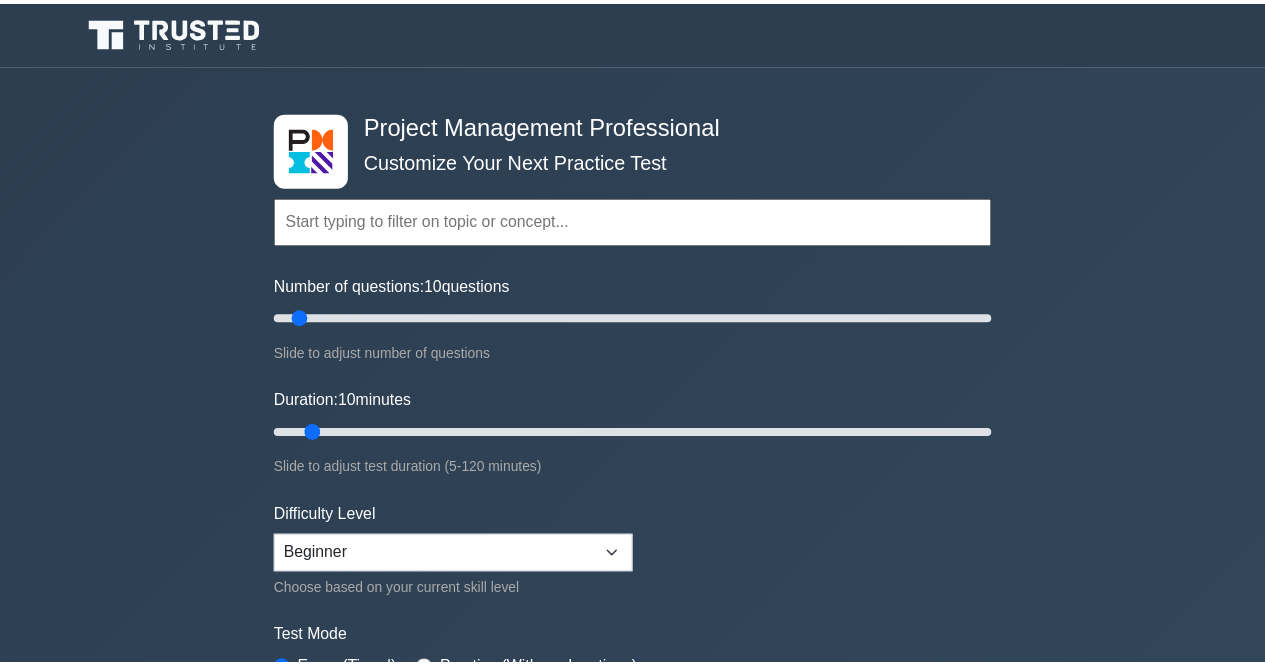 scroll, scrollTop: 0, scrollLeft: 0, axis: both 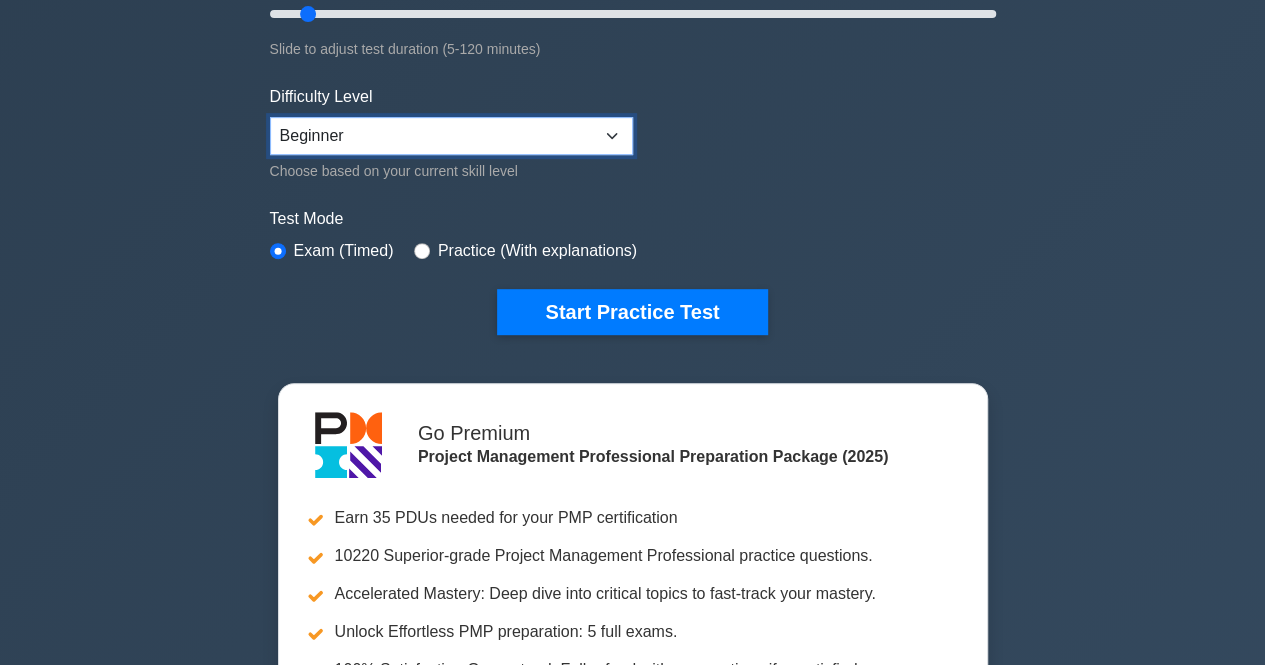 click on "Beginner
Intermediate
Expert" at bounding box center (451, 136) 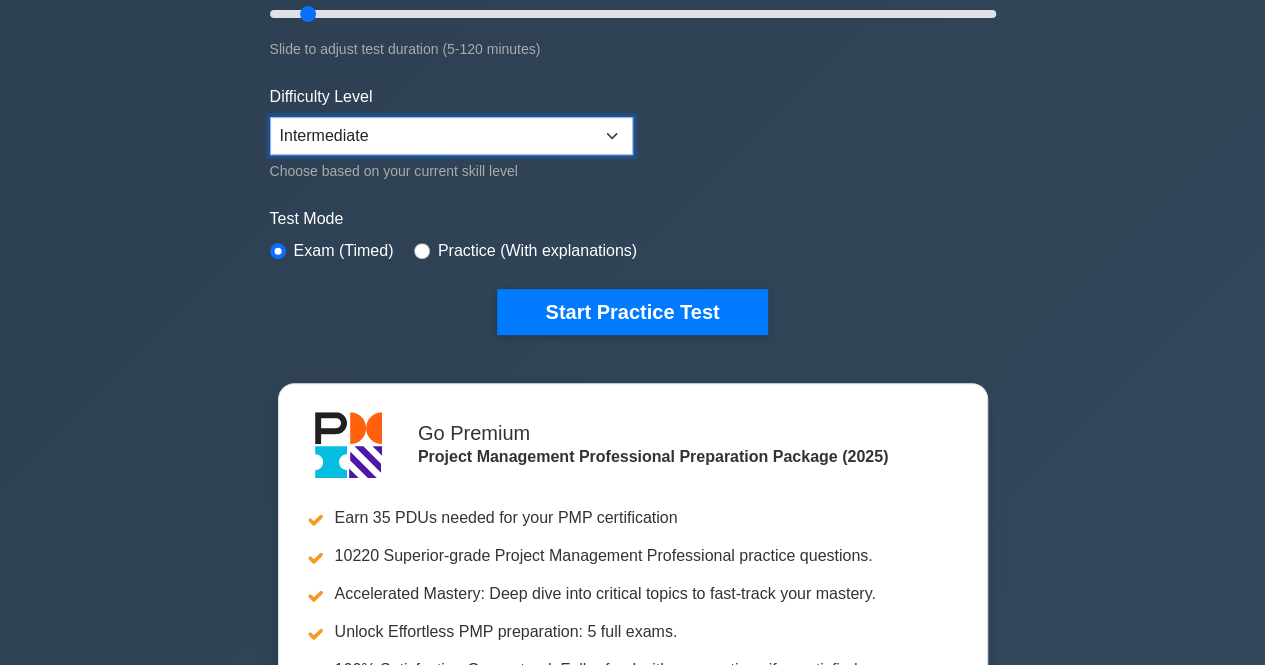 click on "Beginner
Intermediate
Expert" at bounding box center [451, 136] 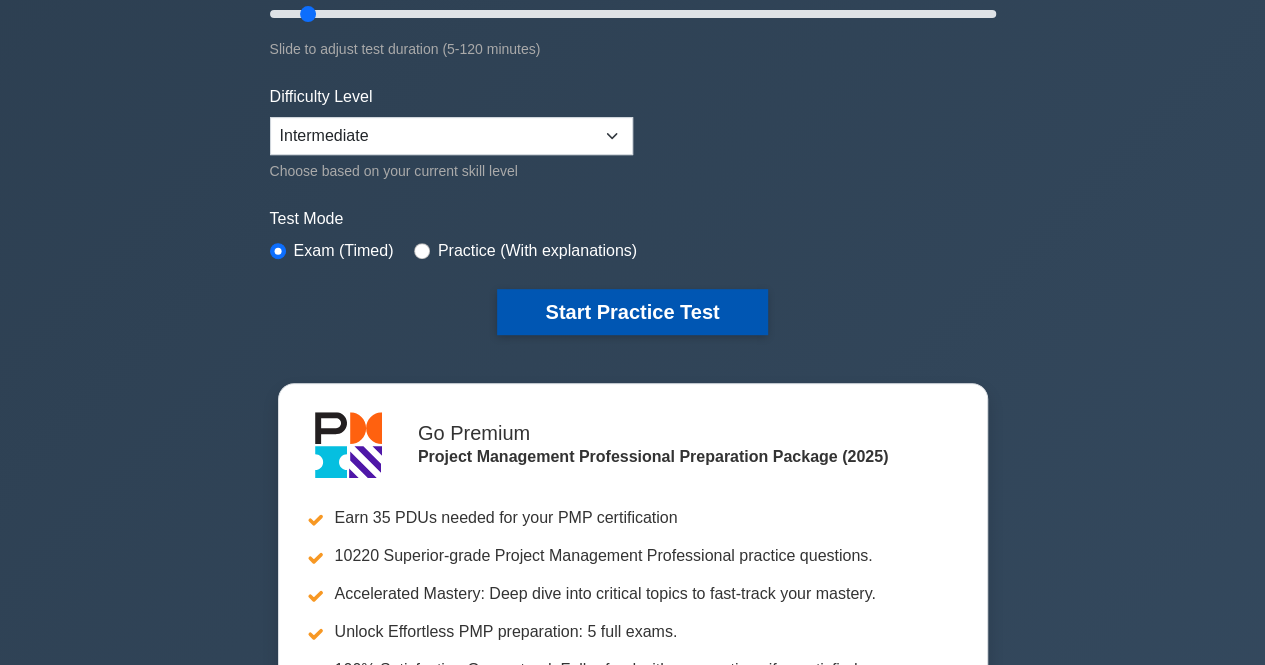 click on "Start Practice Test" at bounding box center (632, 312) 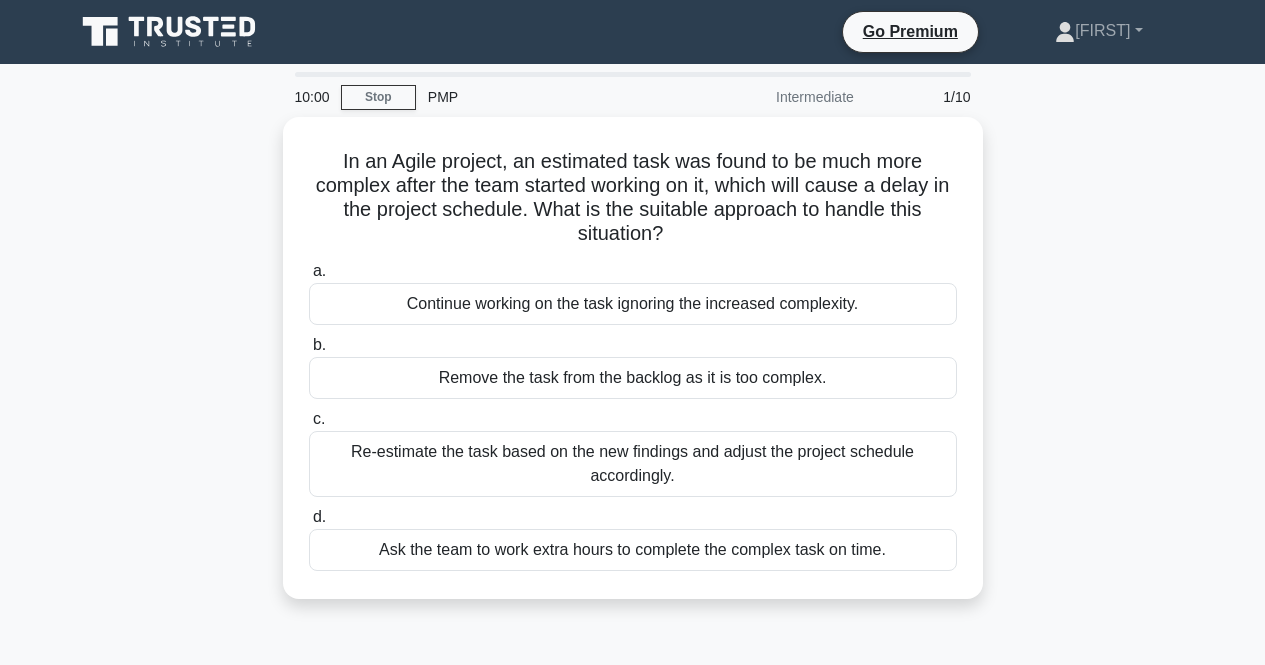 scroll, scrollTop: 0, scrollLeft: 0, axis: both 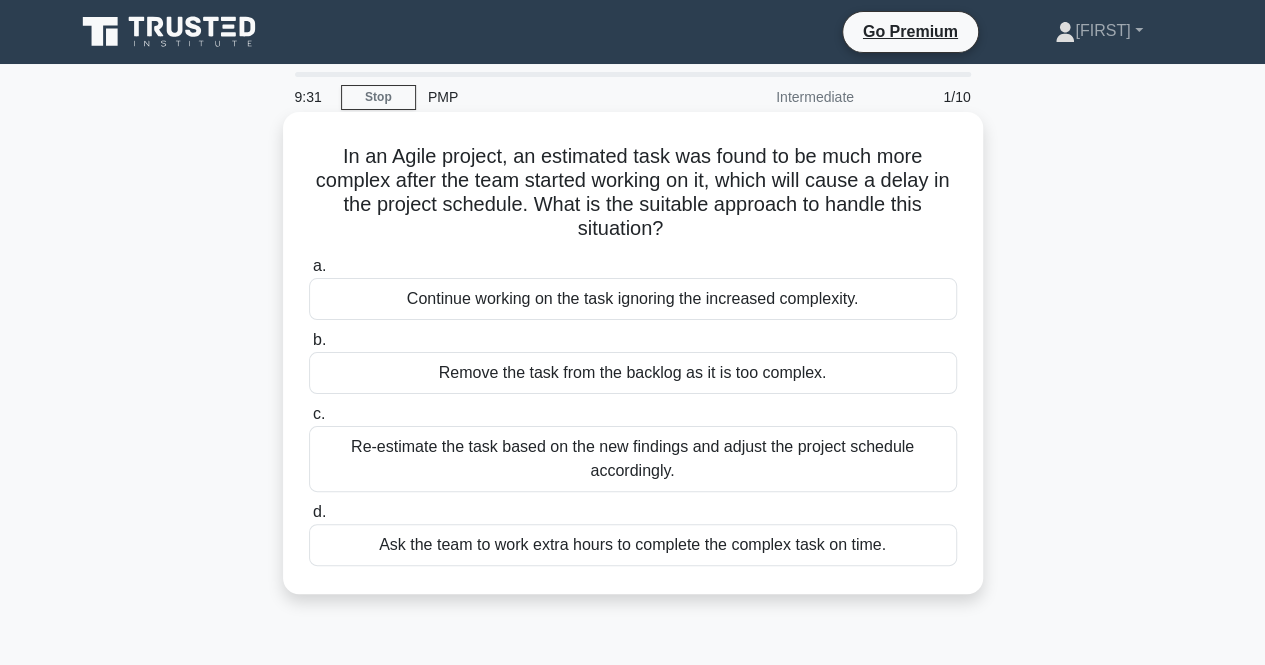 click on "Re-estimate the task based on the new findings and adjust the project schedule accordingly." at bounding box center [633, 459] 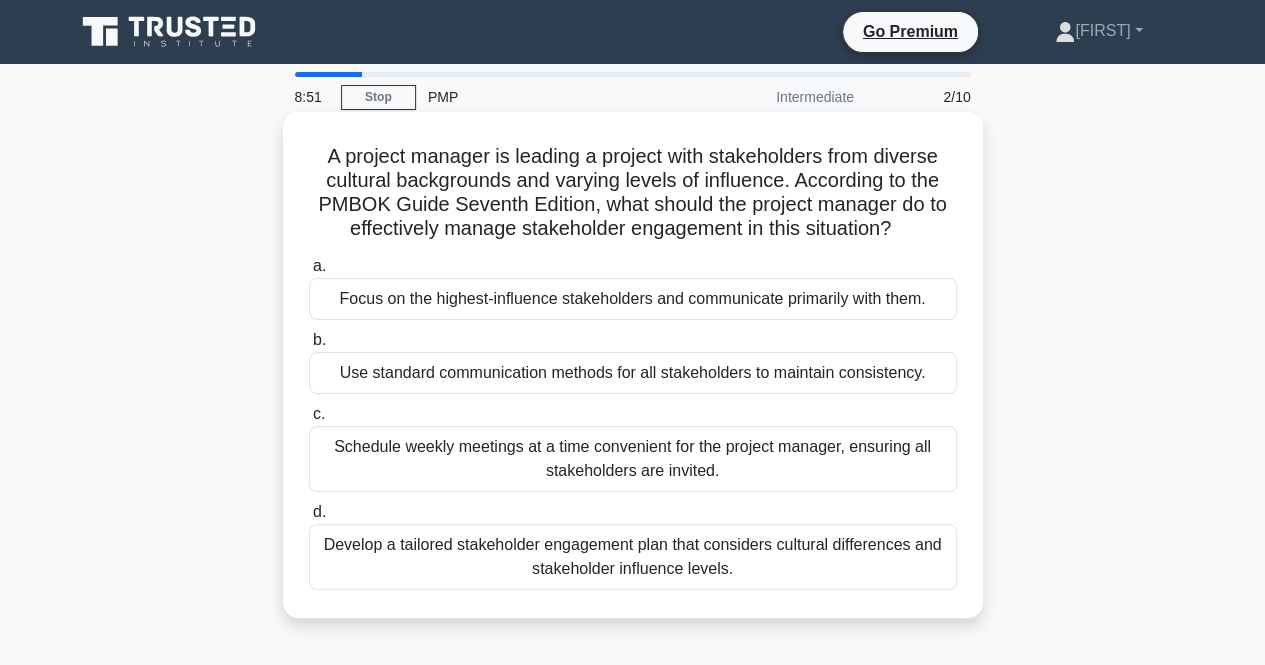 click on "Develop a tailored stakeholder engagement plan that considers cultural differences and stakeholder influence levels." at bounding box center (633, 557) 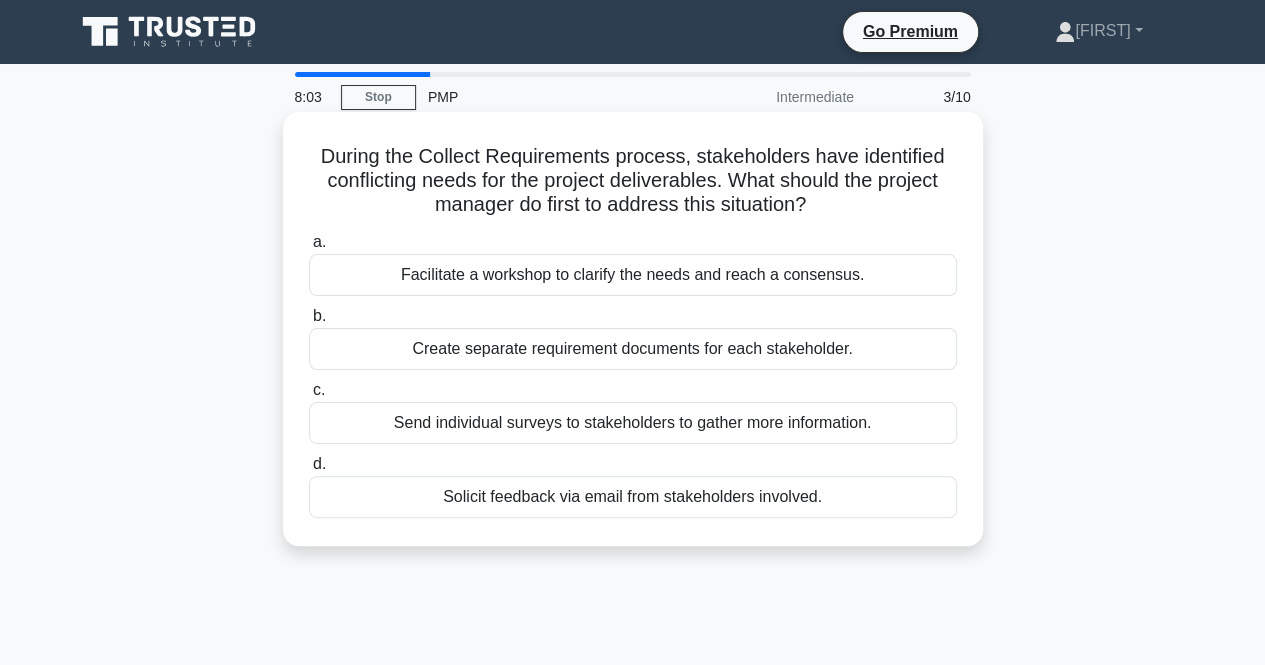 click on "Facilitate a workshop to clarify the needs and reach a consensus." at bounding box center (633, 275) 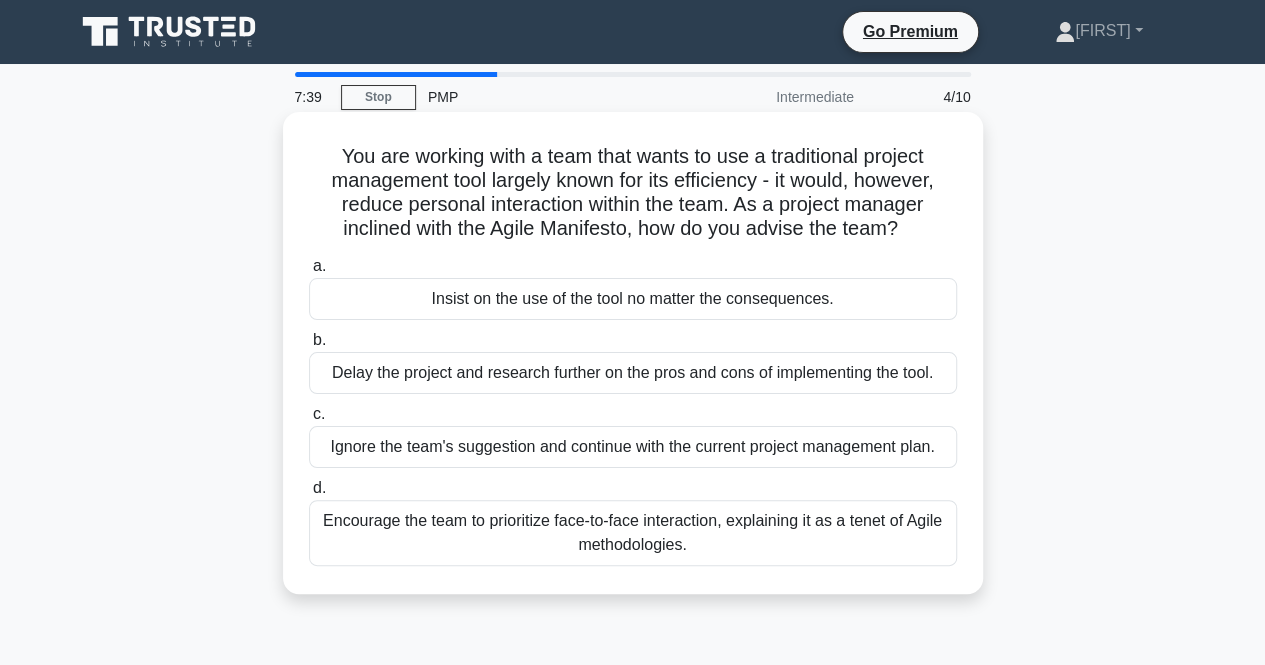 click on "Encourage the team to prioritize face-to-face interaction, explaining it as a tenet of Agile methodologies." at bounding box center [633, 533] 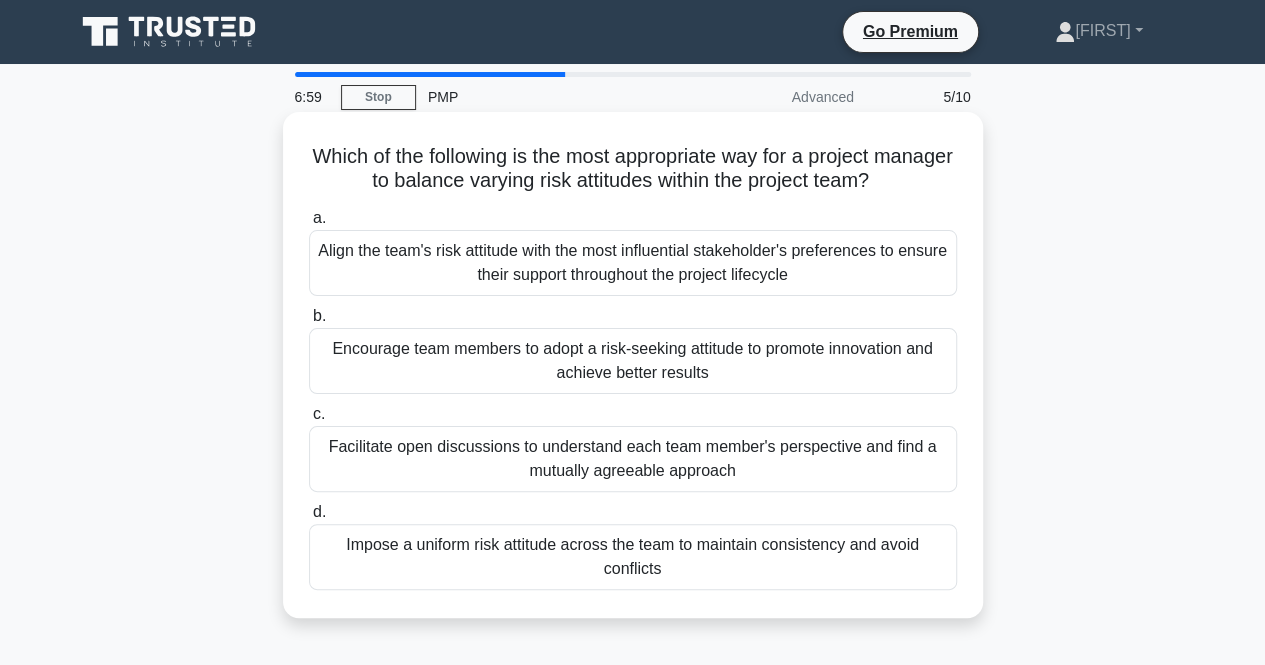 click on "Facilitate open discussions to understand each team member's perspective and find a mutually agreeable approach" at bounding box center [633, 459] 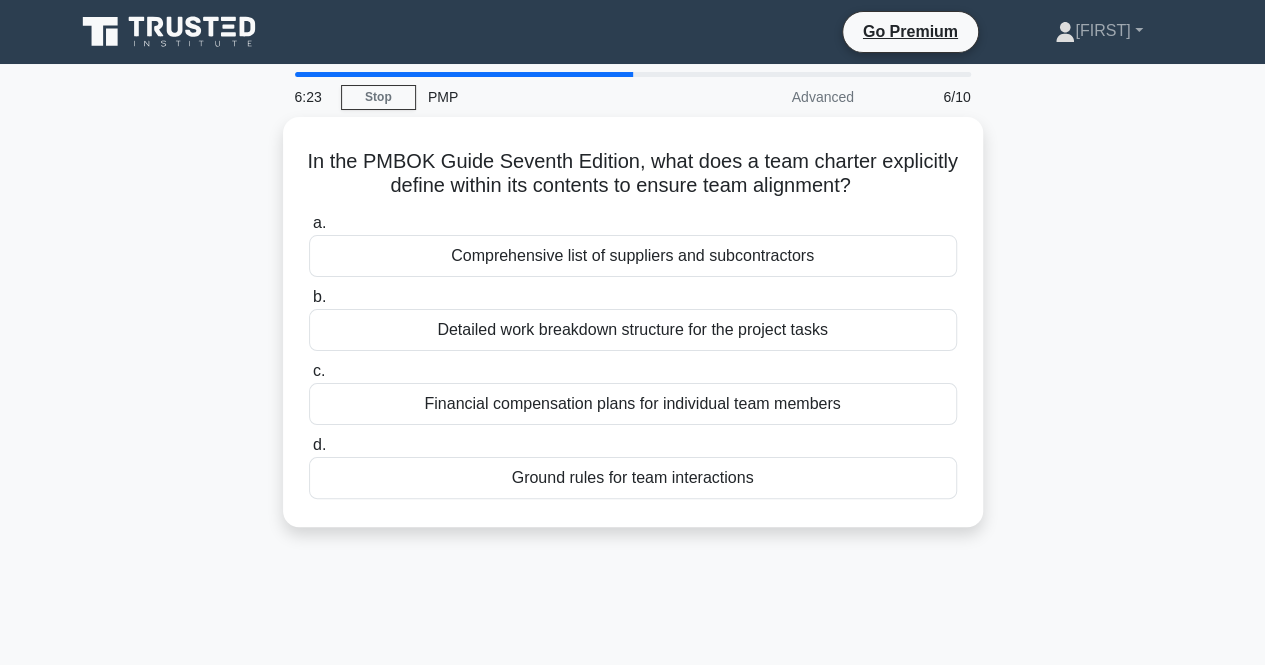 click on "Ground rules for team interactions" at bounding box center [633, 478] 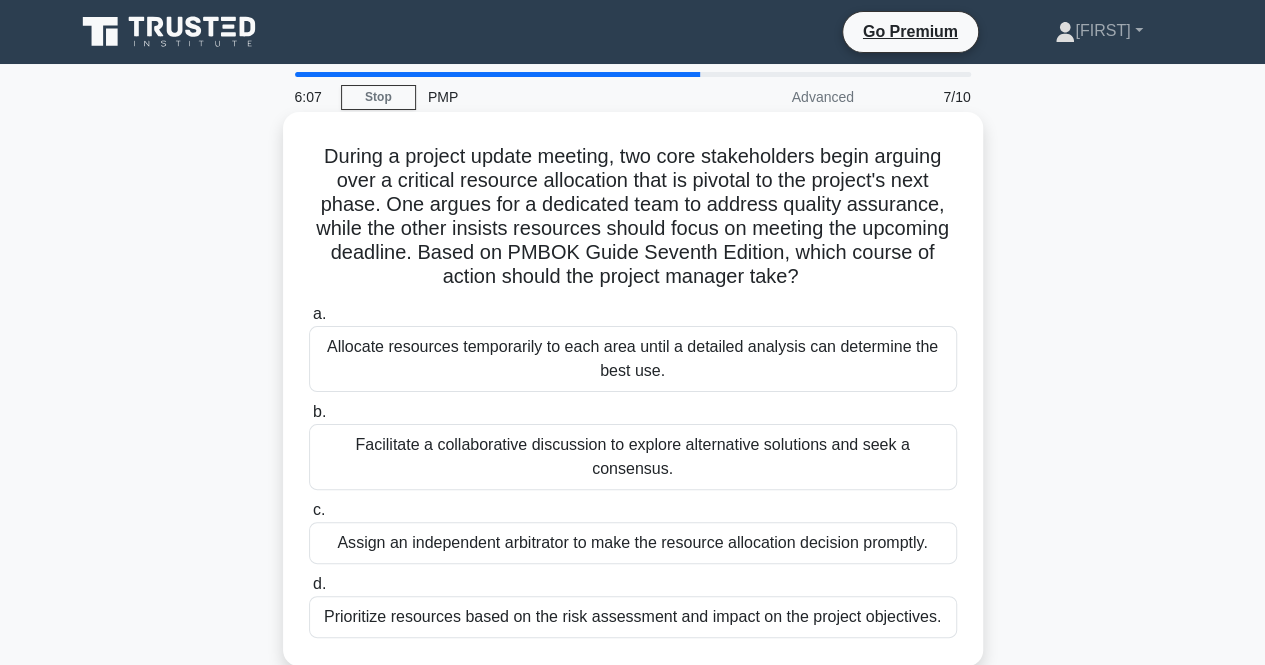 drag, startPoint x: 455, startPoint y: 265, endPoint x: 815, endPoint y: 283, distance: 360.4497 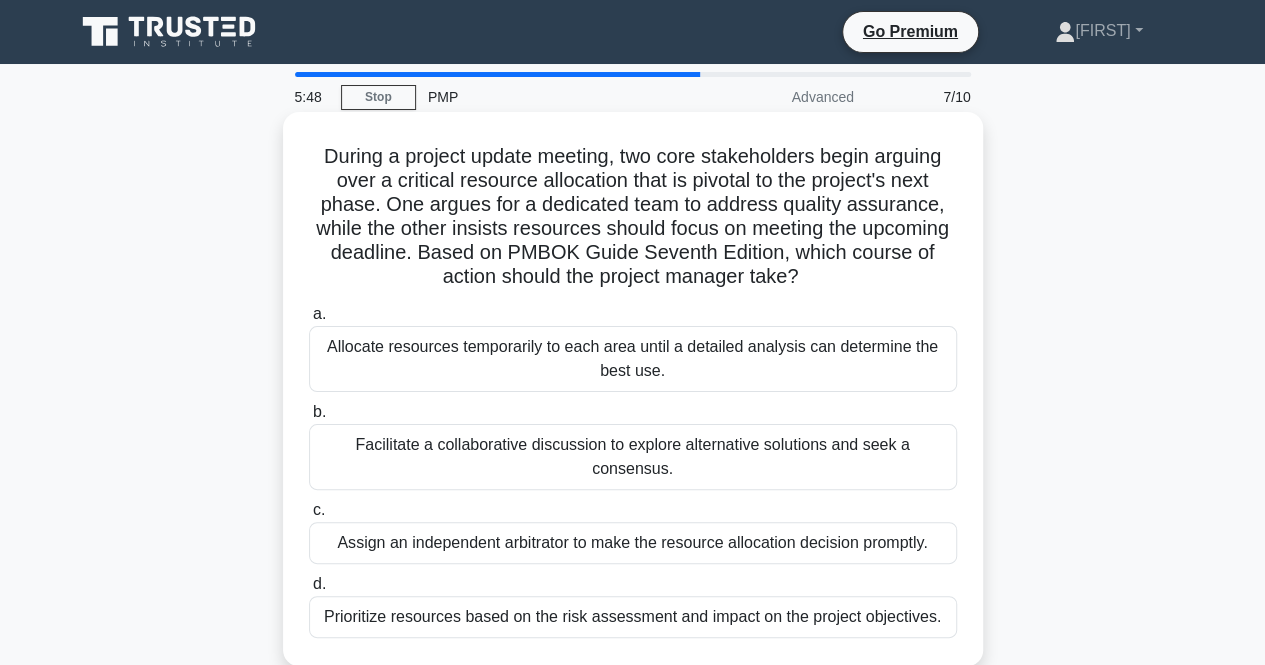 click on "Facilitate a collaborative discussion to explore alternative solutions and seek a consensus." at bounding box center (633, 457) 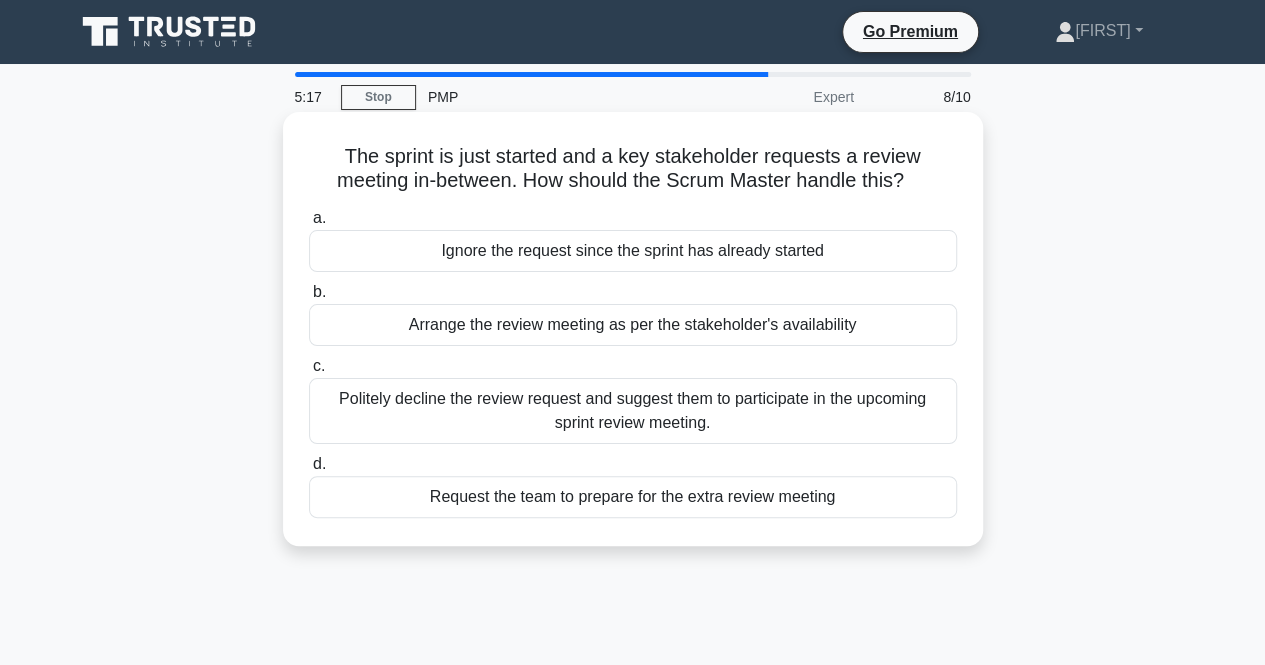 click on "Politely decline the review request and suggest them to participate in the upcoming sprint review meeting." at bounding box center (633, 411) 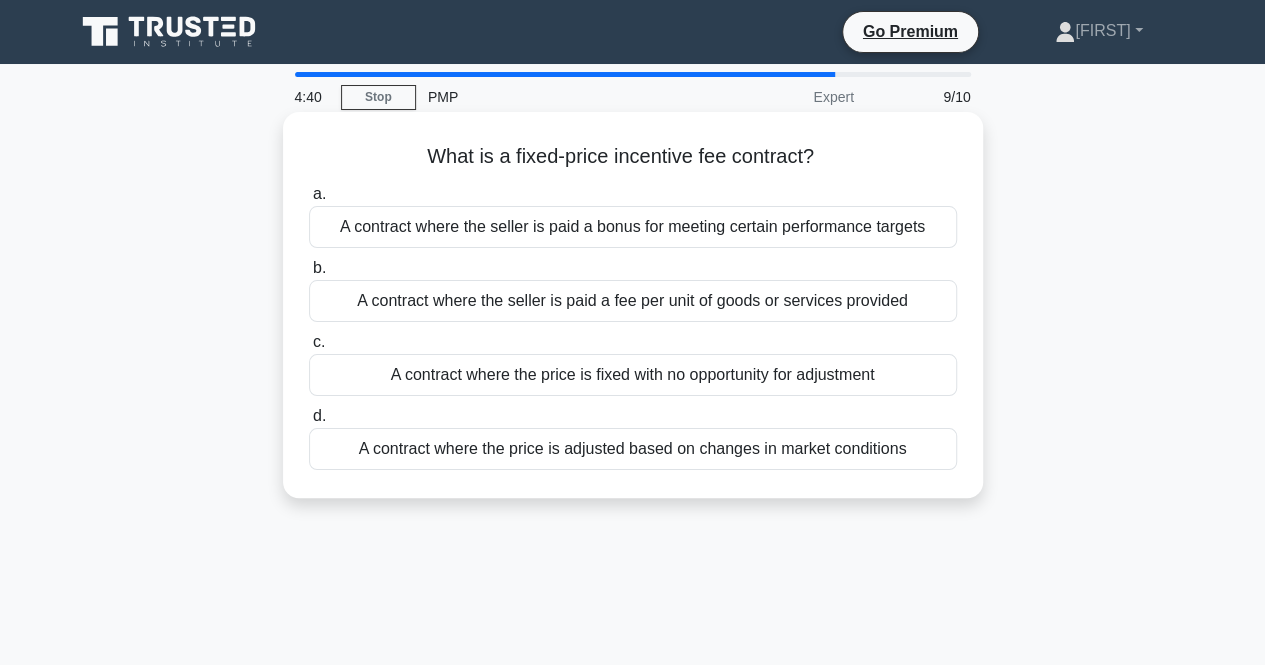 click on "A contract where the price is fixed with no opportunity for adjustment" at bounding box center (633, 375) 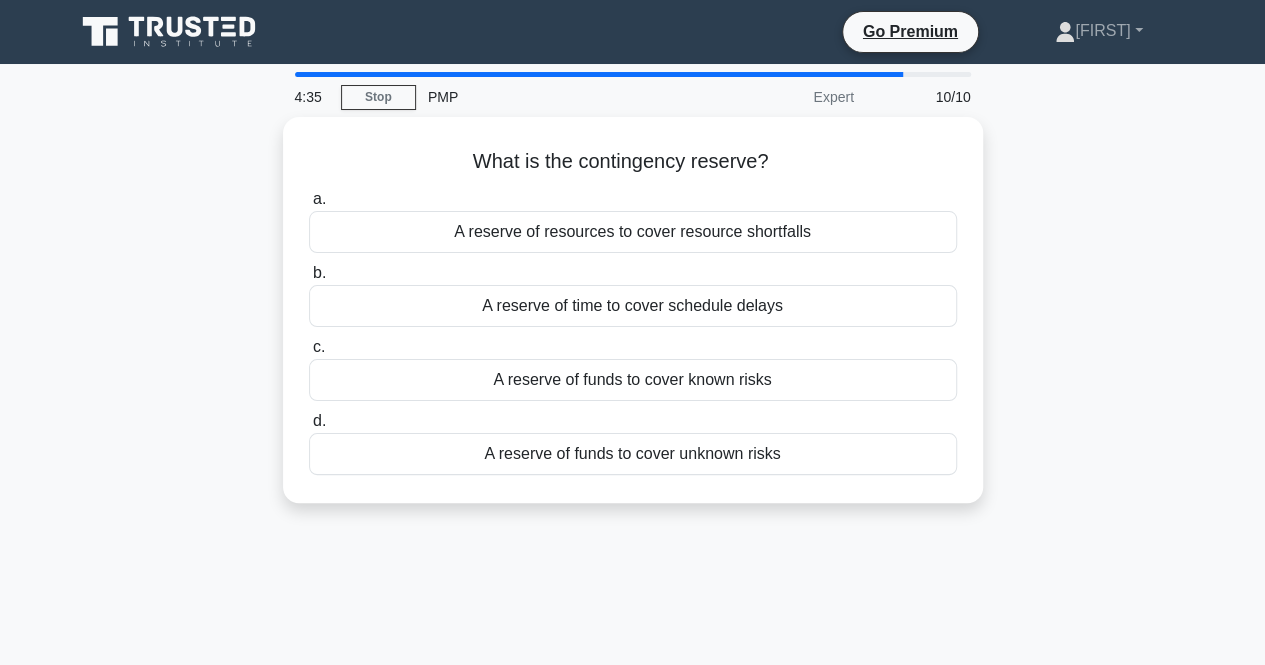 click on "A reserve of funds to cover known risks" at bounding box center (633, 380) 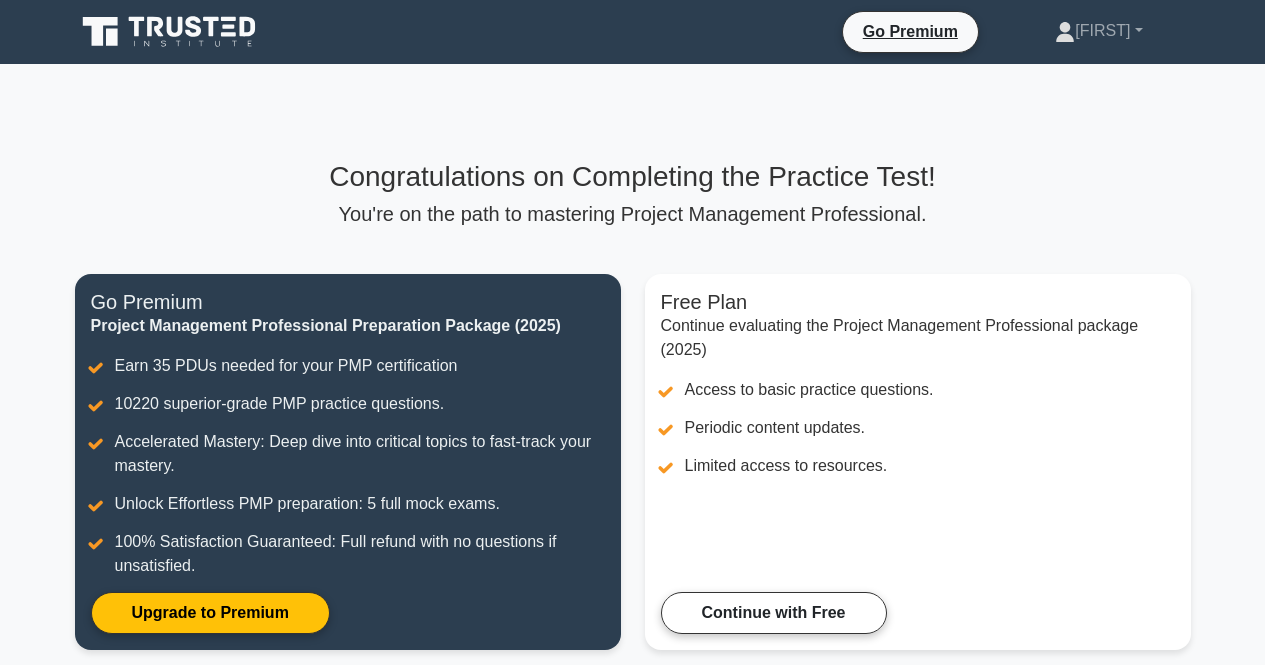 scroll, scrollTop: 0, scrollLeft: 0, axis: both 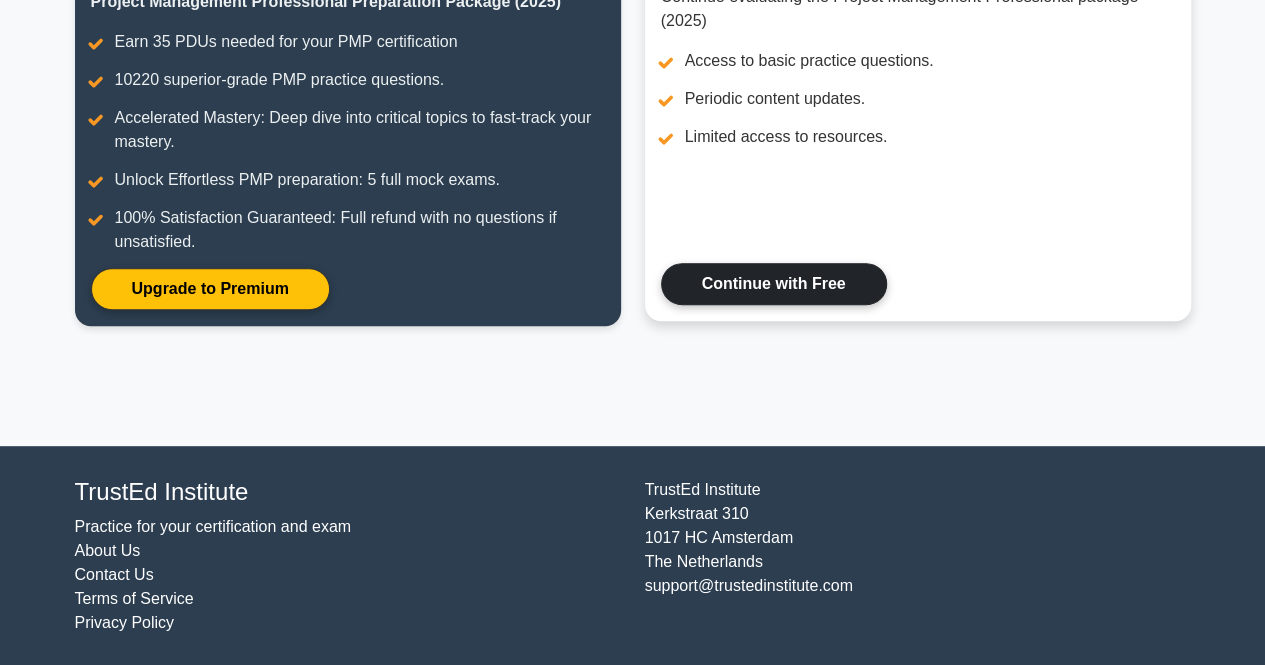 click on "Continue with Free" at bounding box center (774, 284) 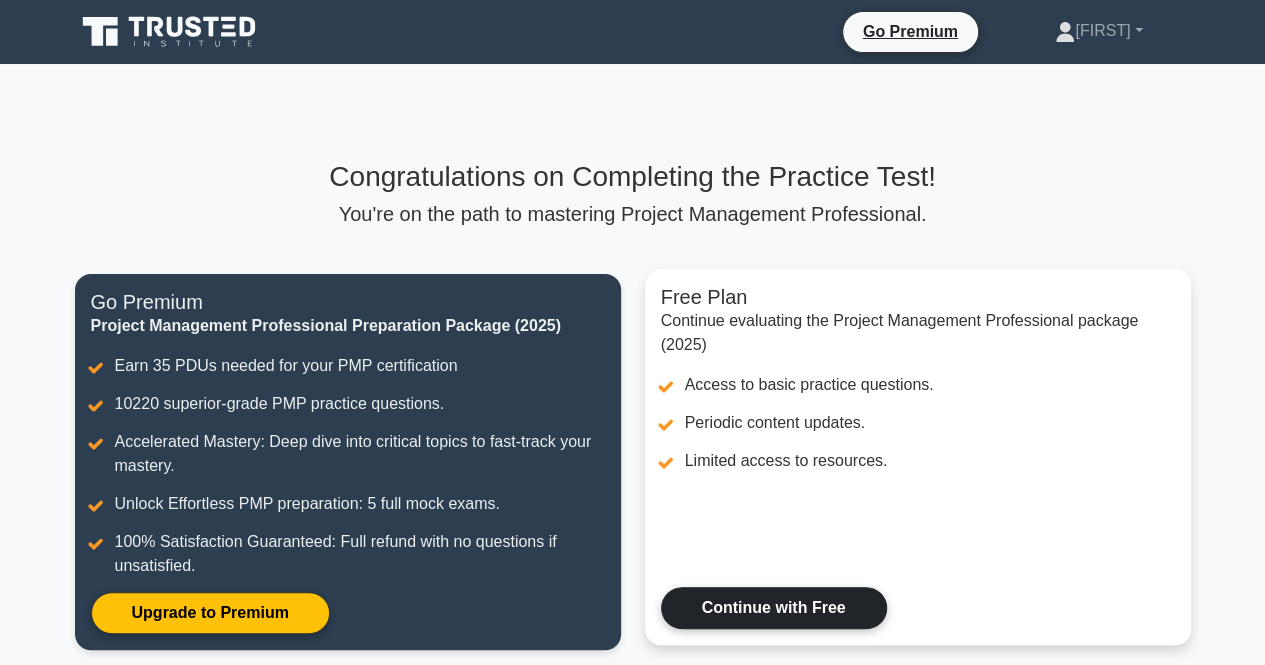 scroll, scrollTop: 324, scrollLeft: 0, axis: vertical 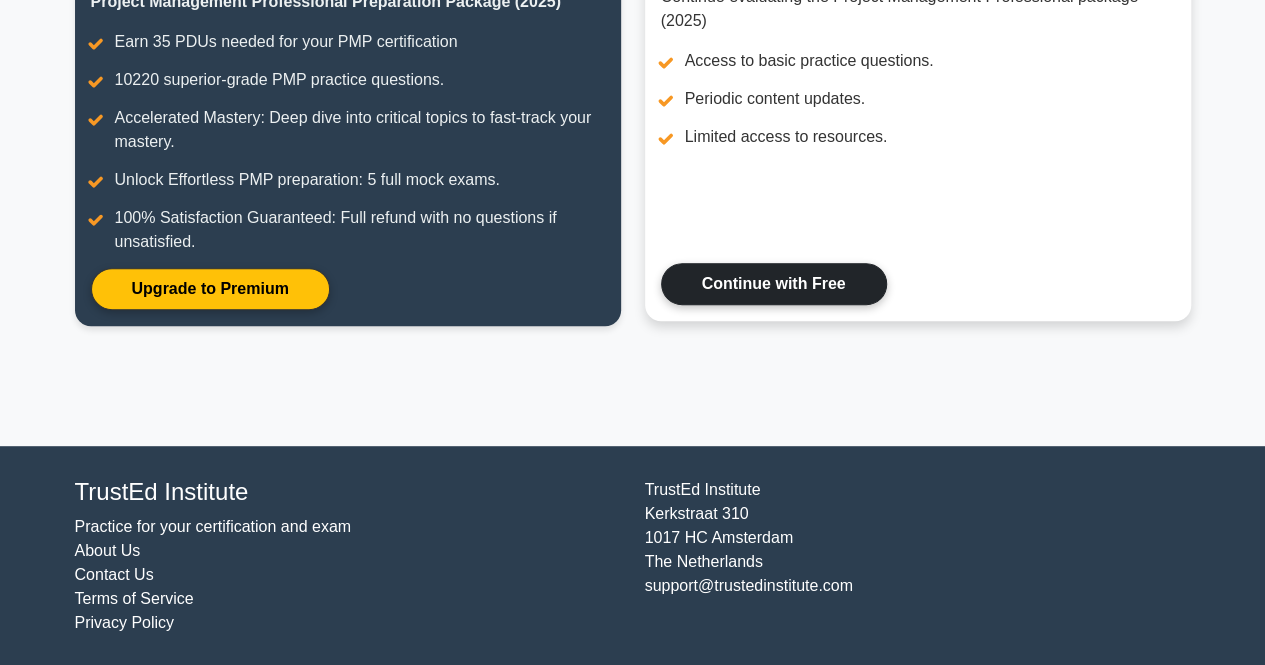 click on "Continue with Free" at bounding box center (774, 284) 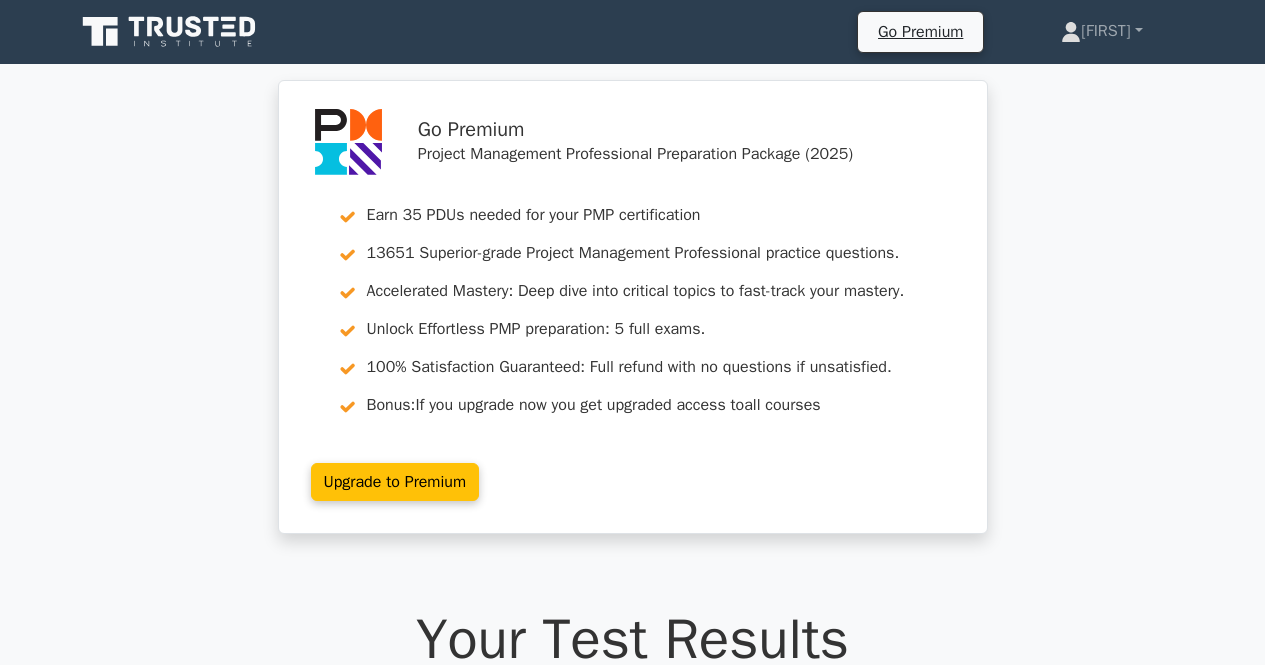 scroll, scrollTop: 0, scrollLeft: 0, axis: both 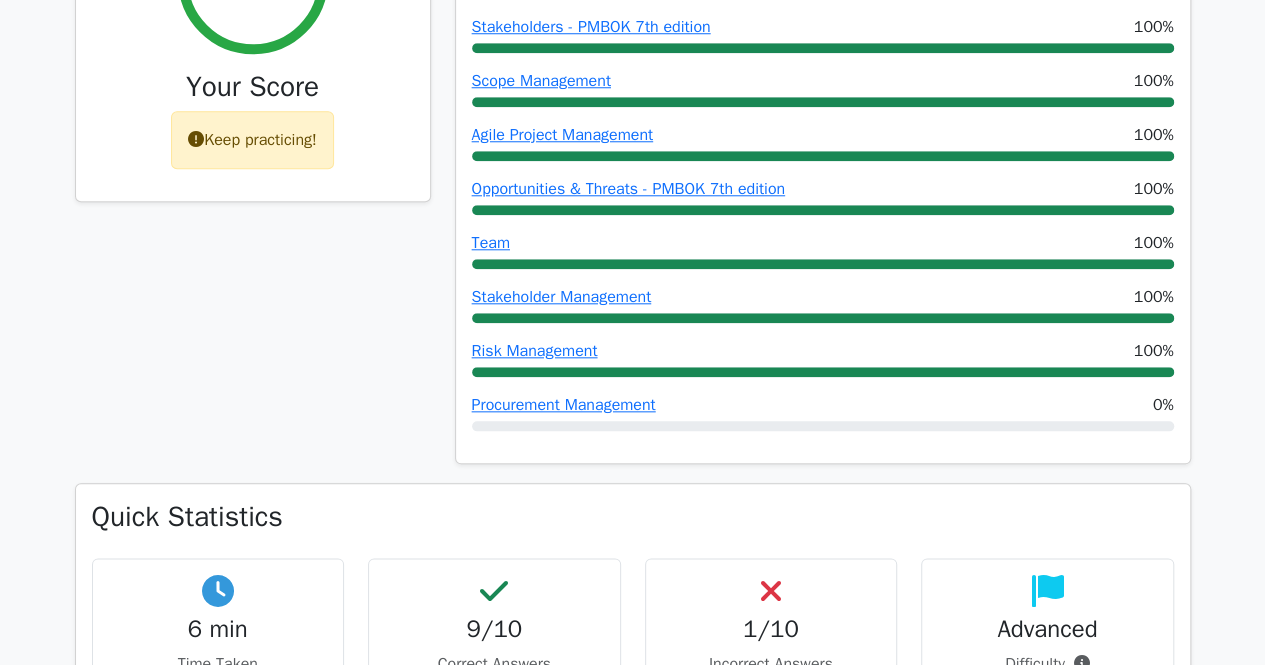 click on "1/10" at bounding box center [771, 629] 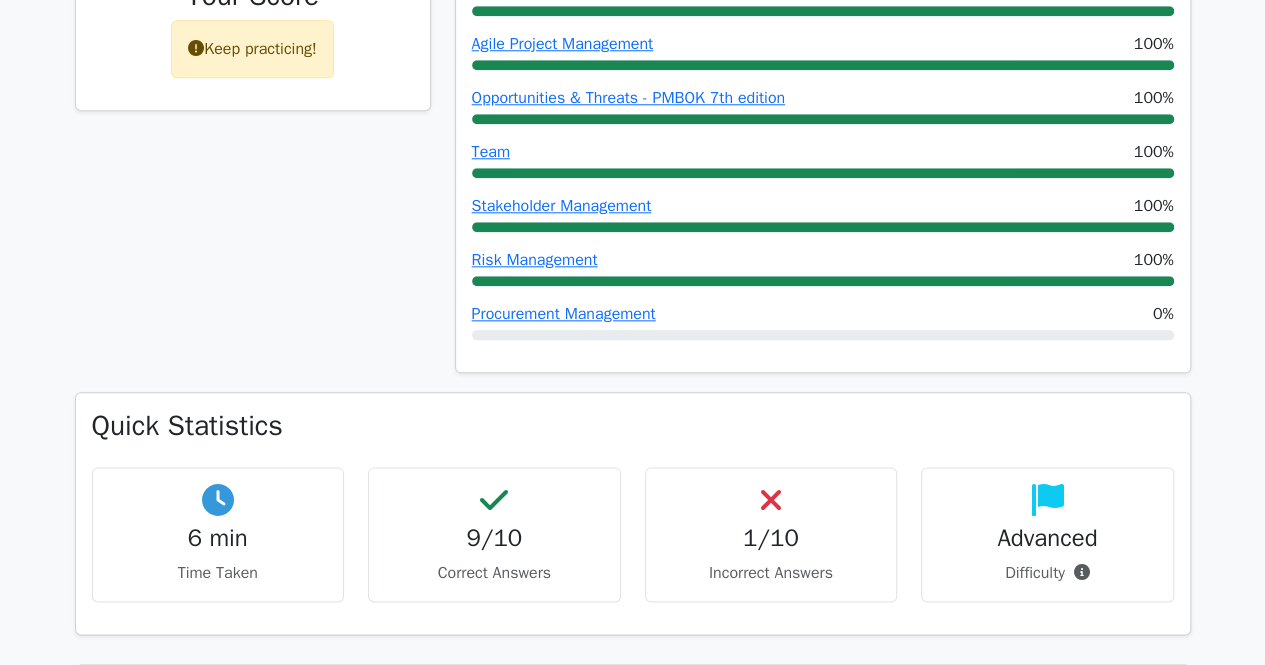 scroll, scrollTop: 973, scrollLeft: 0, axis: vertical 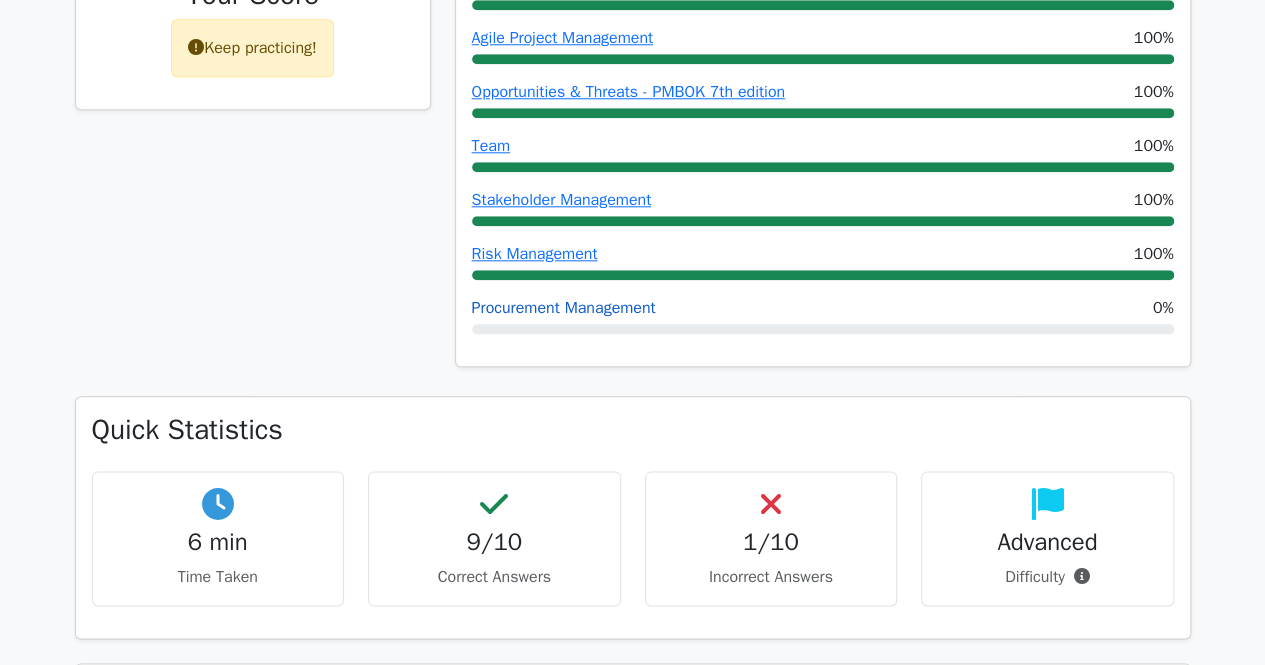 click on "Procurement Management" at bounding box center [564, 308] 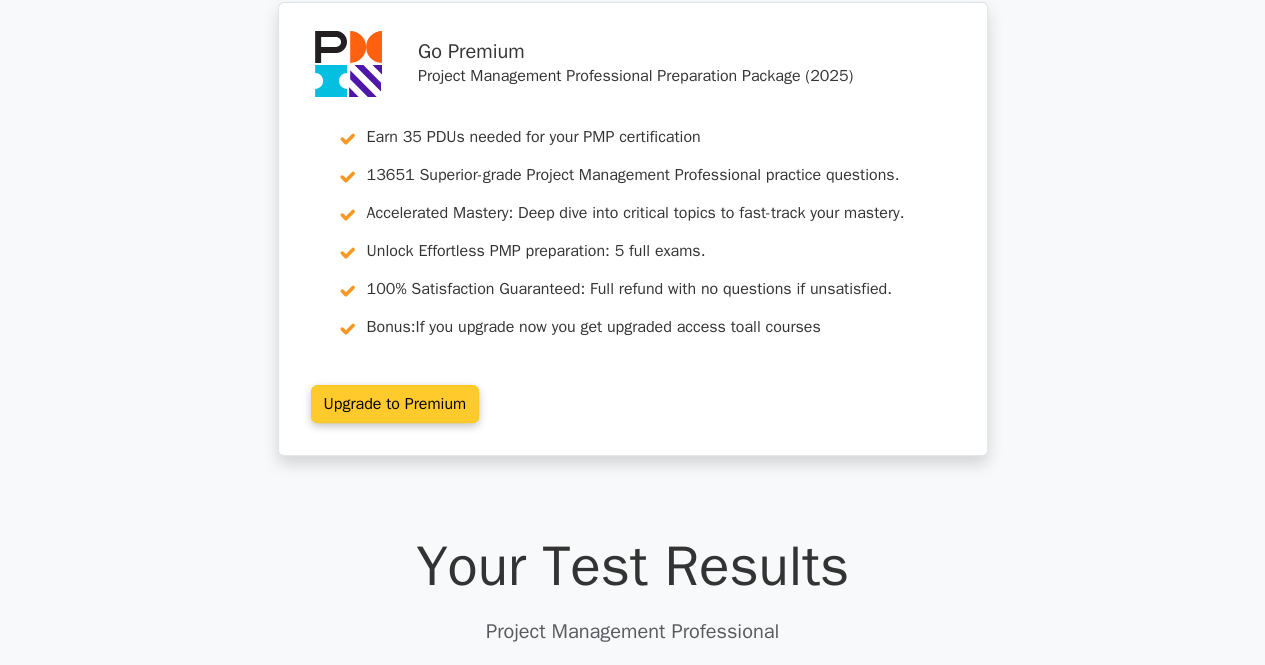 scroll, scrollTop: 0, scrollLeft: 0, axis: both 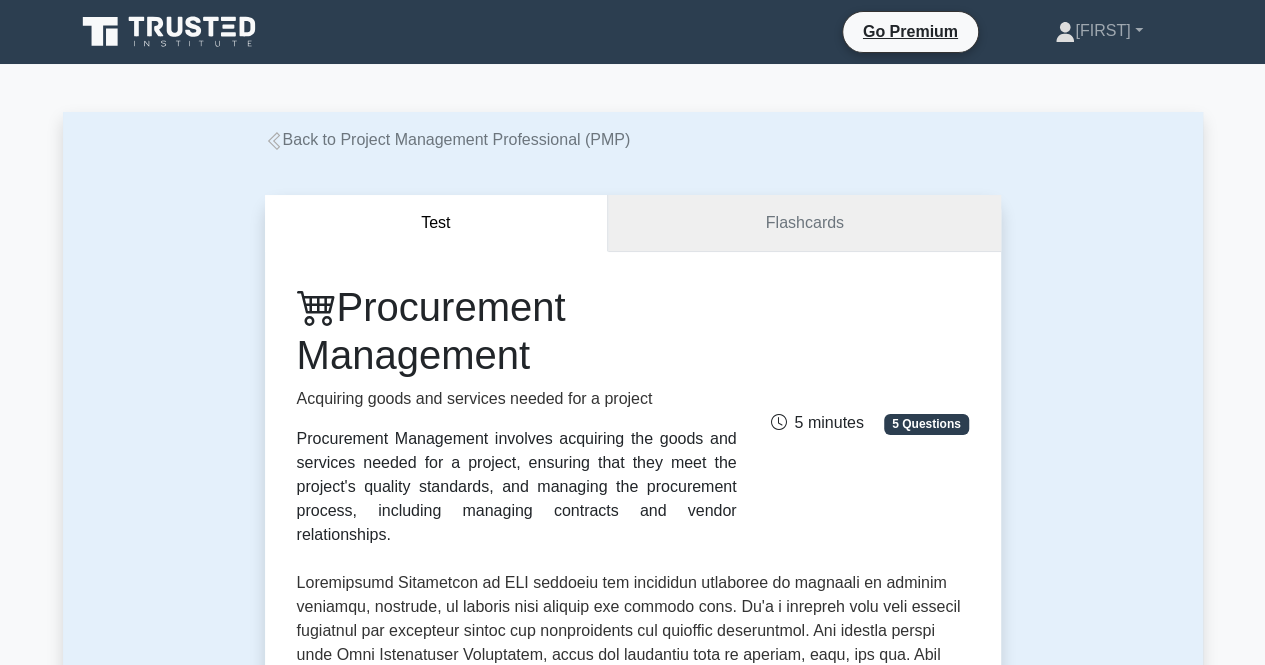click on "Flashcards" at bounding box center [804, 223] 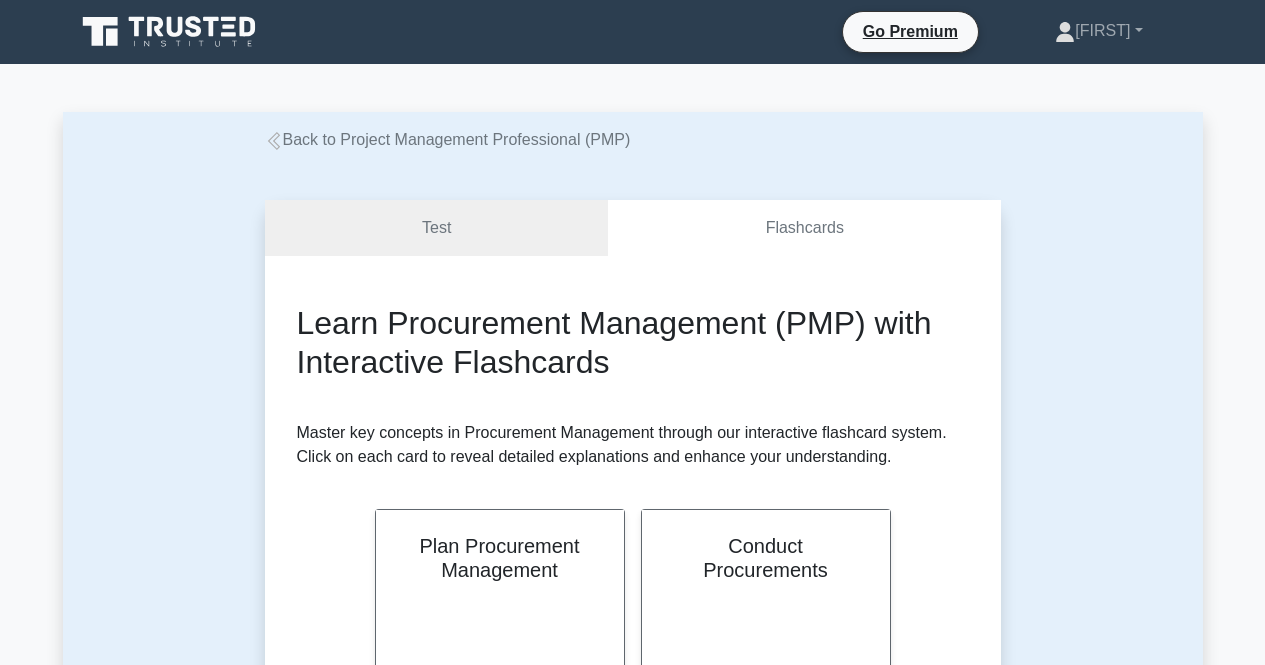 scroll, scrollTop: 0, scrollLeft: 0, axis: both 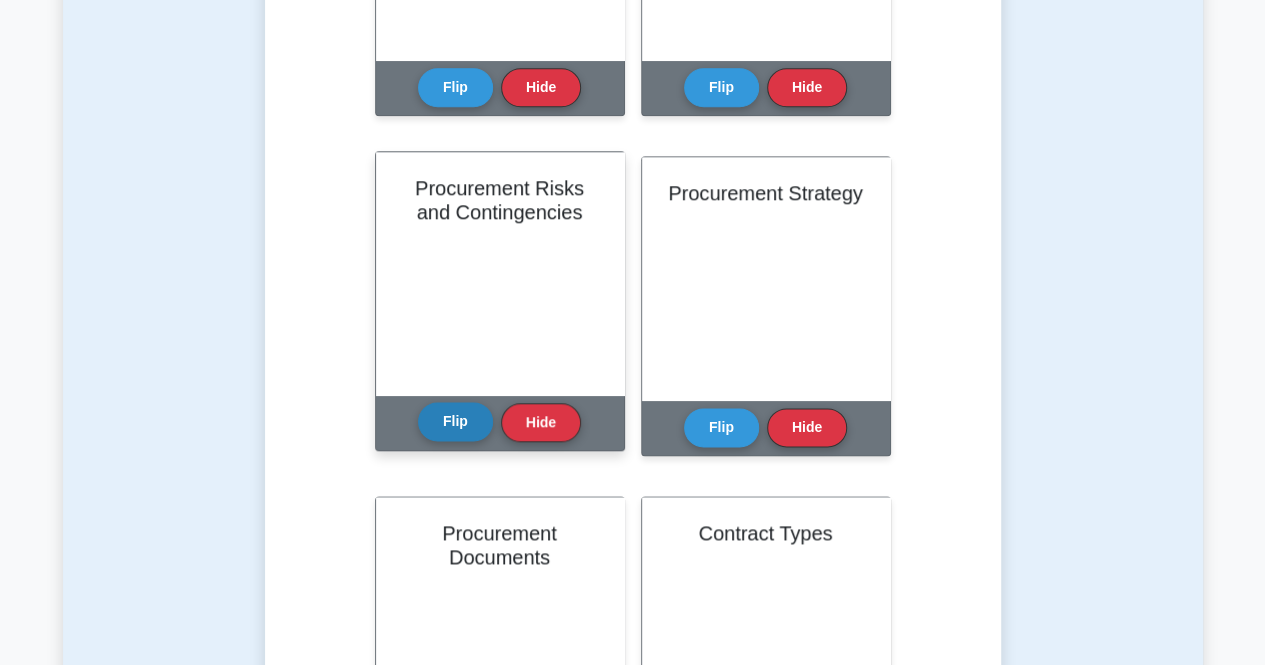 click on "Flip" at bounding box center (455, 421) 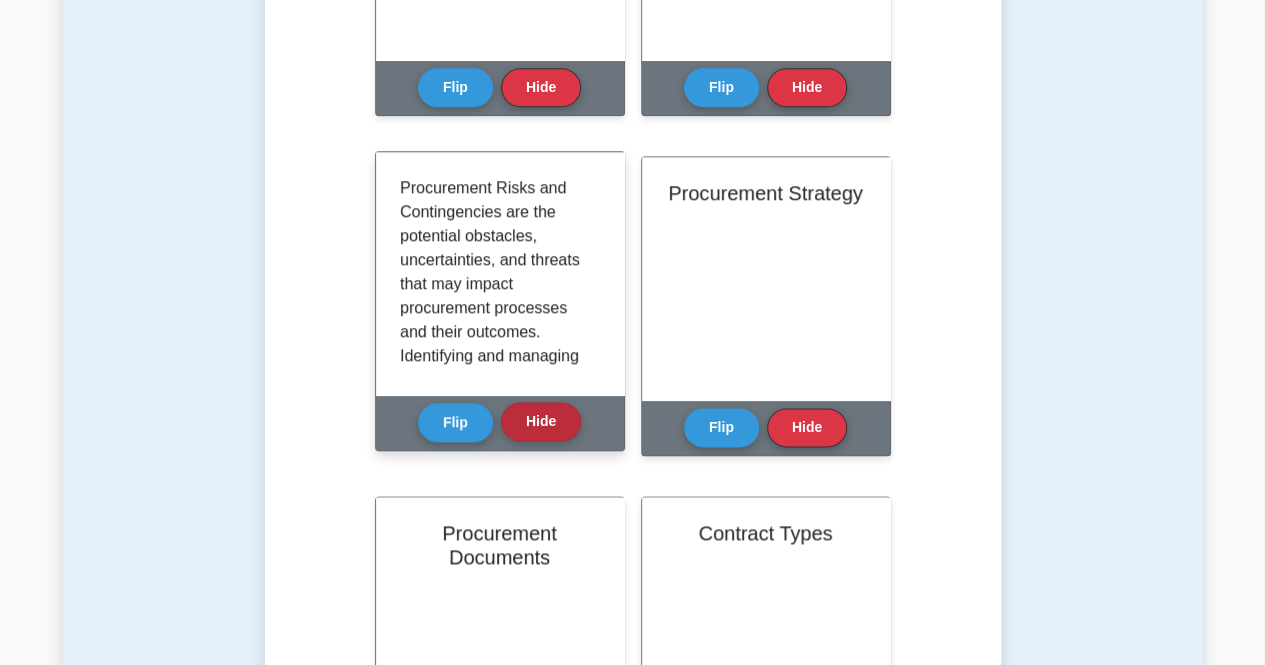click on "Hide" at bounding box center (541, 421) 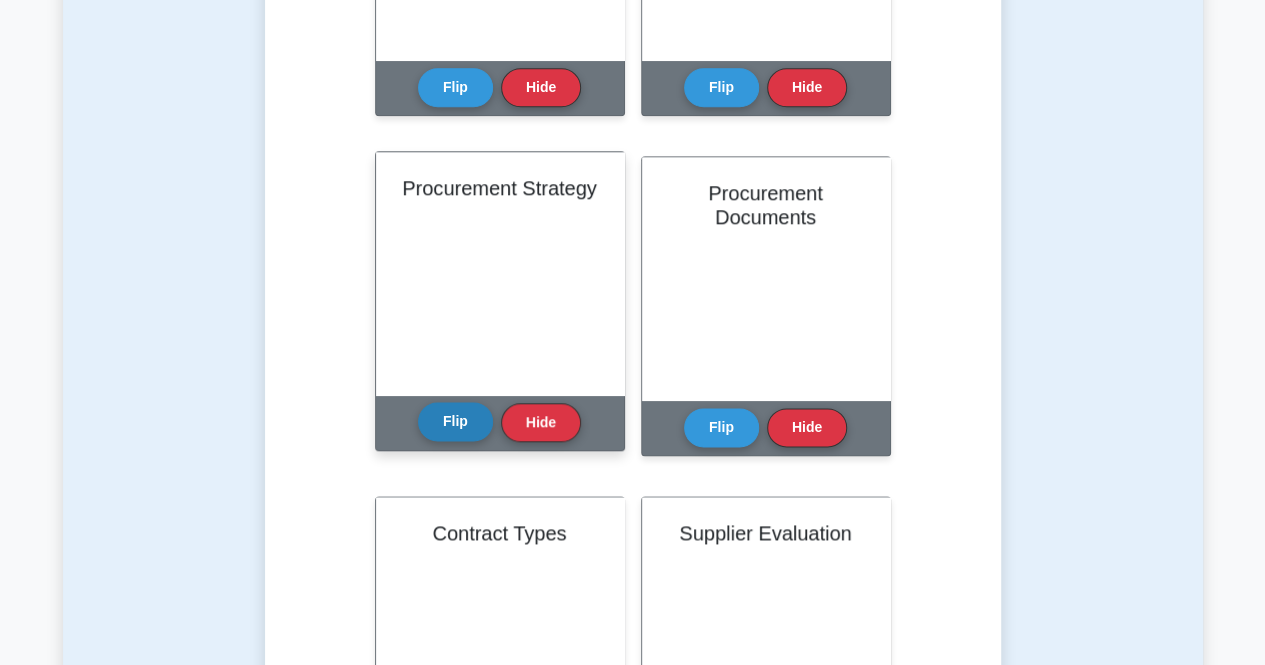 click on "Flip" at bounding box center (455, 421) 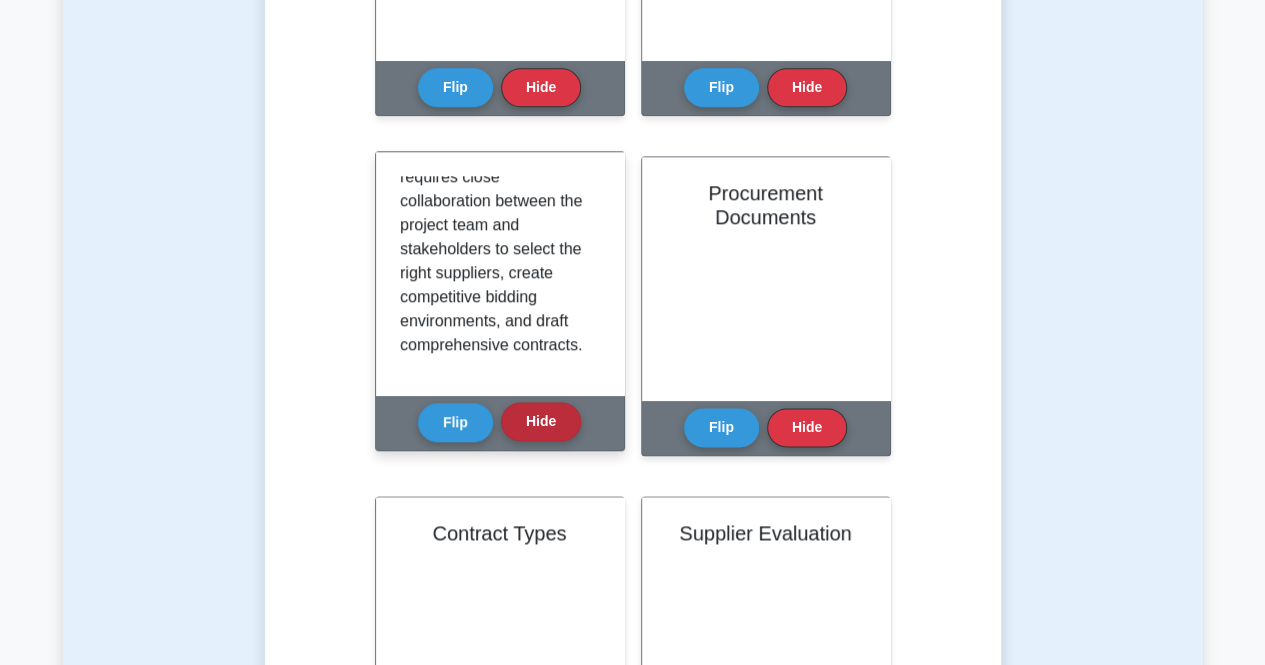 click on "Hide" at bounding box center [541, 421] 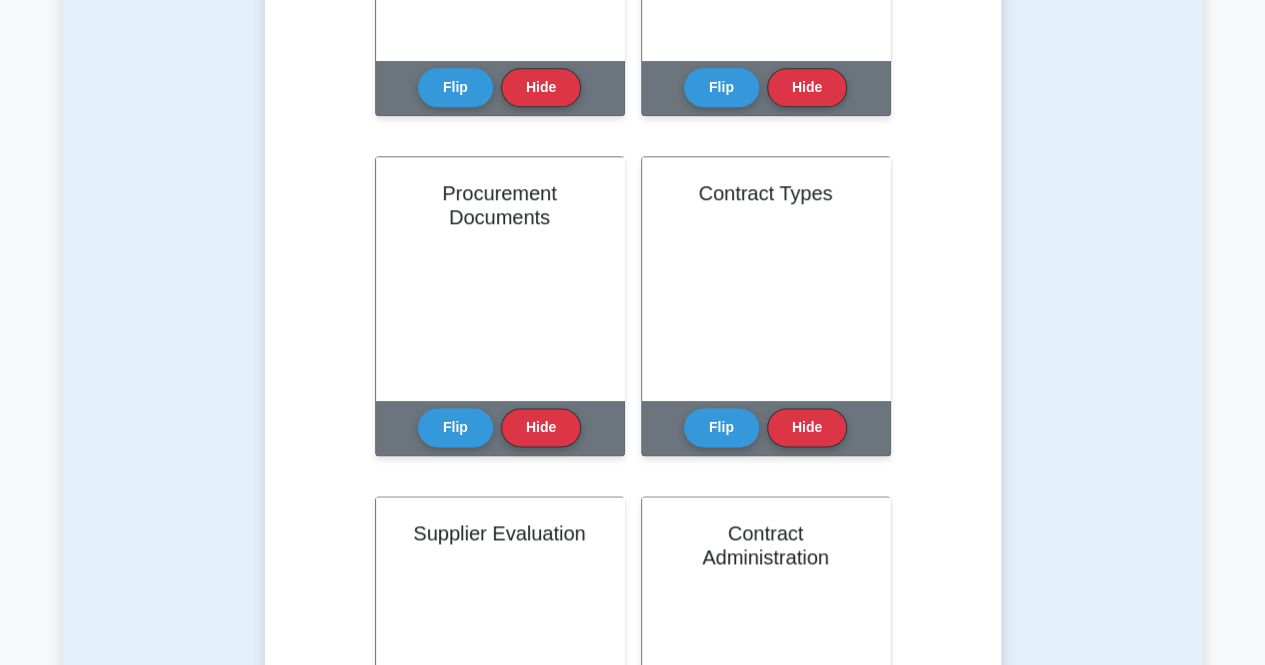 click on "Hide" at bounding box center [541, 427] 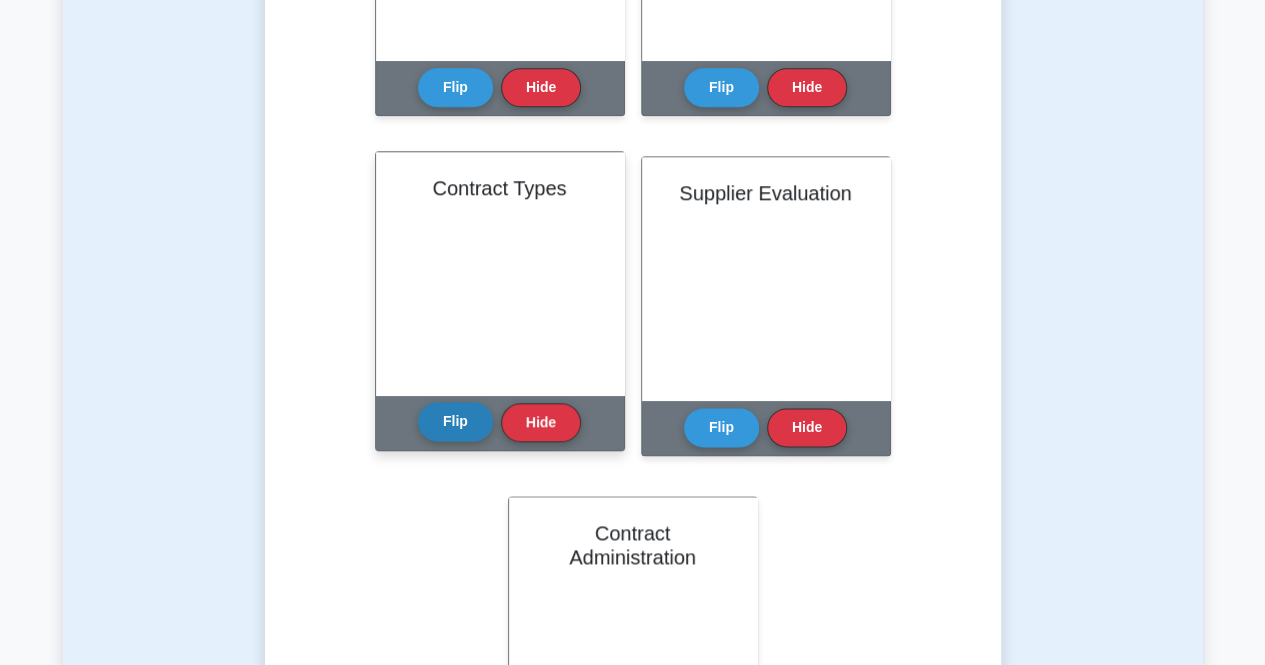 click on "Flip" at bounding box center (455, 421) 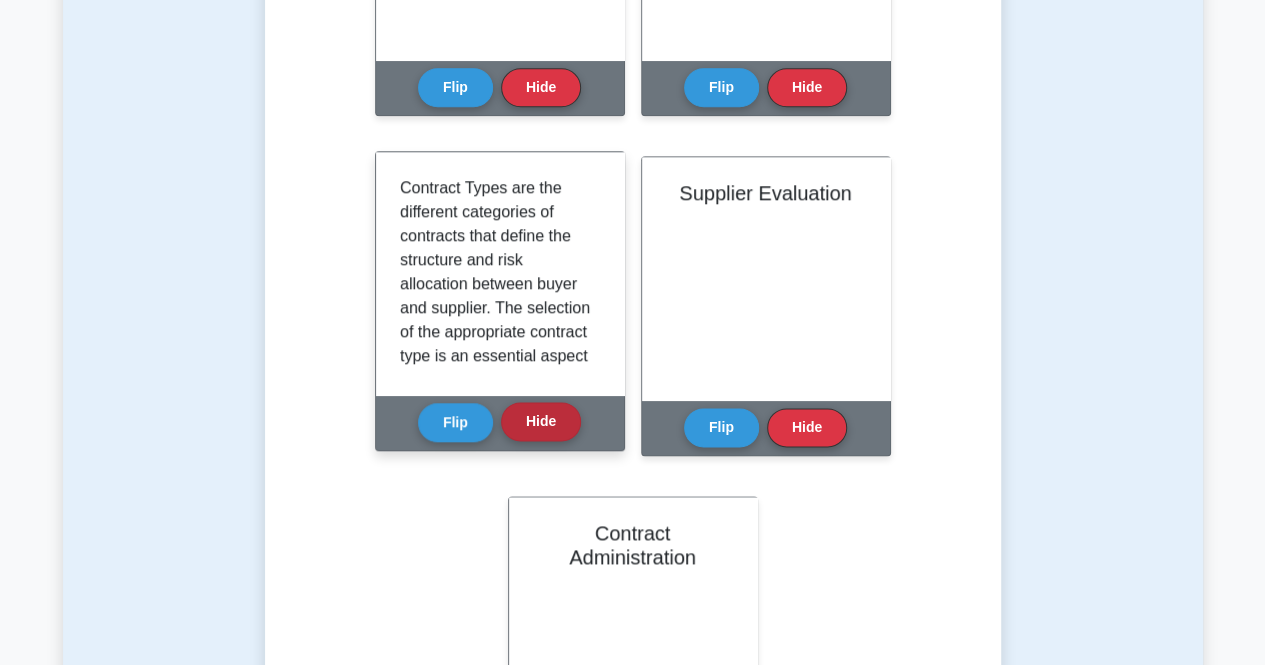 click on "Hide" at bounding box center (541, 421) 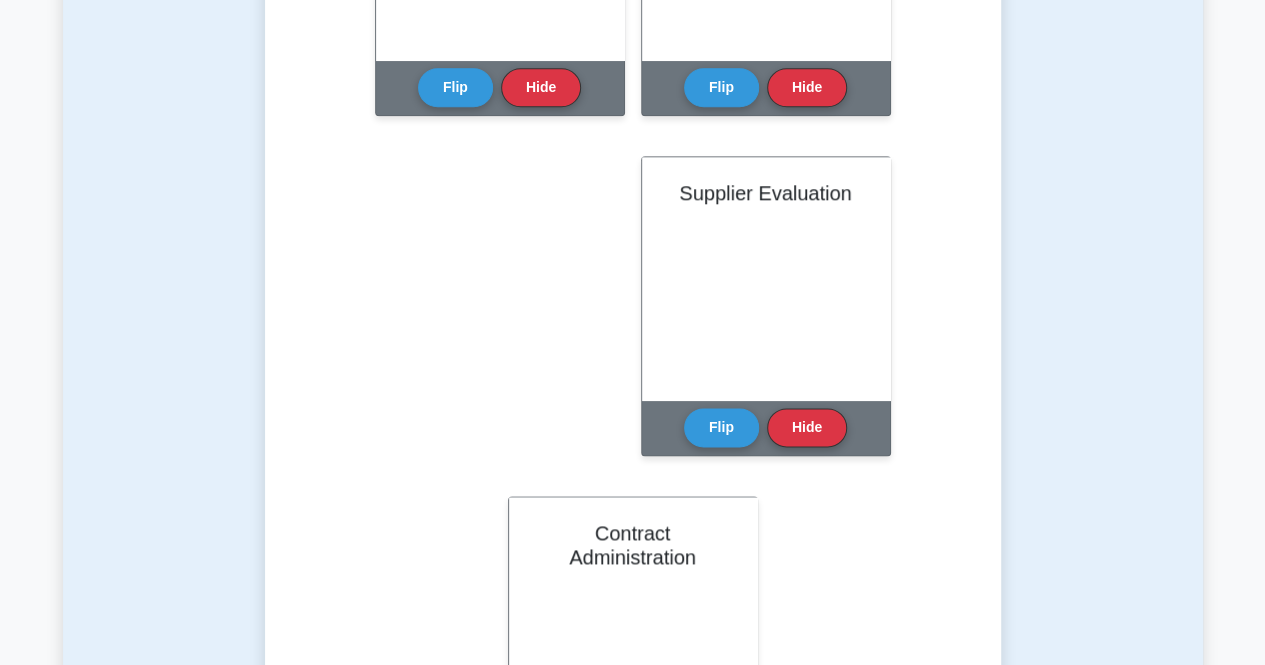 click on "Learn Procurement Management (PMP) with Interactive Flashcards
Master key concepts in Procurement Management through our interactive flashcard system. Click on each card to reveal detailed explanations and enhance your understanding.
Plan Procurement Management
Flip
Hide" at bounding box center (633, 45) 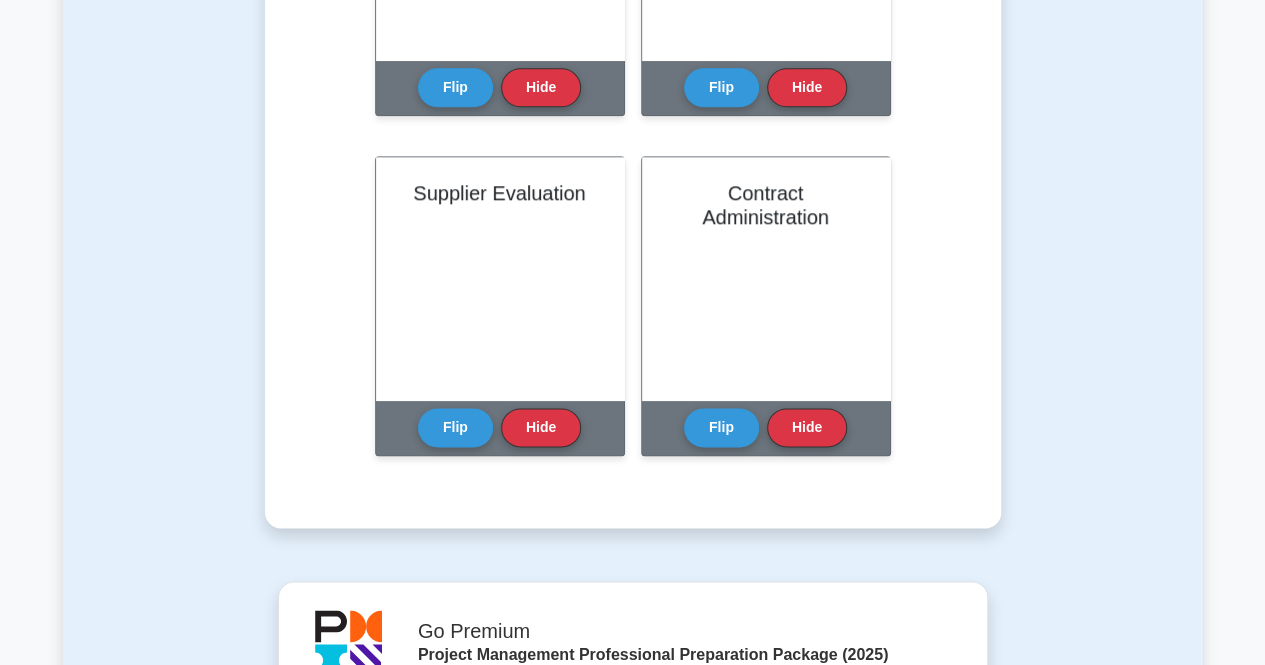 click on "Hide" at bounding box center (541, 427) 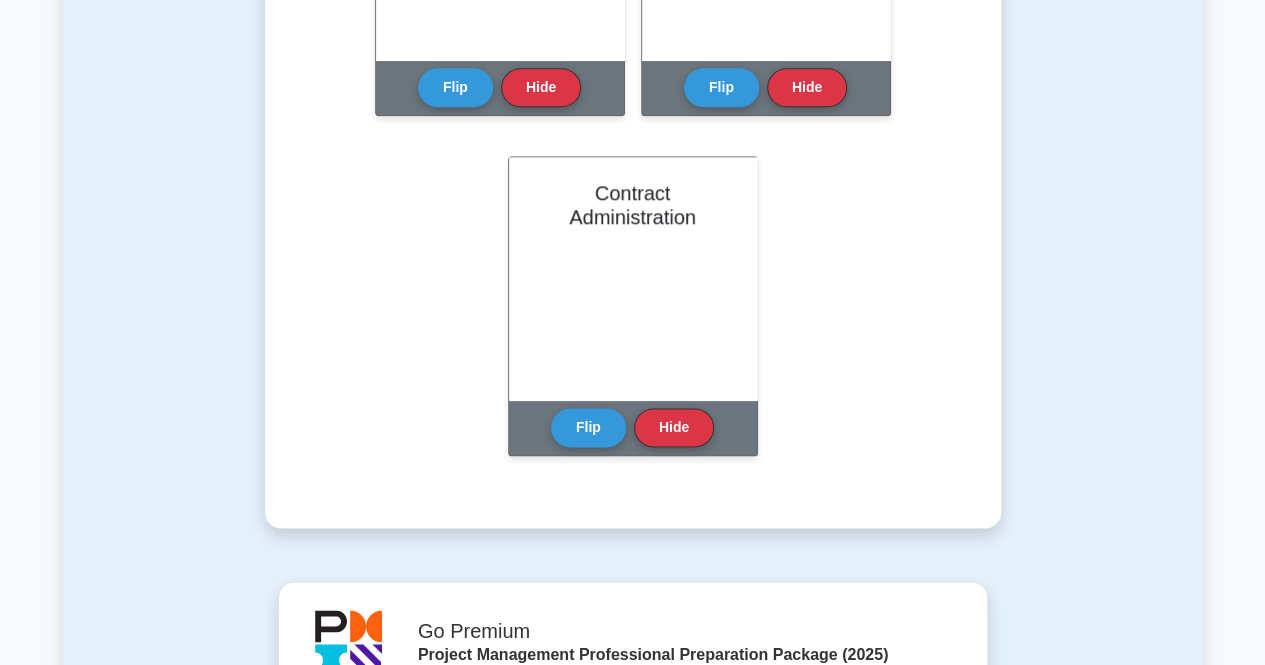 click on "Contract Administration
Flip
Hide" at bounding box center [633, 306] 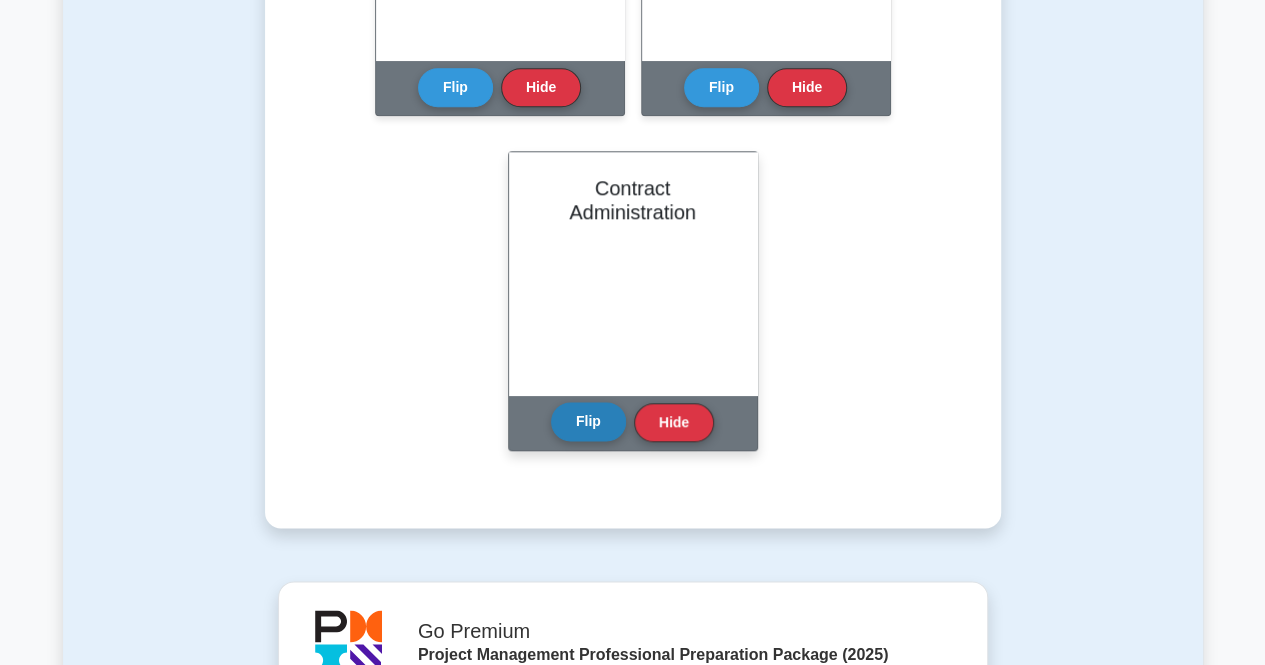 click on "Flip" at bounding box center (588, 421) 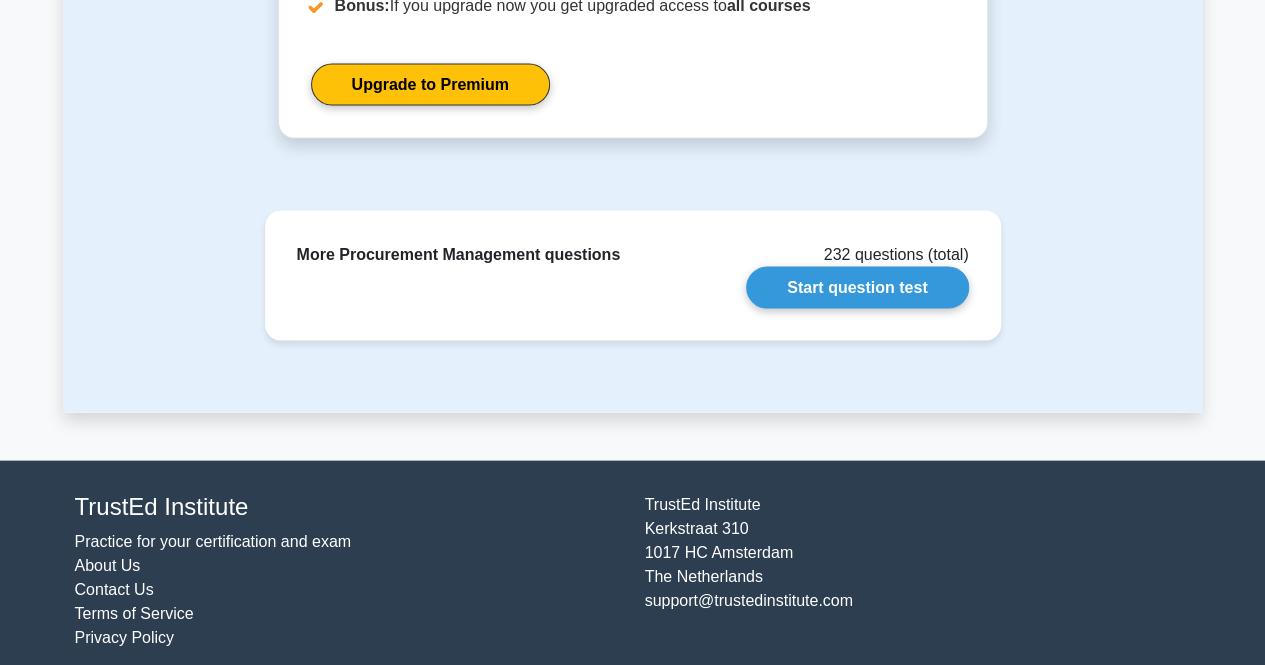 scroll, scrollTop: 1942, scrollLeft: 0, axis: vertical 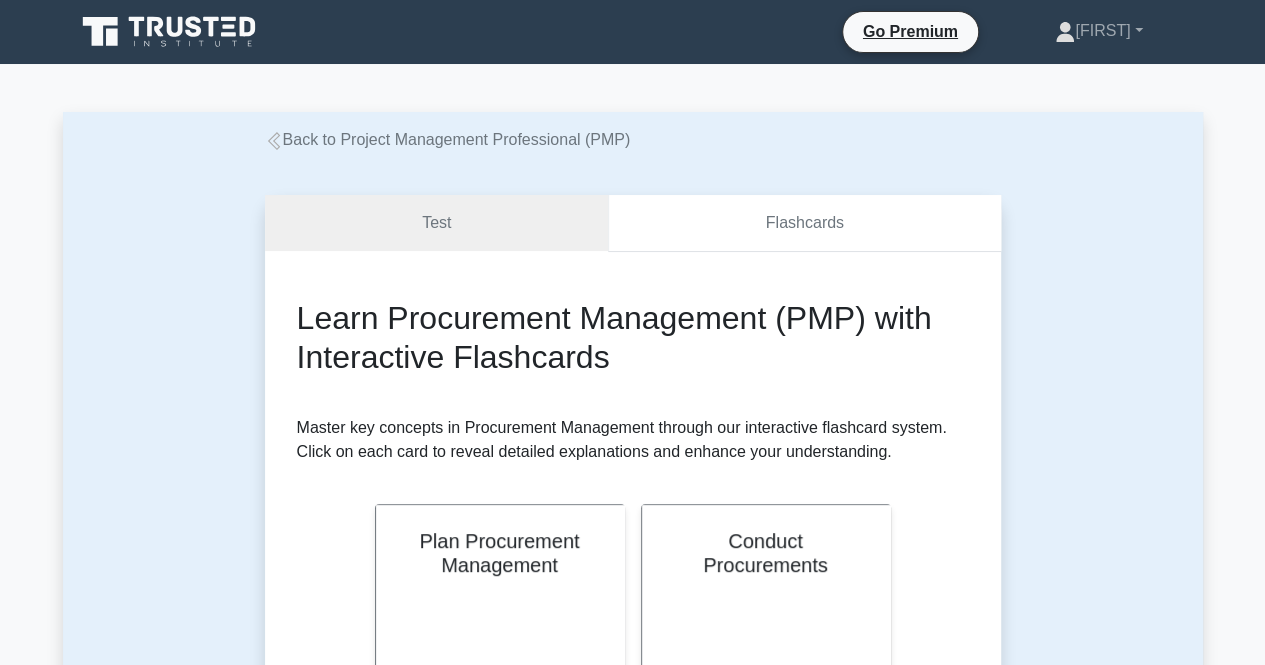 click on "Flashcards" at bounding box center [804, 223] 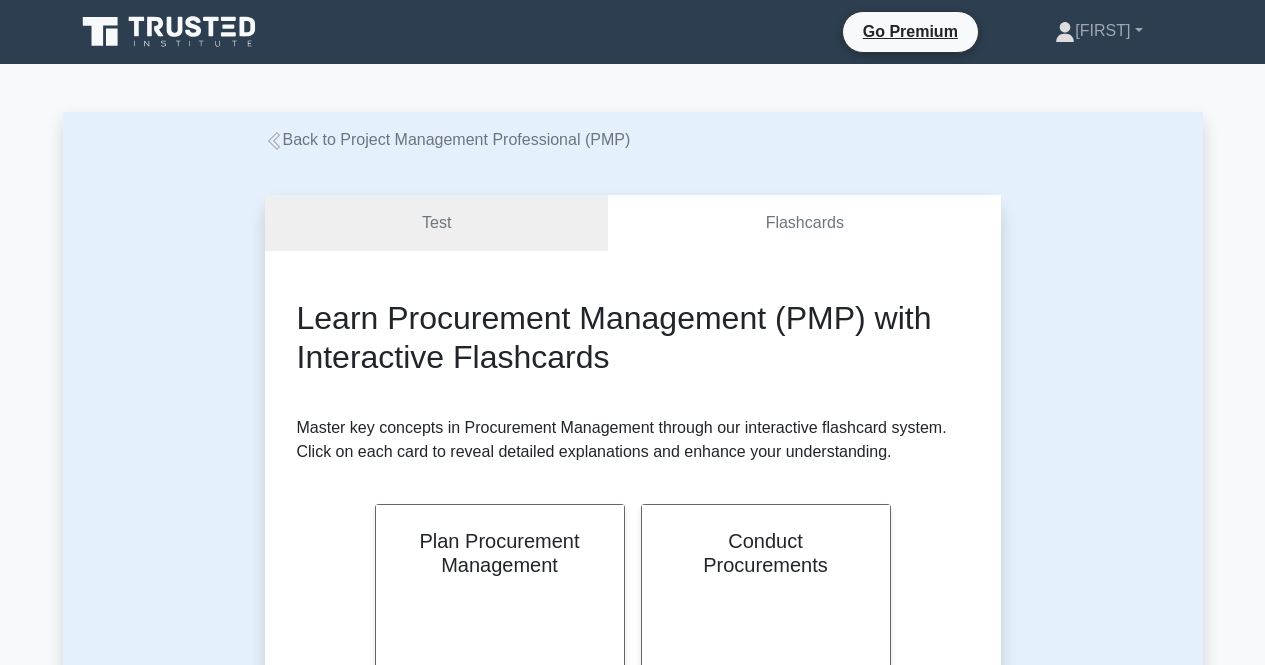 scroll, scrollTop: 0, scrollLeft: 0, axis: both 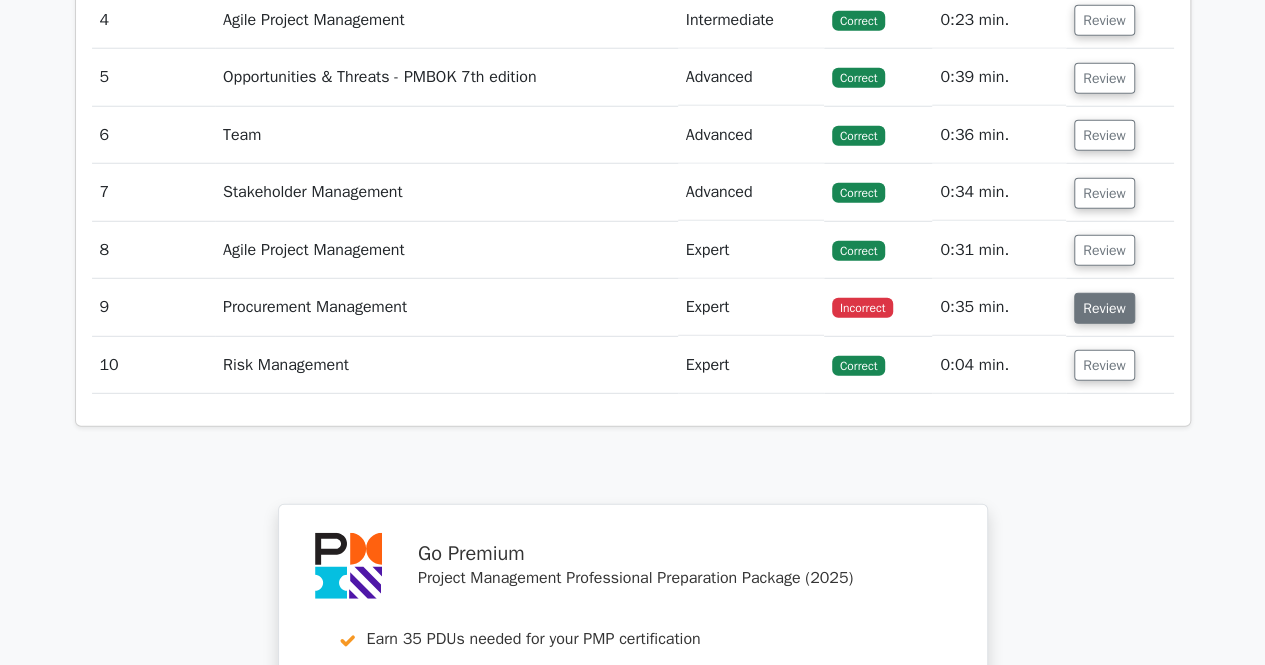 click on "Review" at bounding box center (1104, 308) 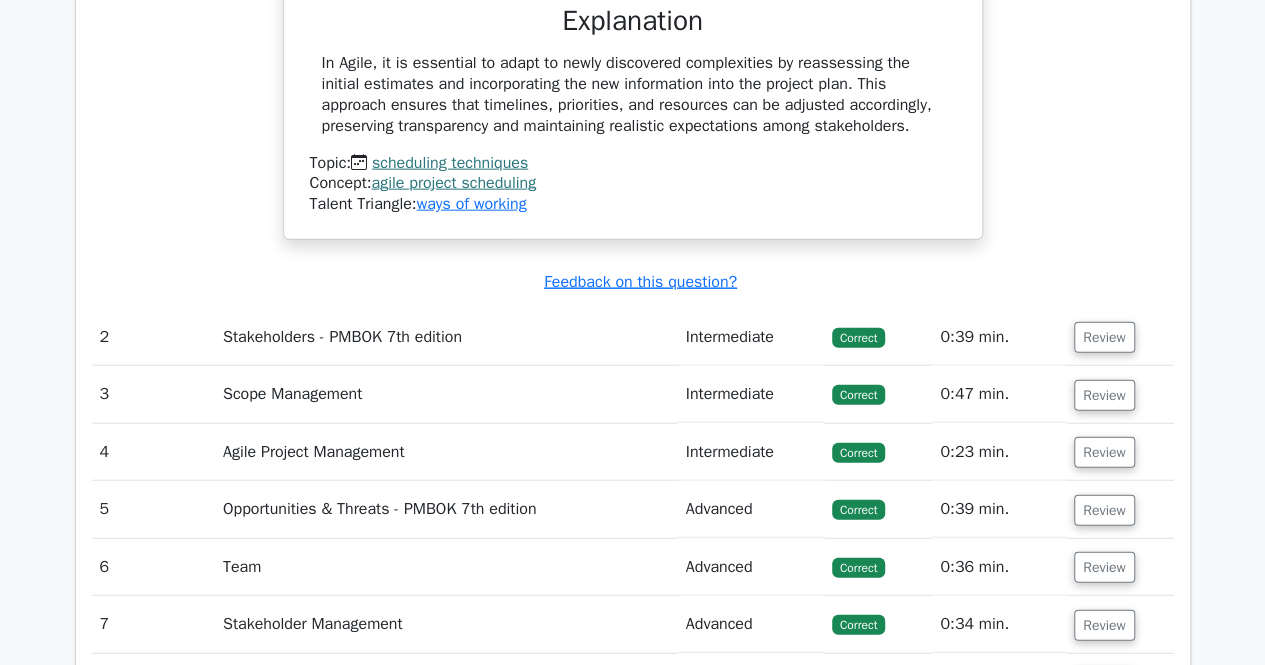 scroll, scrollTop: 2468, scrollLeft: 0, axis: vertical 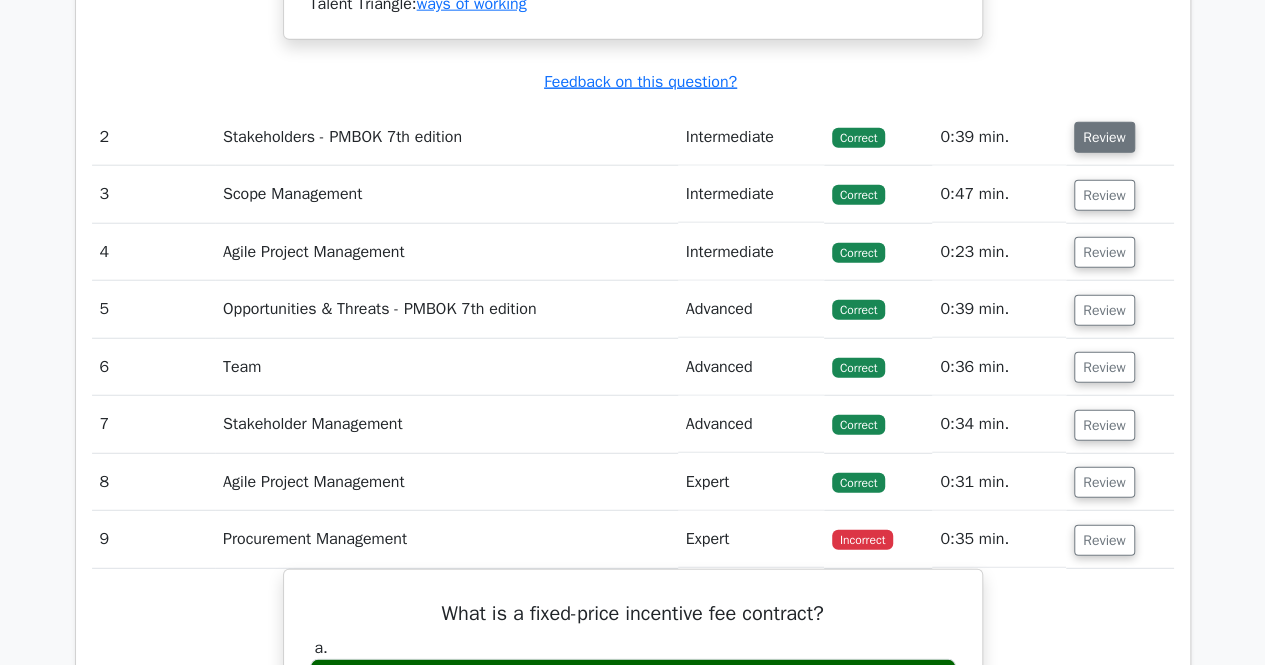 click on "Review" at bounding box center (1104, 137) 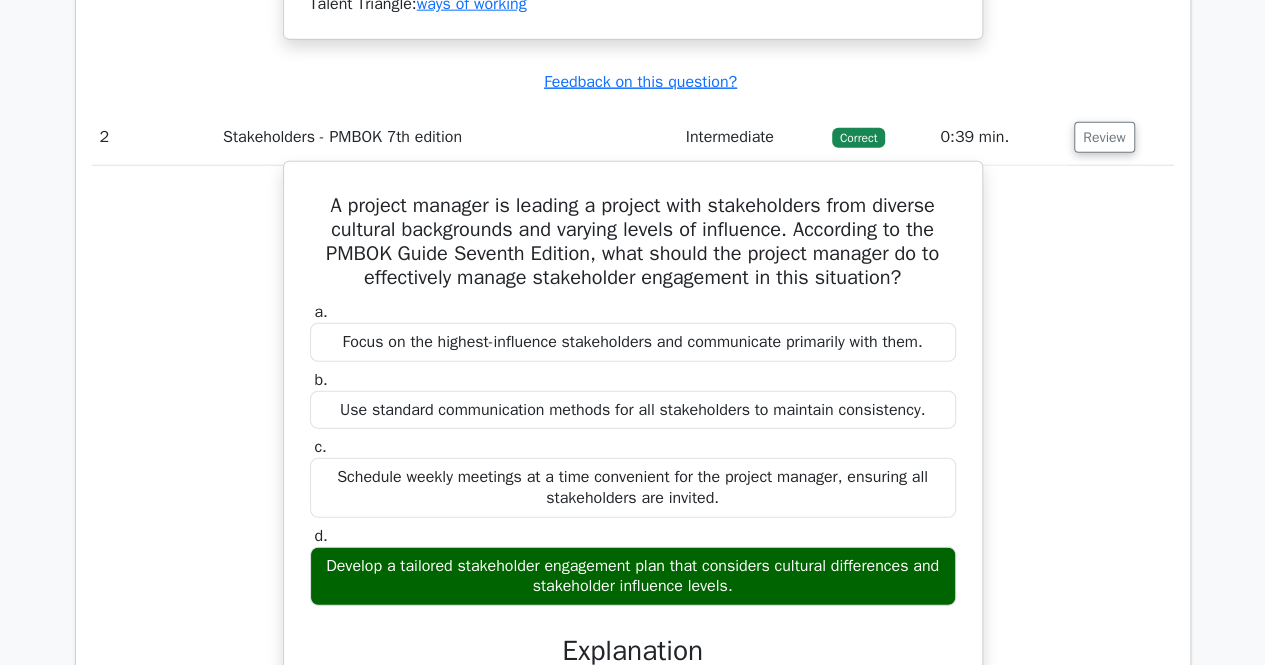 scroll, scrollTop: 2768, scrollLeft: 0, axis: vertical 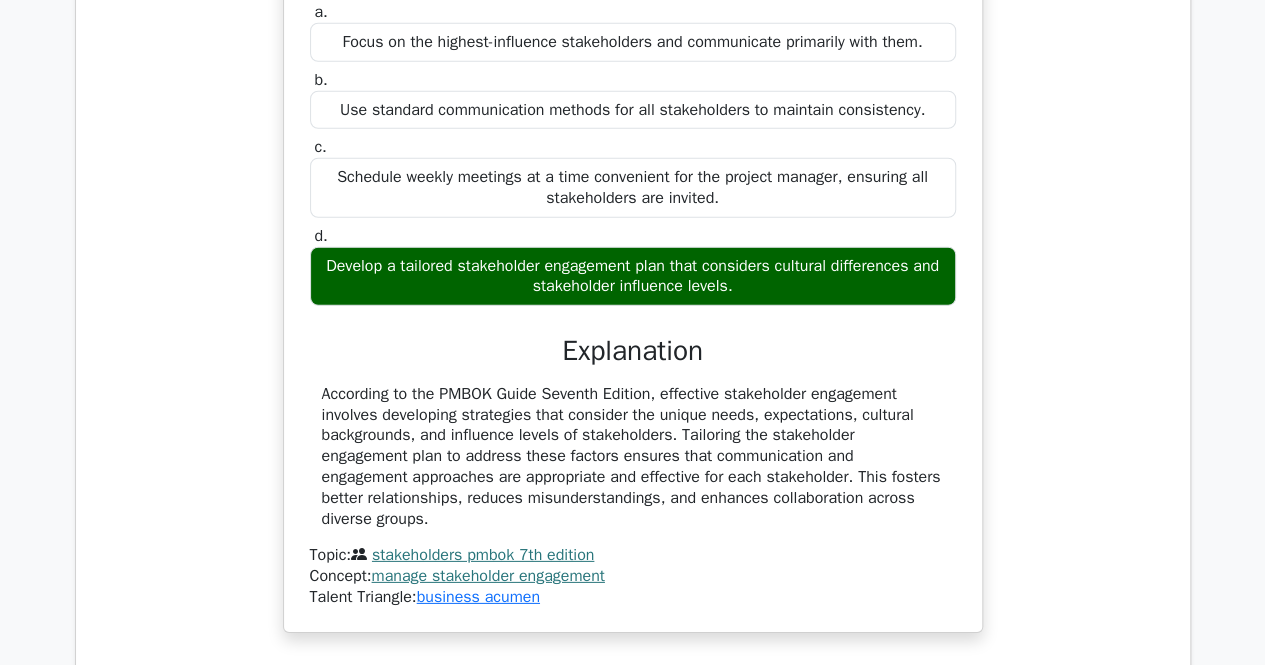 drag, startPoint x: 666, startPoint y: 383, endPoint x: 916, endPoint y: 495, distance: 273.9416 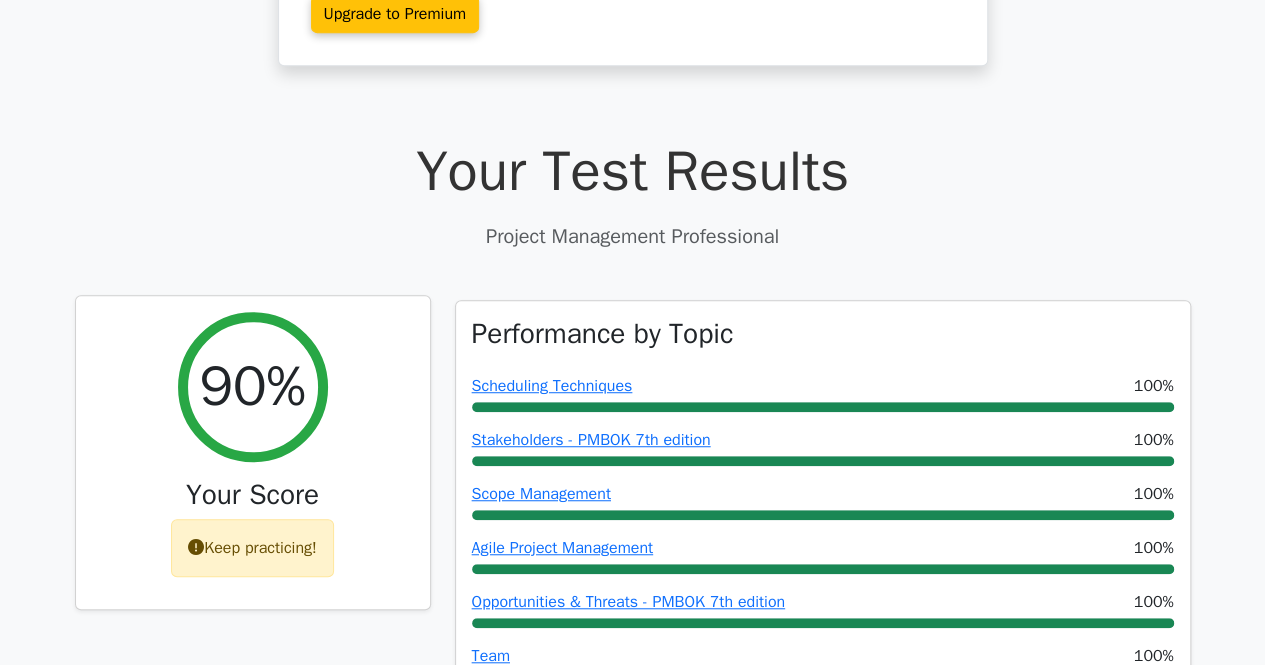 scroll, scrollTop: 0, scrollLeft: 0, axis: both 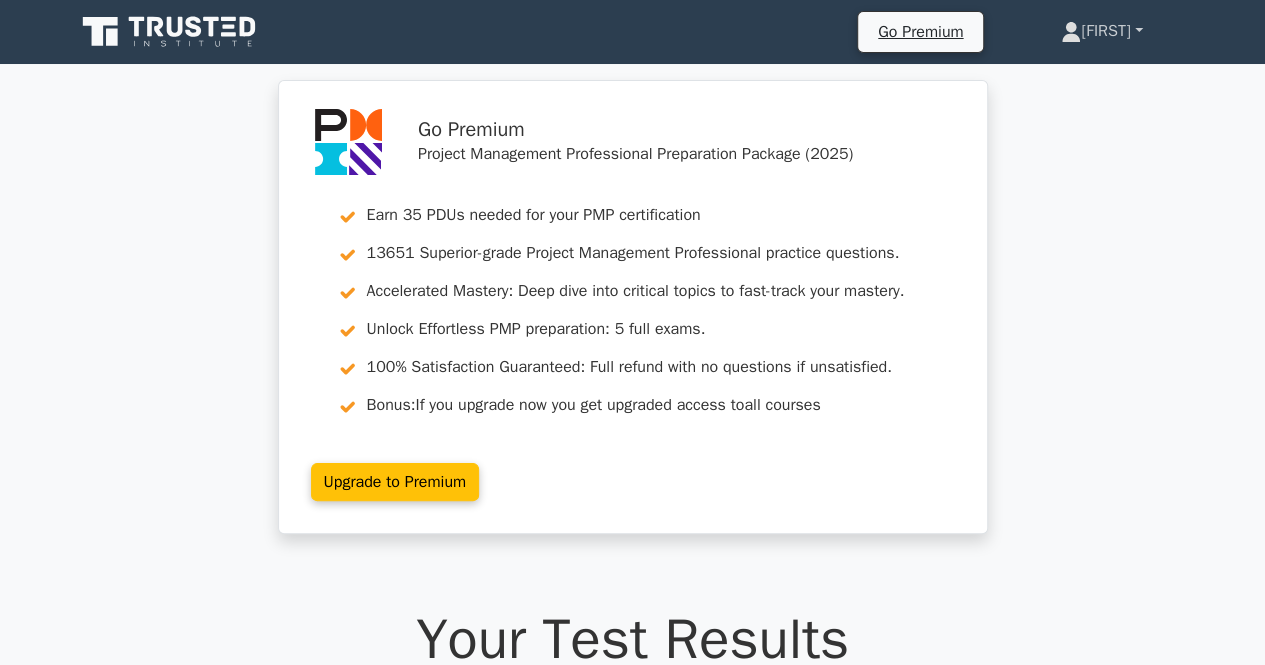 click on "[FIRST]" at bounding box center (1101, 31) 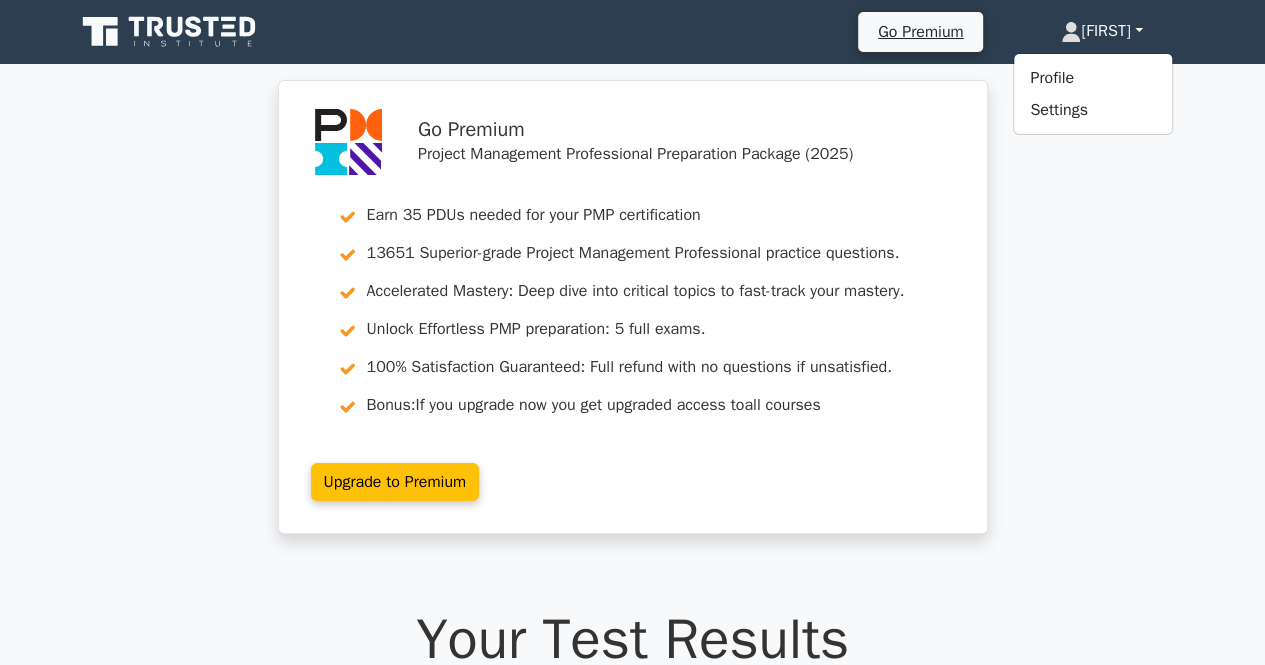 drag, startPoint x: 89, startPoint y: 171, endPoint x: 117, endPoint y: 181, distance: 29.732138 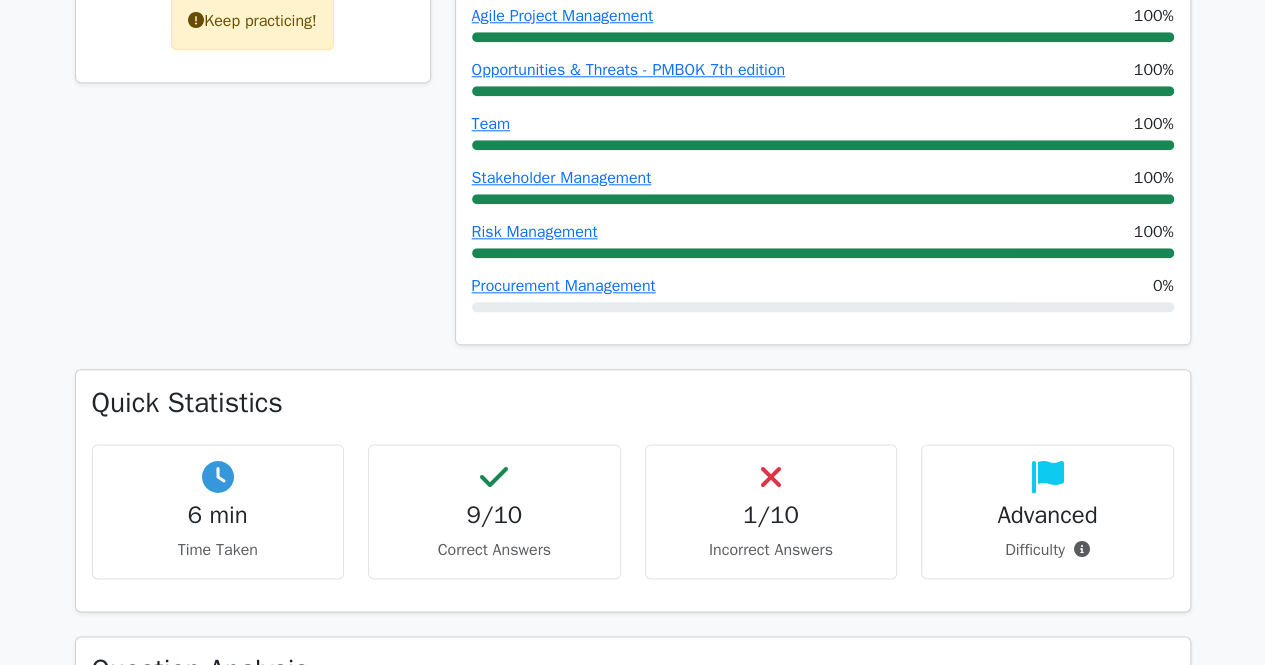 scroll, scrollTop: 900, scrollLeft: 0, axis: vertical 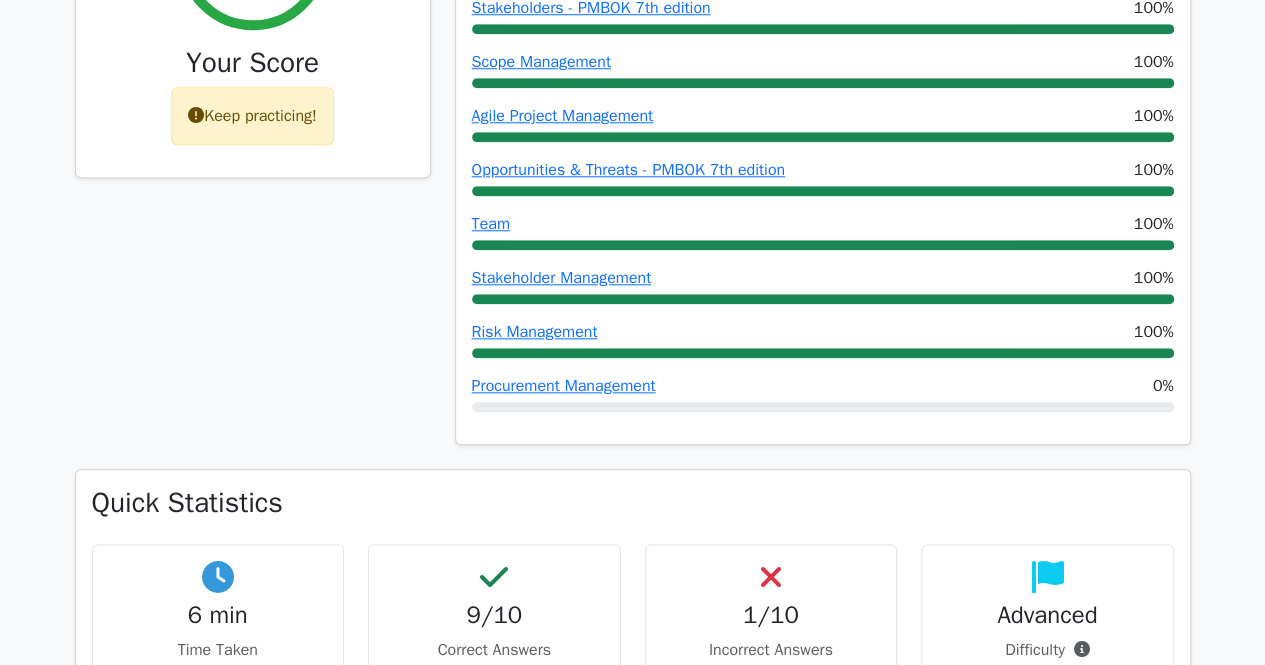 click on "Keep practicing!" at bounding box center (252, 116) 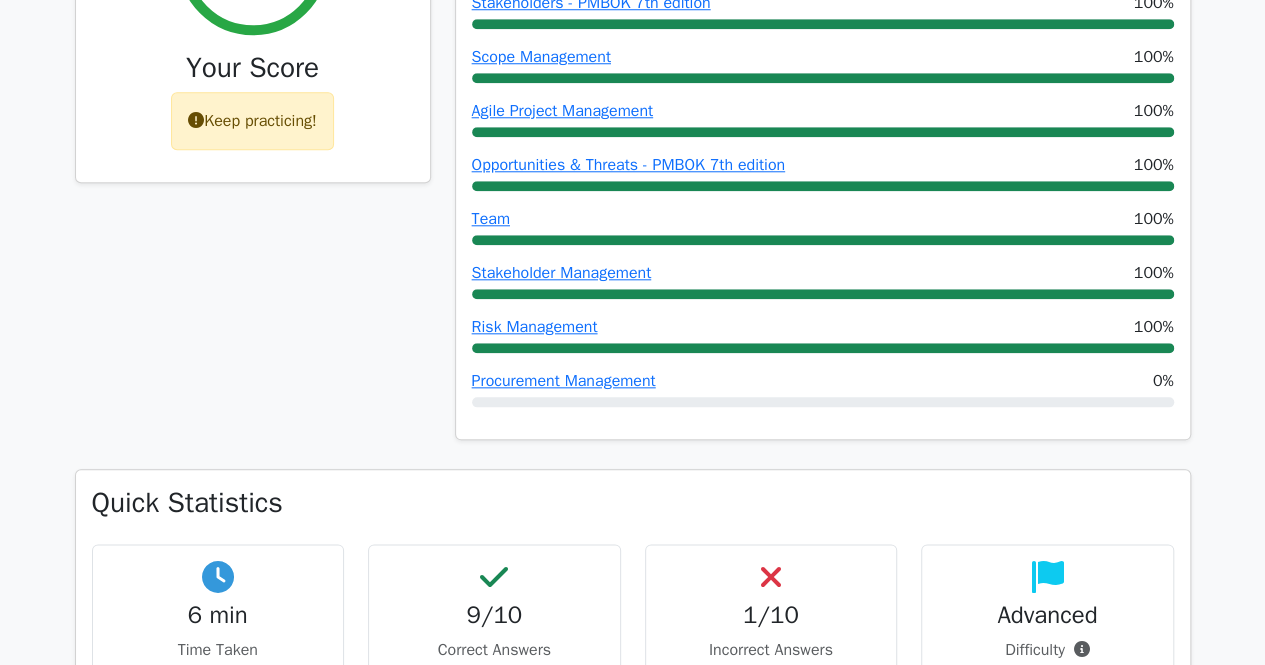 scroll, scrollTop: 1000, scrollLeft: 0, axis: vertical 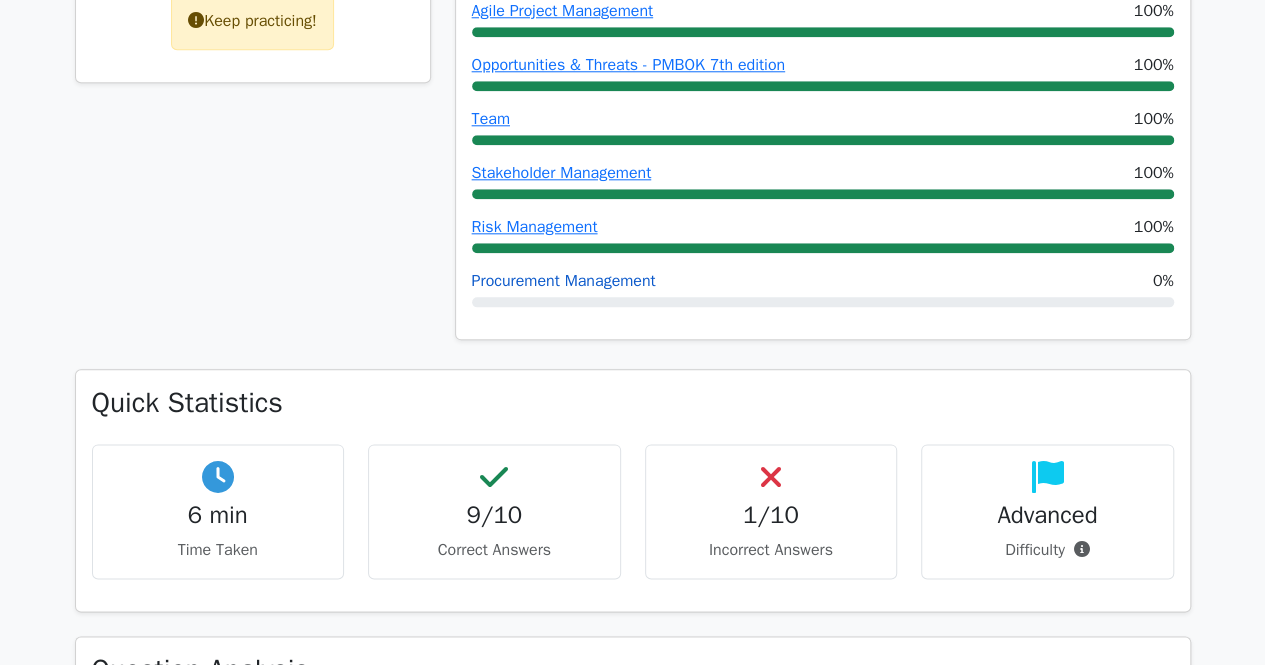 click on "Procurement Management" at bounding box center [564, 281] 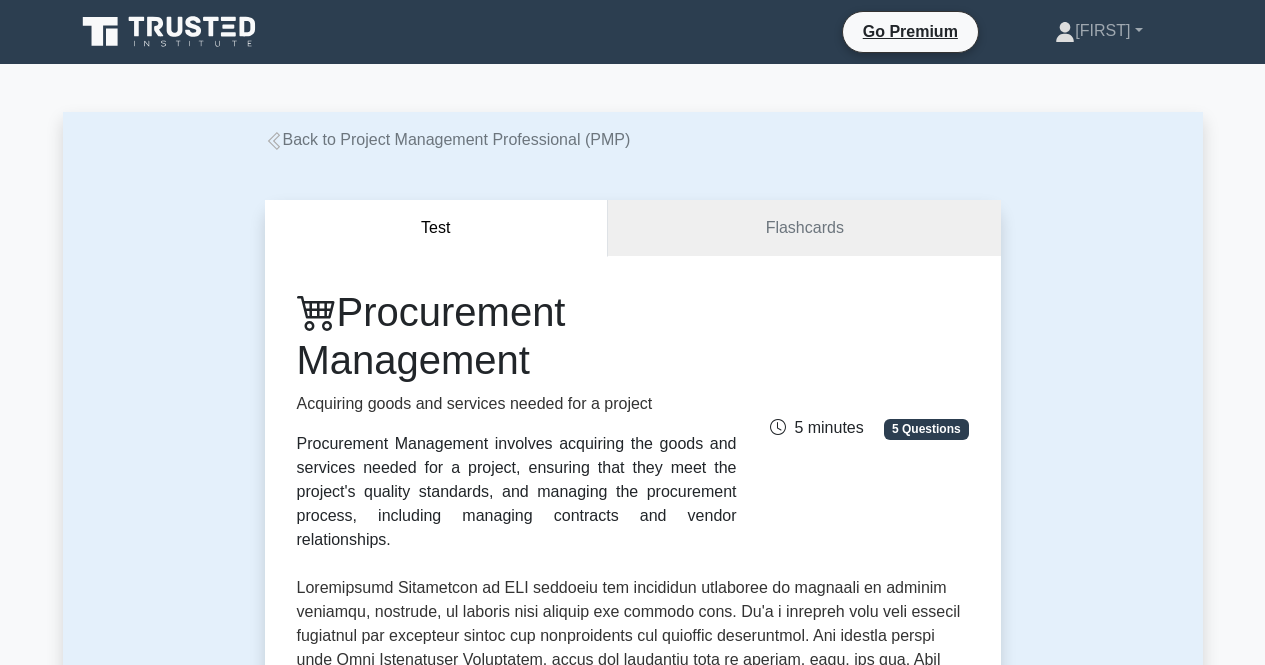 scroll, scrollTop: 0, scrollLeft: 0, axis: both 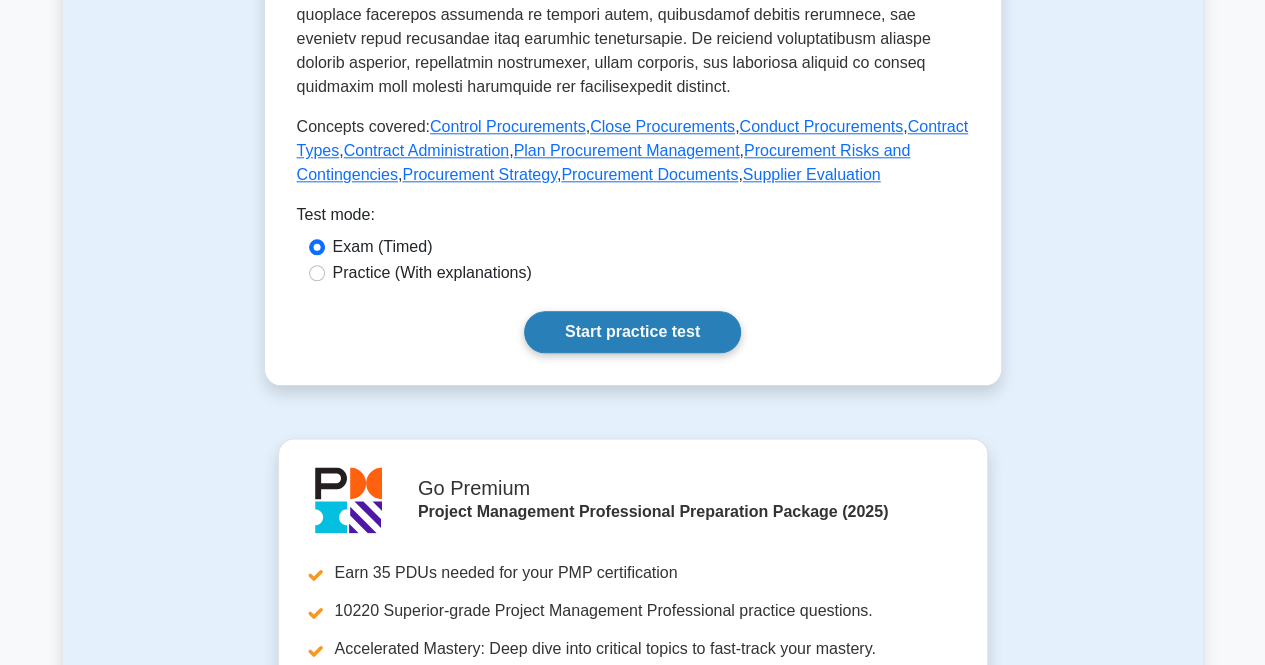 click on "Start practice test" at bounding box center (632, 332) 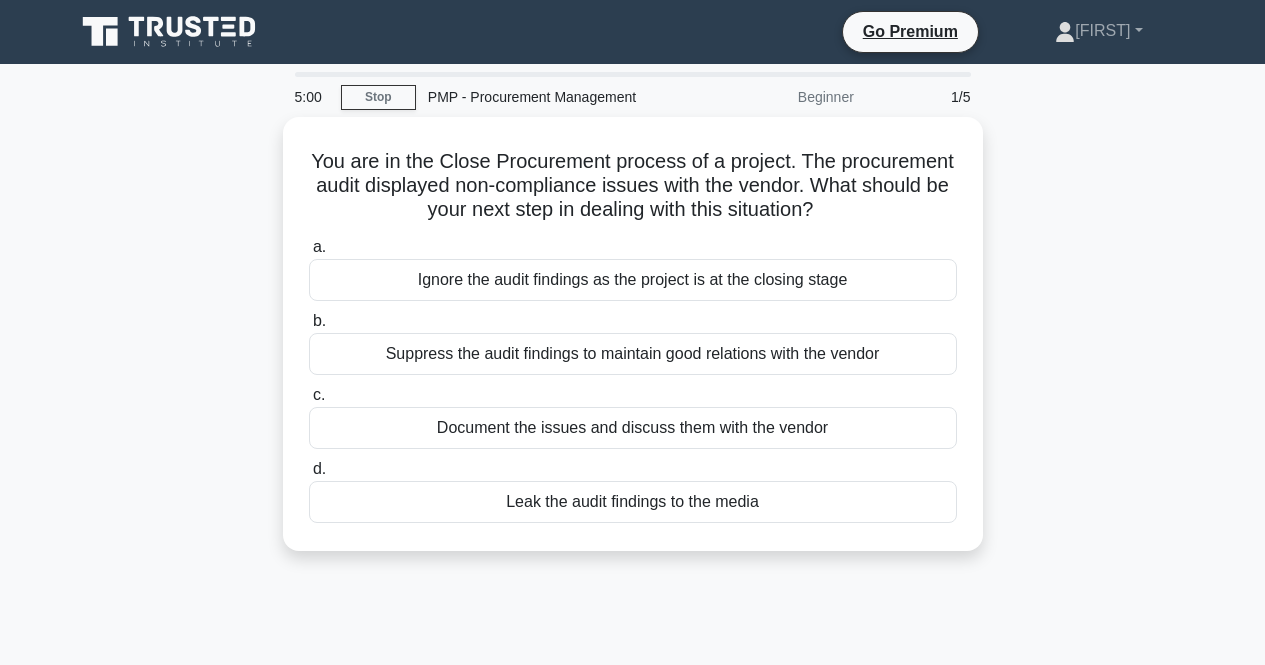 scroll, scrollTop: 0, scrollLeft: 0, axis: both 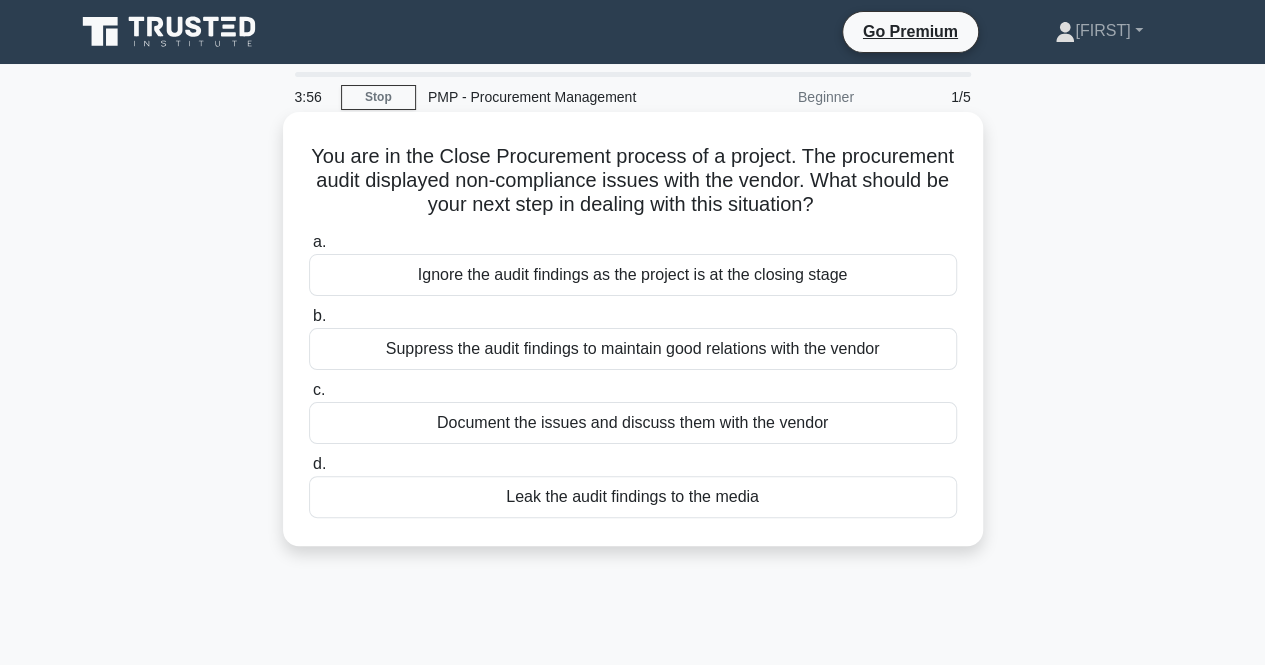 click on "Document the issues and discuss them with the vendor" at bounding box center [633, 423] 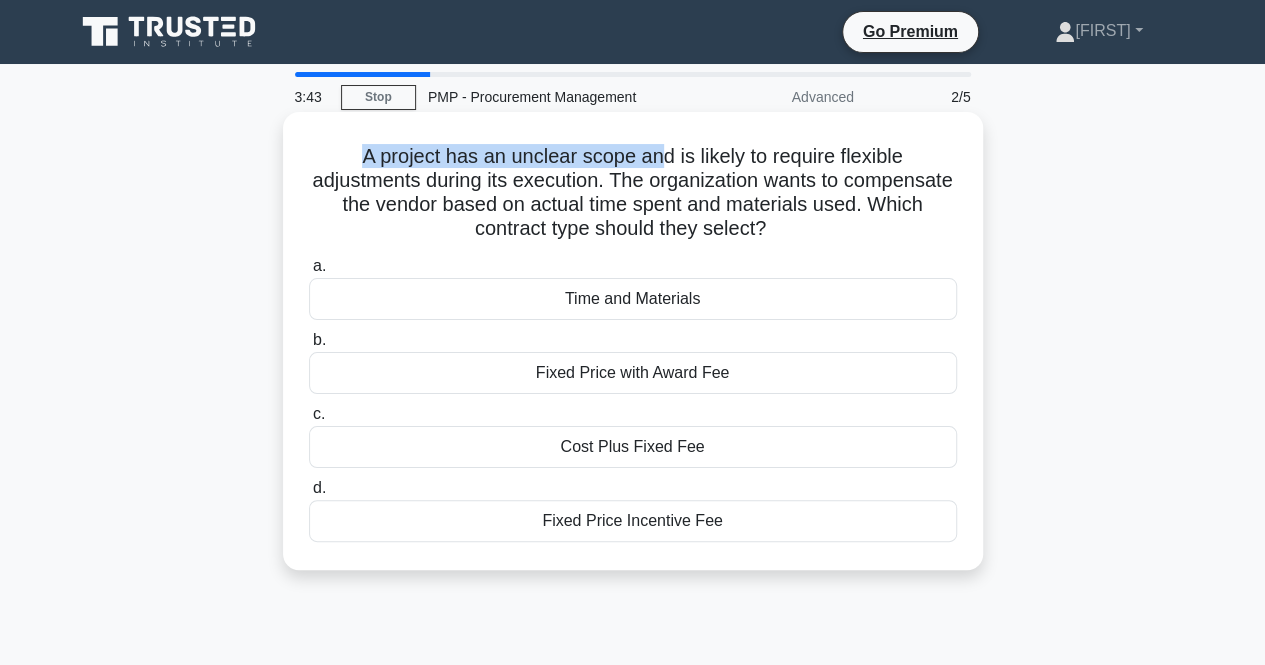 drag, startPoint x: 356, startPoint y: 157, endPoint x: 664, endPoint y: 156, distance: 308.00162 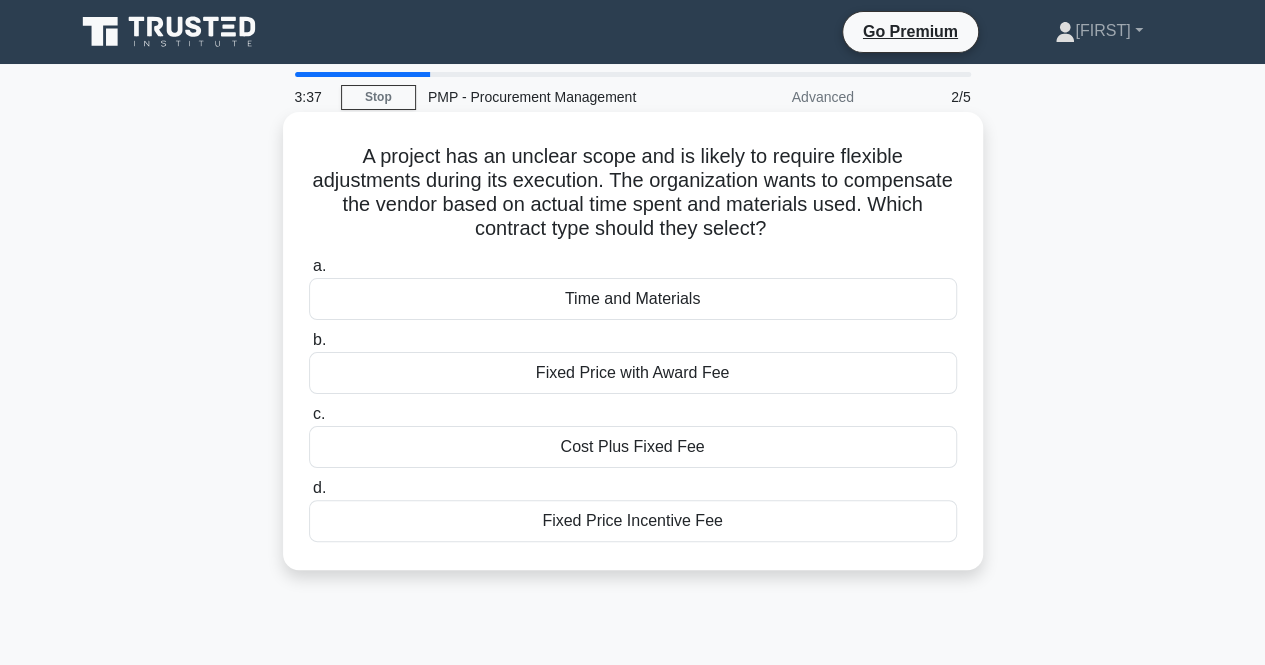 click on "A project has an unclear scope and is likely to require flexible adjustments during its execution. The organization wants to compensate the vendor based on actual time spent and materials used. Which contract type should they select?
.spinner_0XTQ{transform-origin:center;animation:spinner_y6GP .75s linear infinite}@keyframes spinner_y6GP{100%{transform:rotate(360deg)}}" at bounding box center [633, 193] 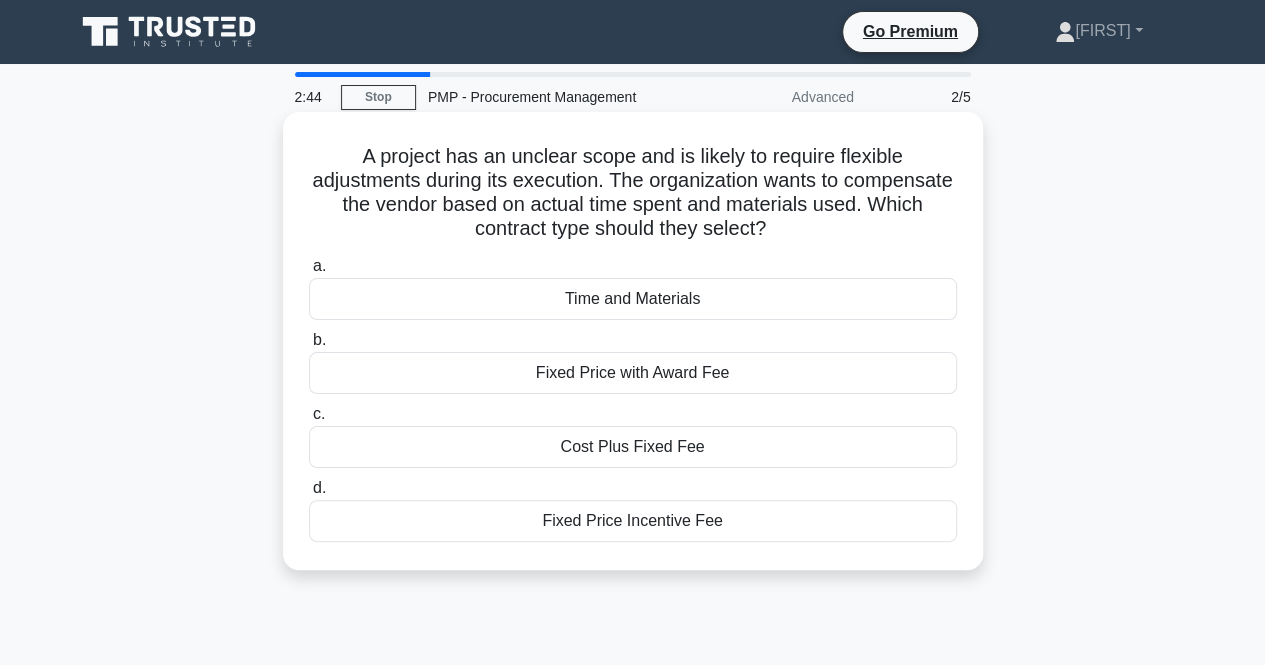 click on "Fixed Price with Award Fee" at bounding box center [633, 373] 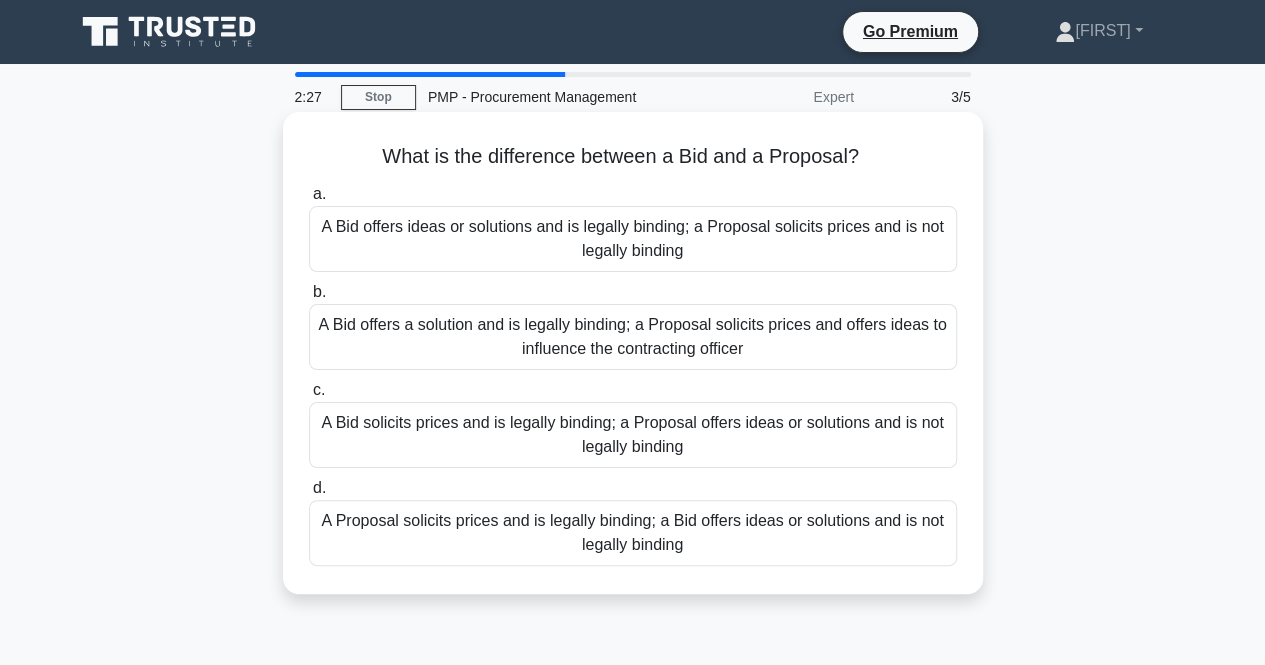 click on "A Bid offers a solution and is legally binding; a Proposal solicits prices and offers ideas to influence the contracting officer" at bounding box center (633, 337) 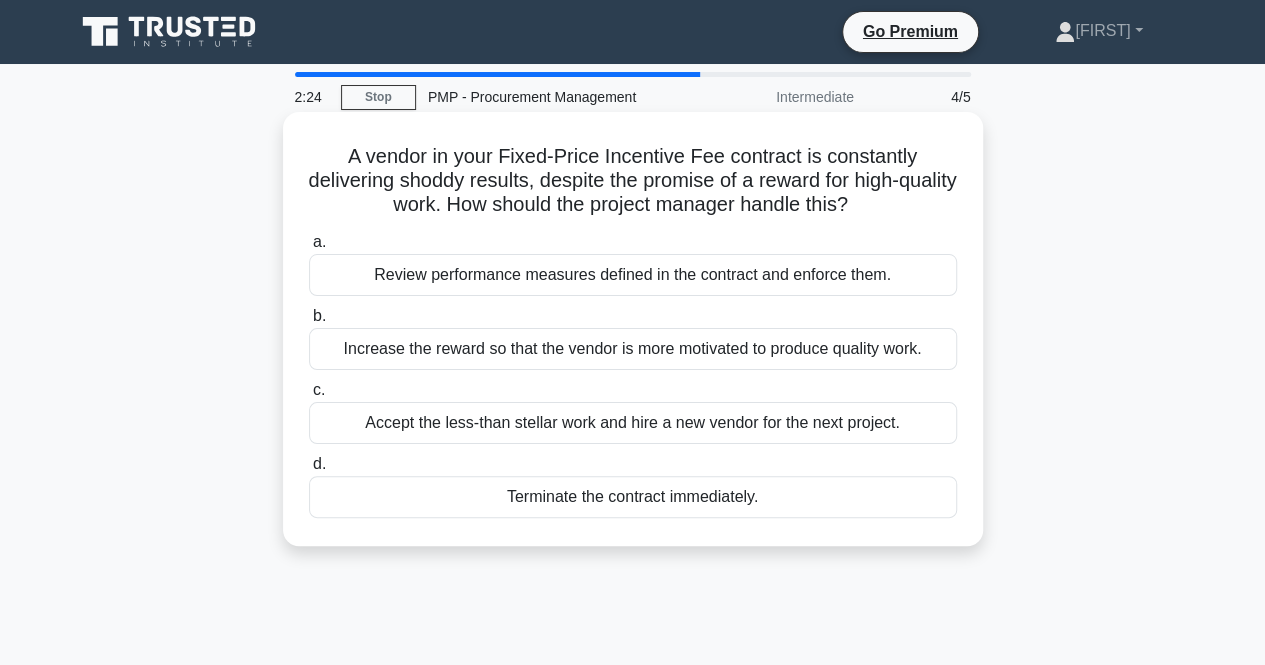 click on "Accept the less-than stellar work and hire a new vendor for the next project." at bounding box center (633, 423) 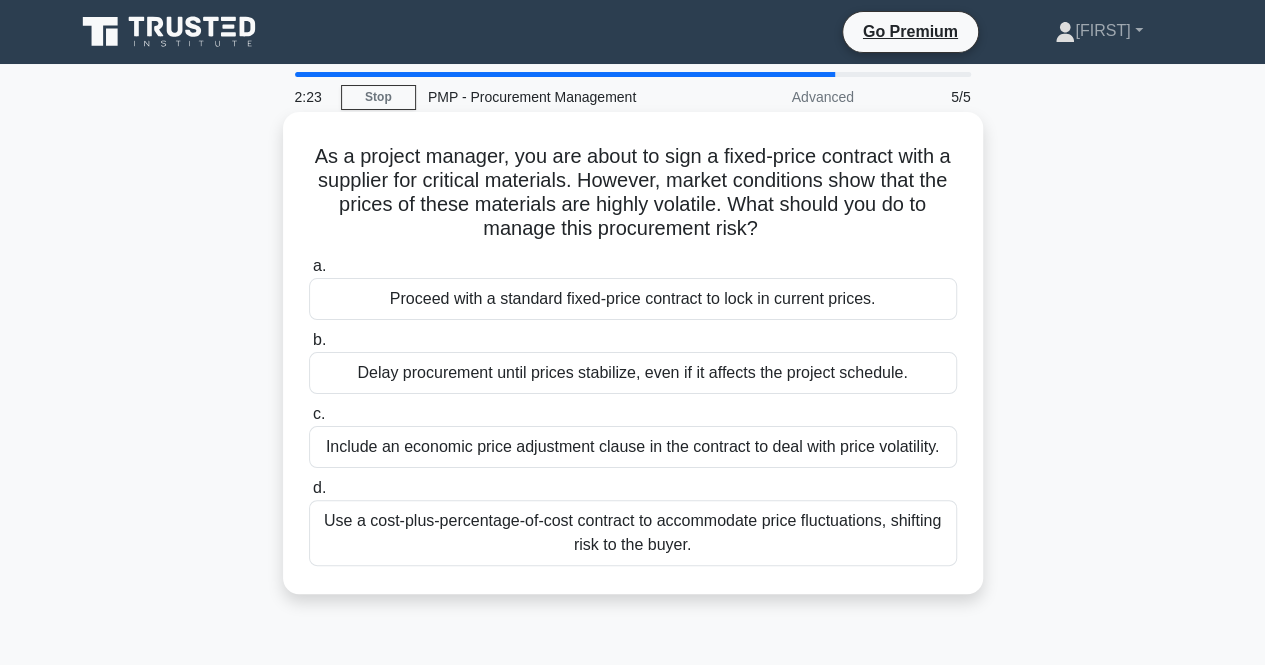 click on "d.
Use a cost-plus-percentage-of-cost contract to accommodate price fluctuations, shifting risk to the buyer." at bounding box center [633, 521] 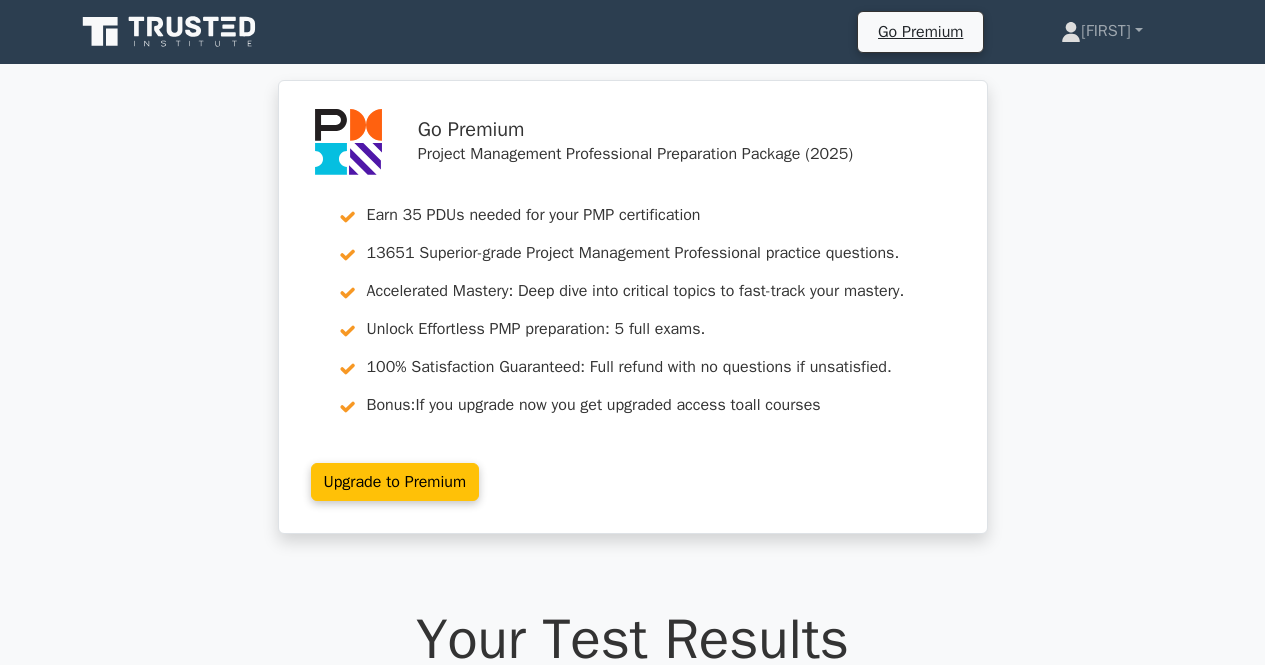 scroll, scrollTop: 0, scrollLeft: 0, axis: both 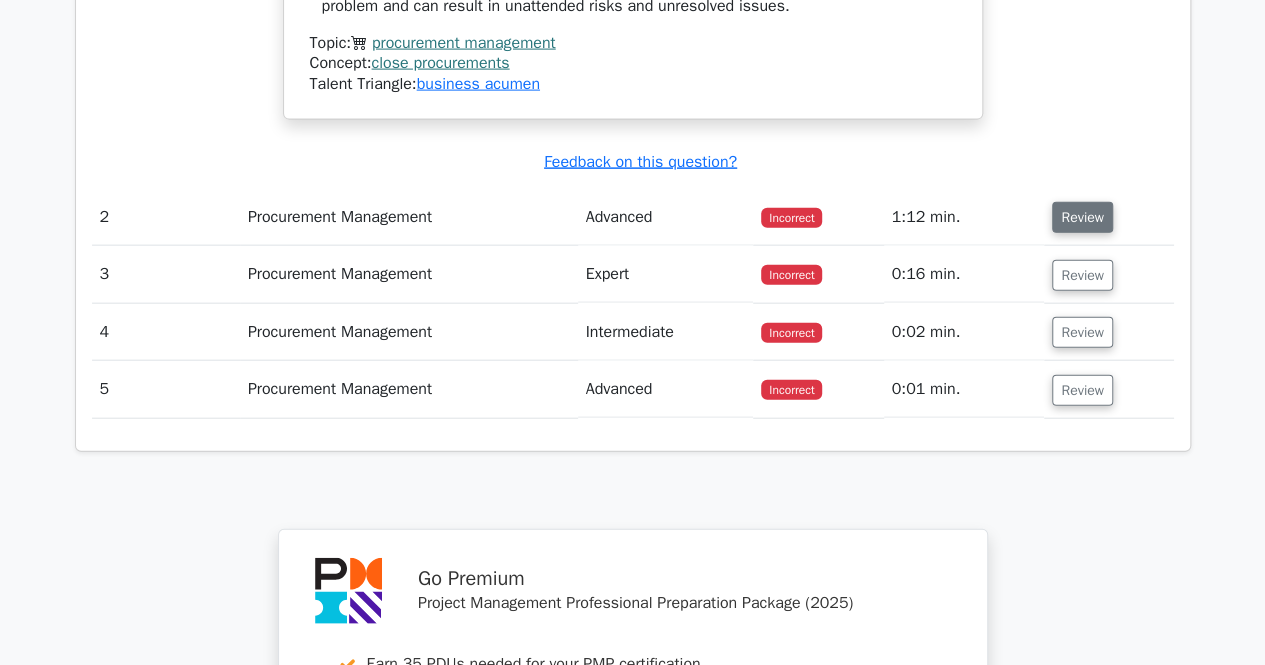 click on "Review" at bounding box center (1082, 217) 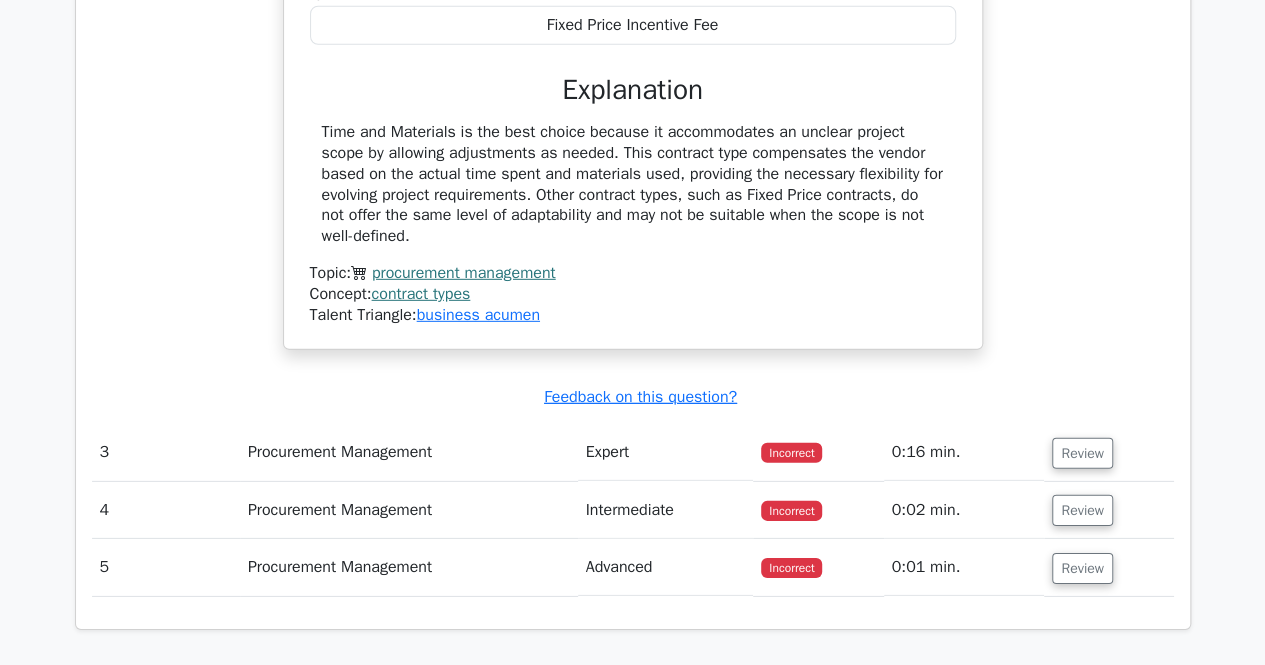 scroll, scrollTop: 2825, scrollLeft: 0, axis: vertical 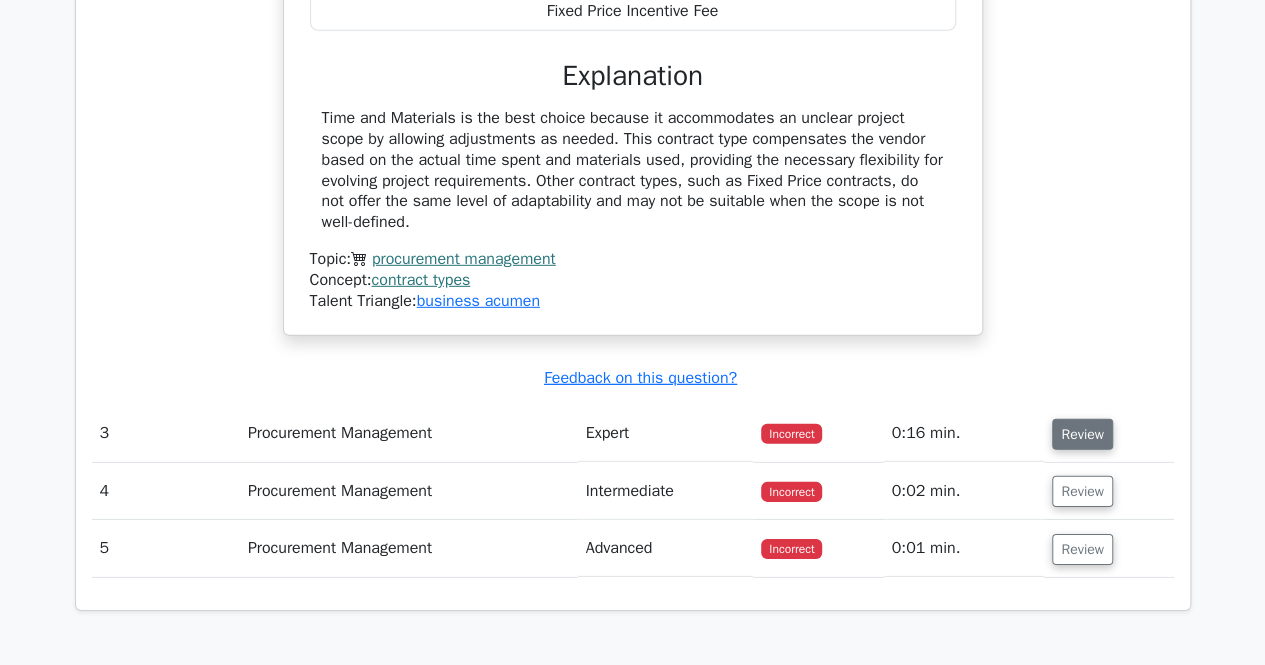 click on "Review" at bounding box center (1082, 434) 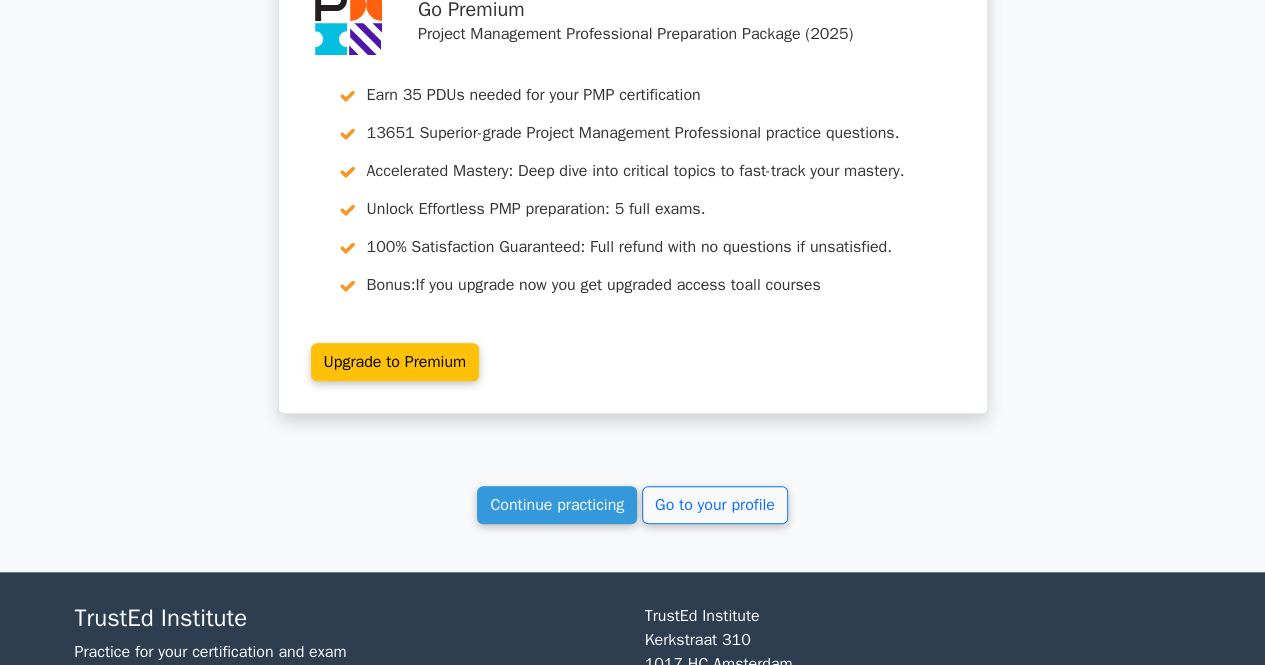 scroll, scrollTop: 4558, scrollLeft: 0, axis: vertical 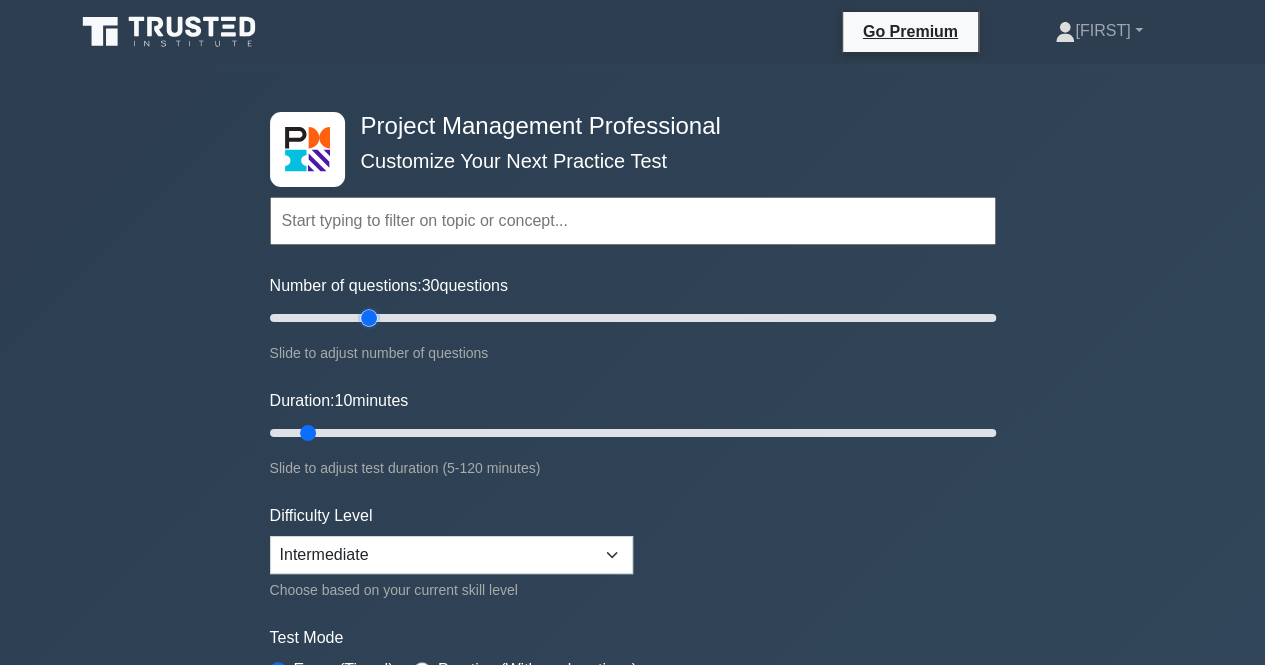 drag, startPoint x: 300, startPoint y: 315, endPoint x: 374, endPoint y: 326, distance: 74.8131 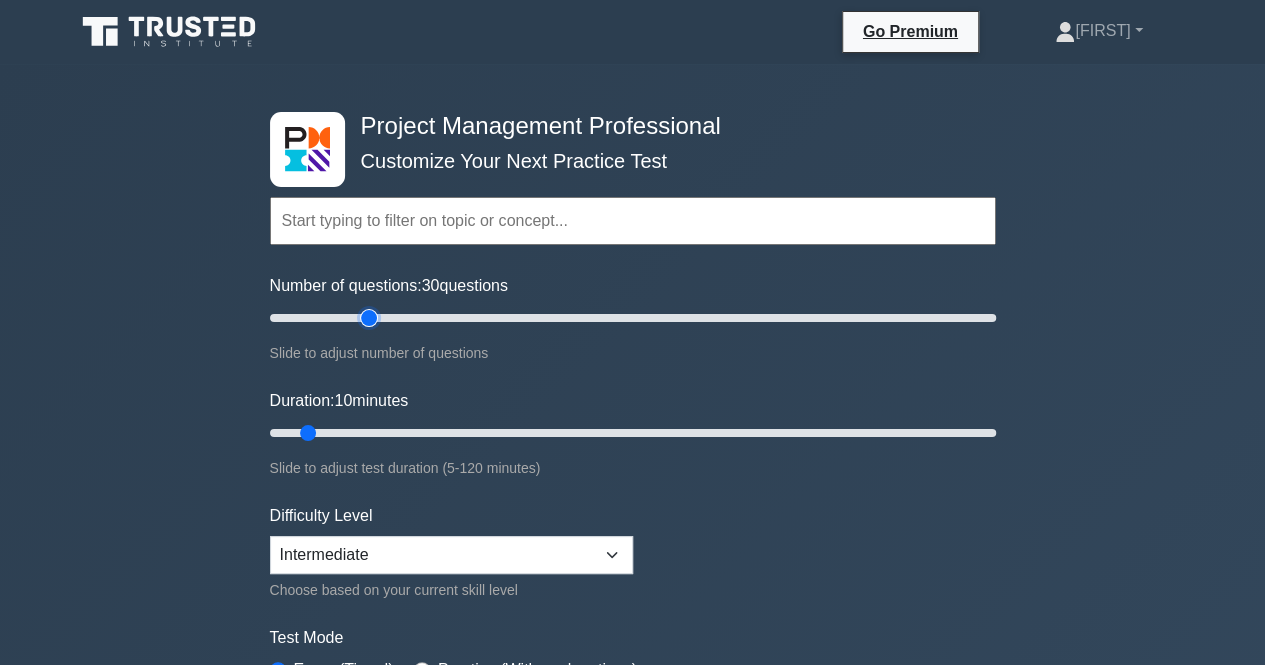 type on "30" 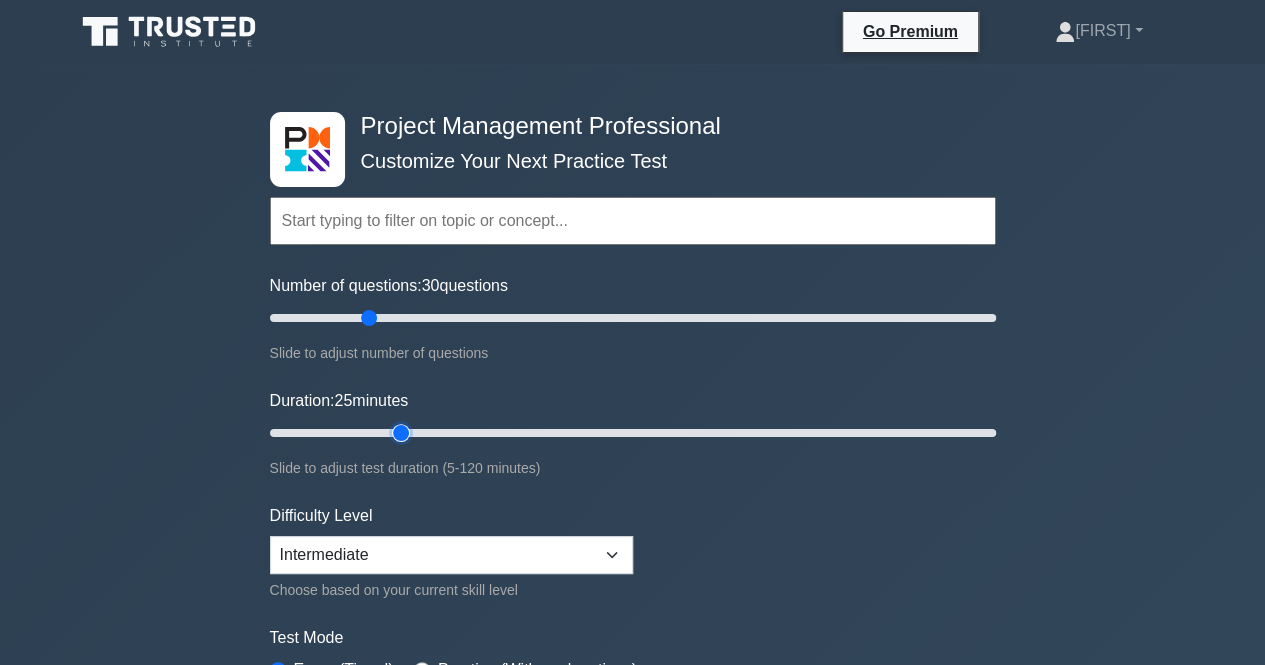drag, startPoint x: 308, startPoint y: 430, endPoint x: 391, endPoint y: 439, distance: 83.48653 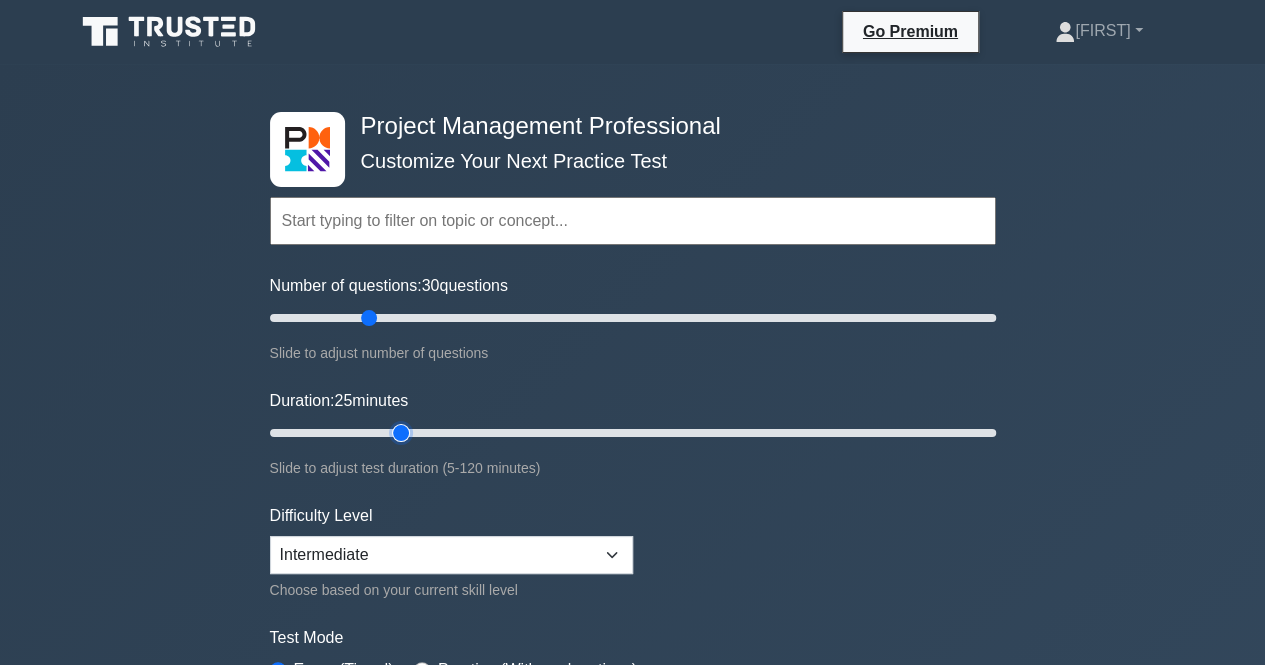 type on "25" 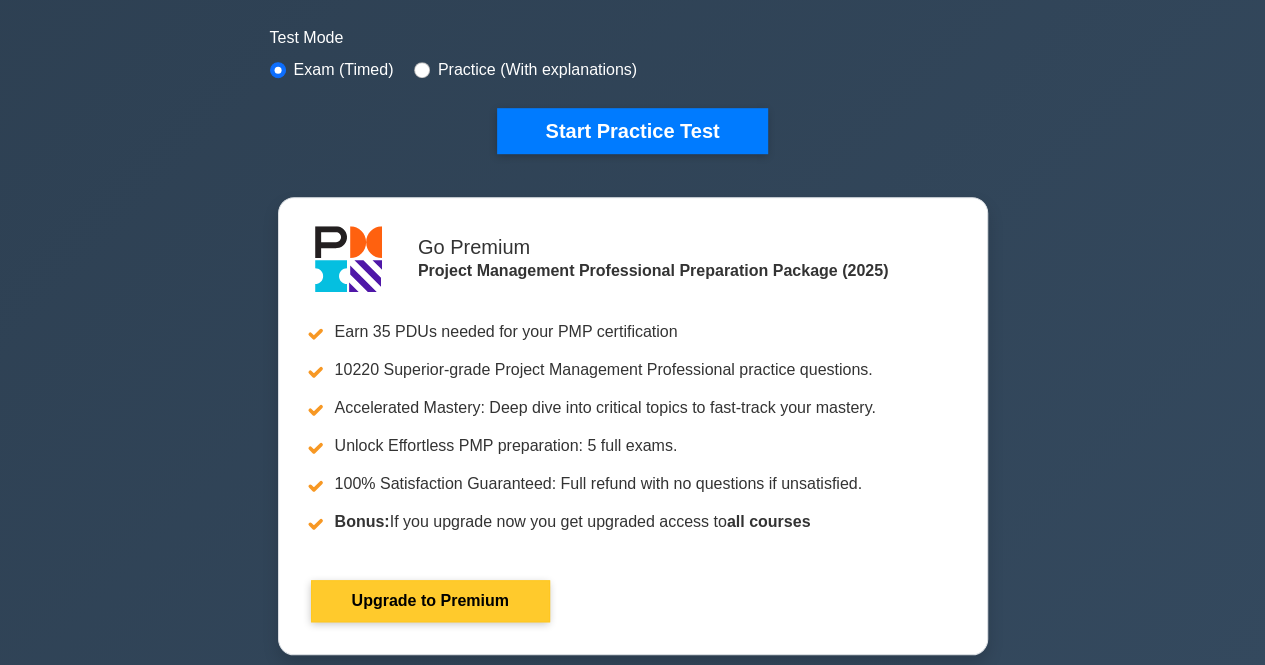 scroll, scrollTop: 300, scrollLeft: 0, axis: vertical 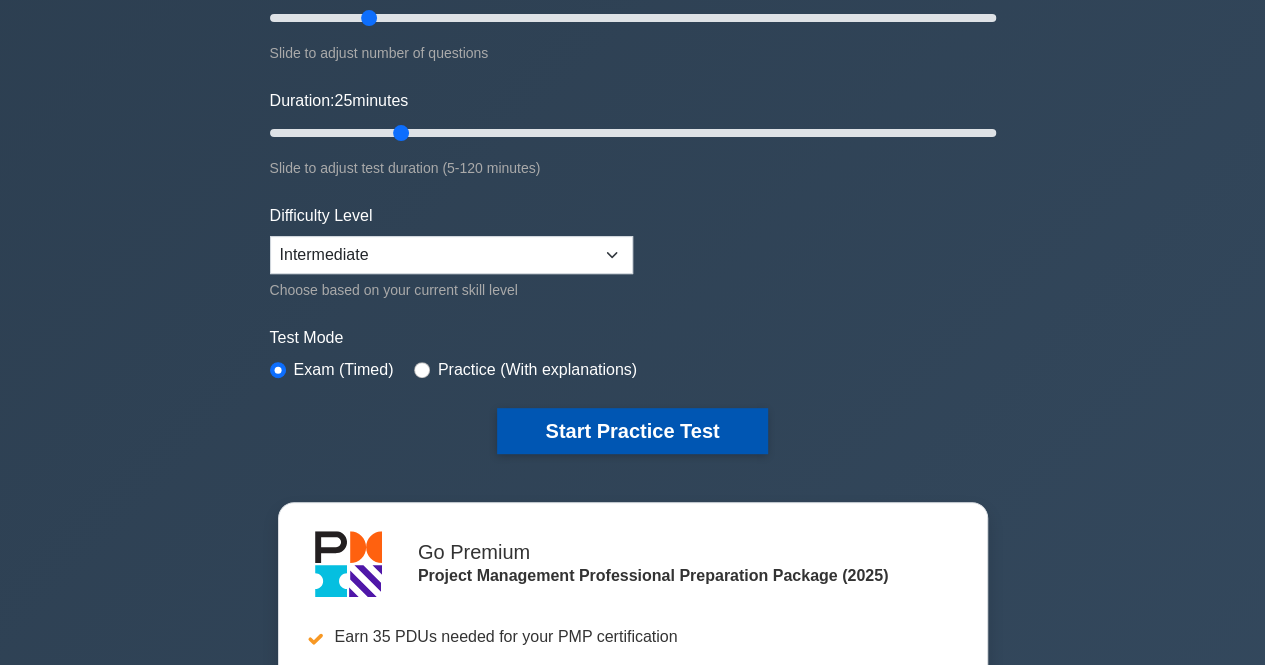 click on "Start Practice Test" at bounding box center (632, 431) 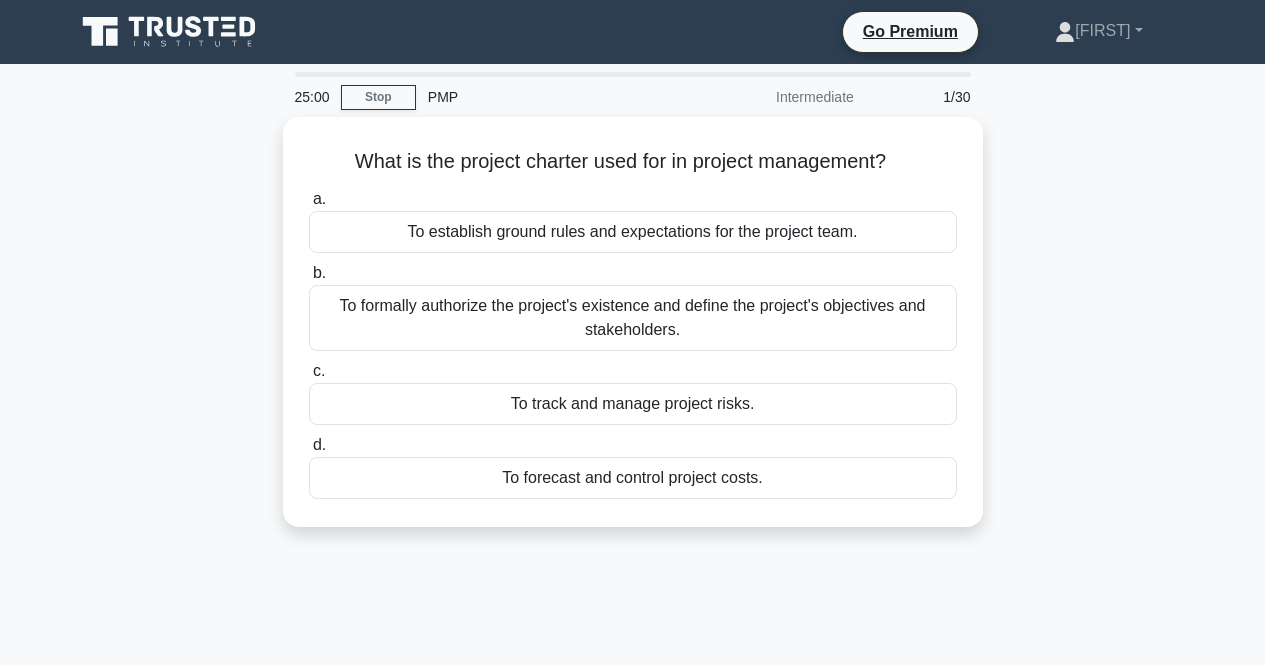 scroll, scrollTop: 0, scrollLeft: 0, axis: both 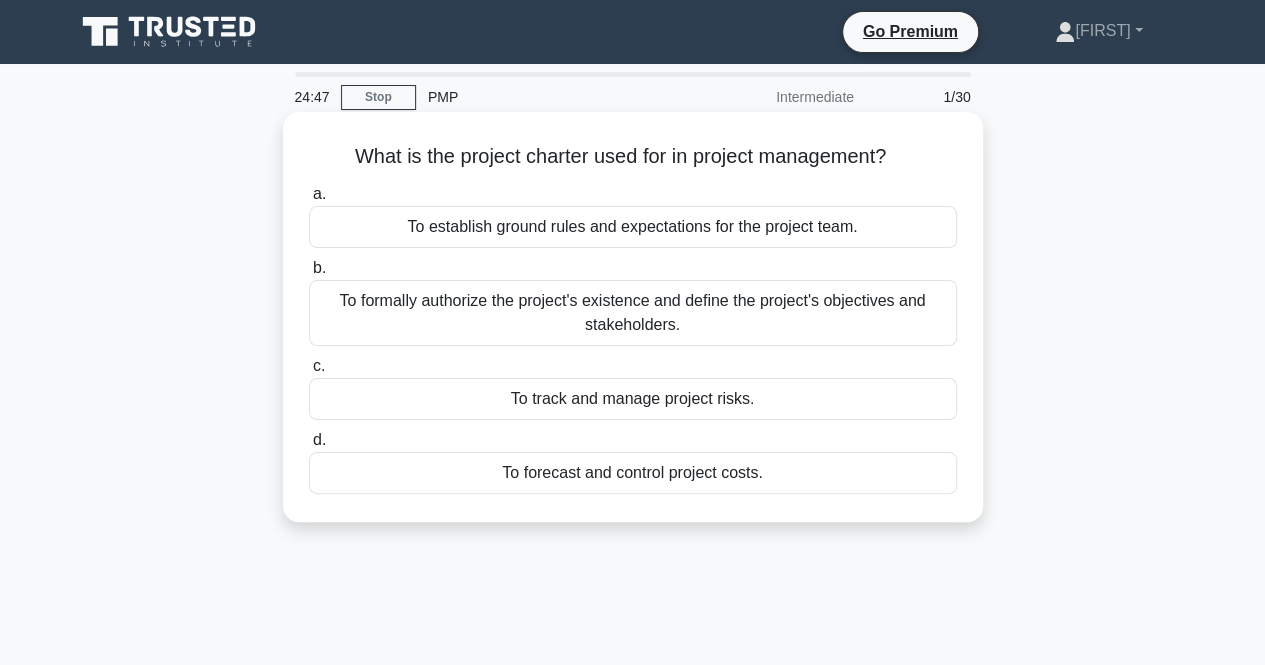 click on "To establish ground rules and expectations for the project team." at bounding box center (633, 227) 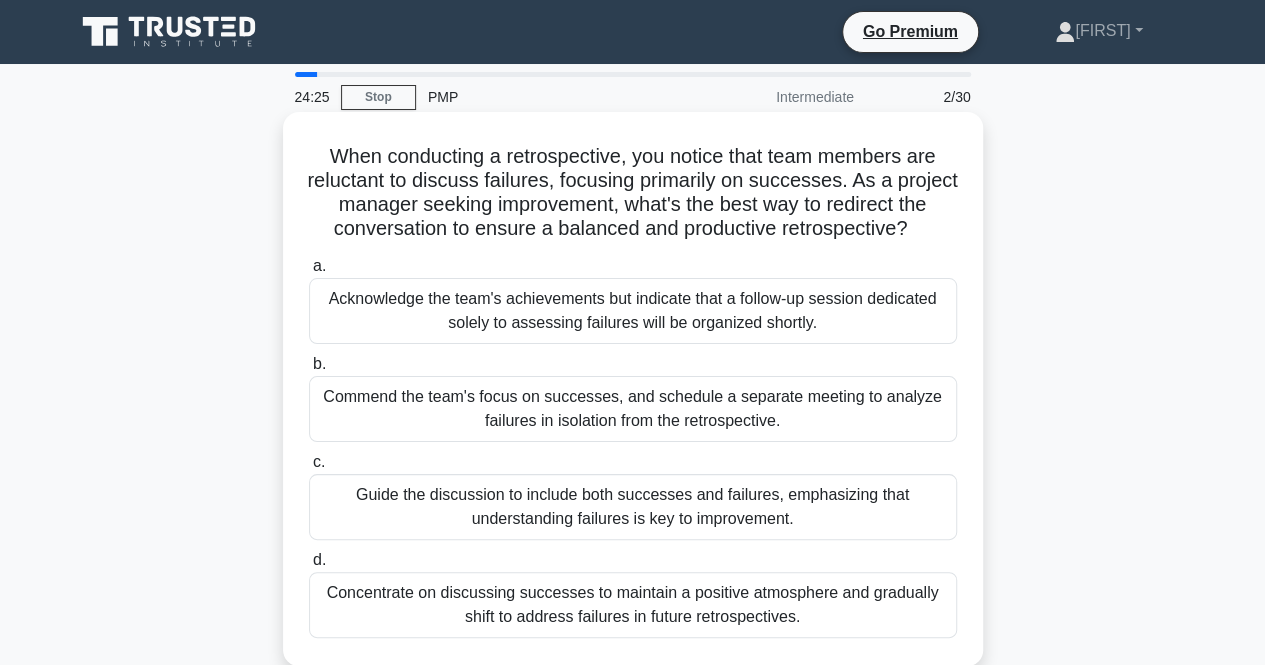 scroll, scrollTop: 100, scrollLeft: 0, axis: vertical 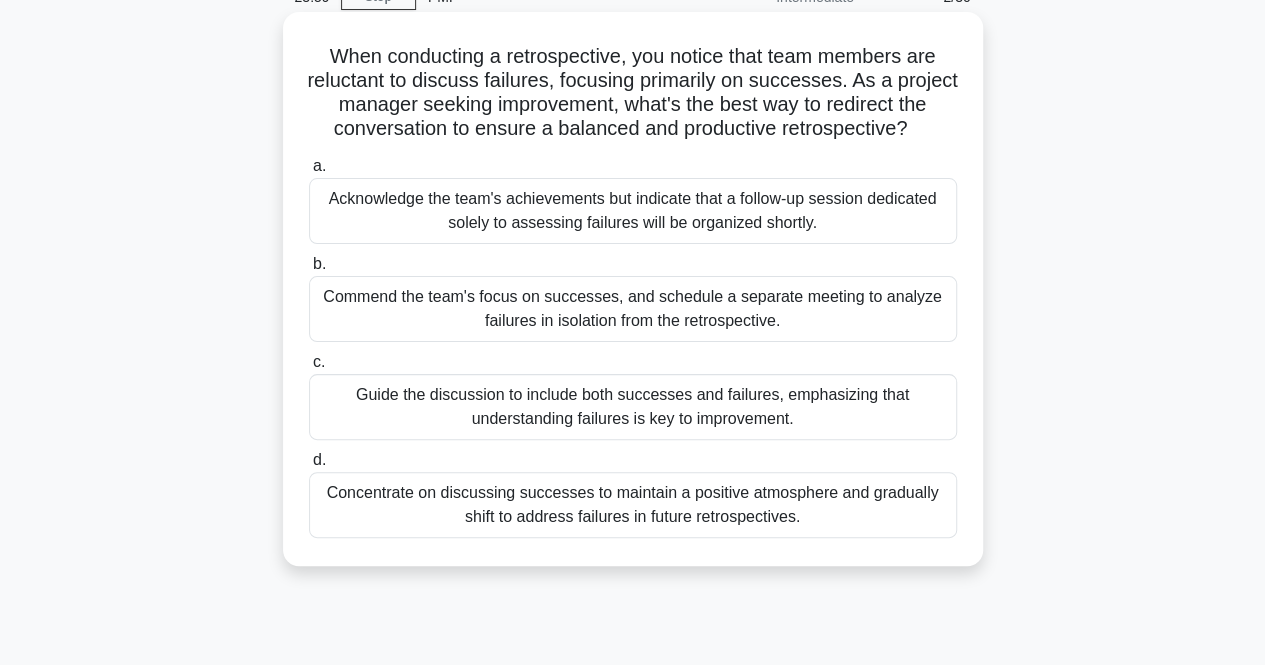 click on "Guide the discussion to include both successes and failures, emphasizing that understanding failures is key to improvement." at bounding box center (633, 407) 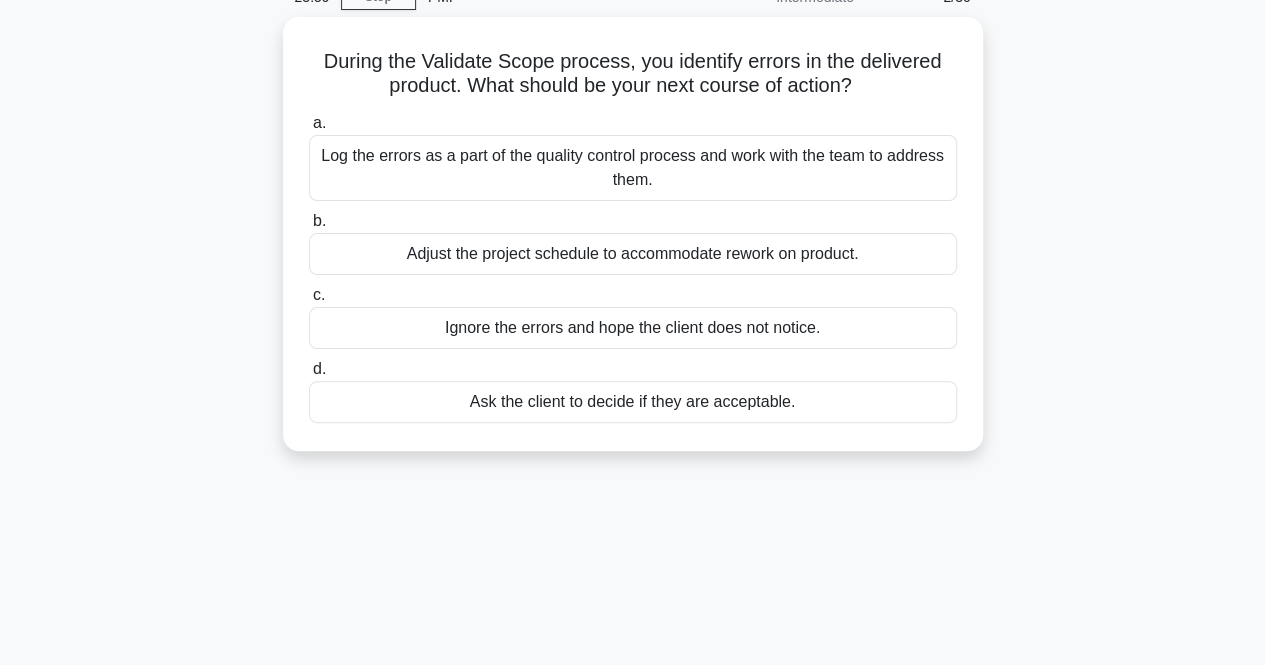 scroll, scrollTop: 0, scrollLeft: 0, axis: both 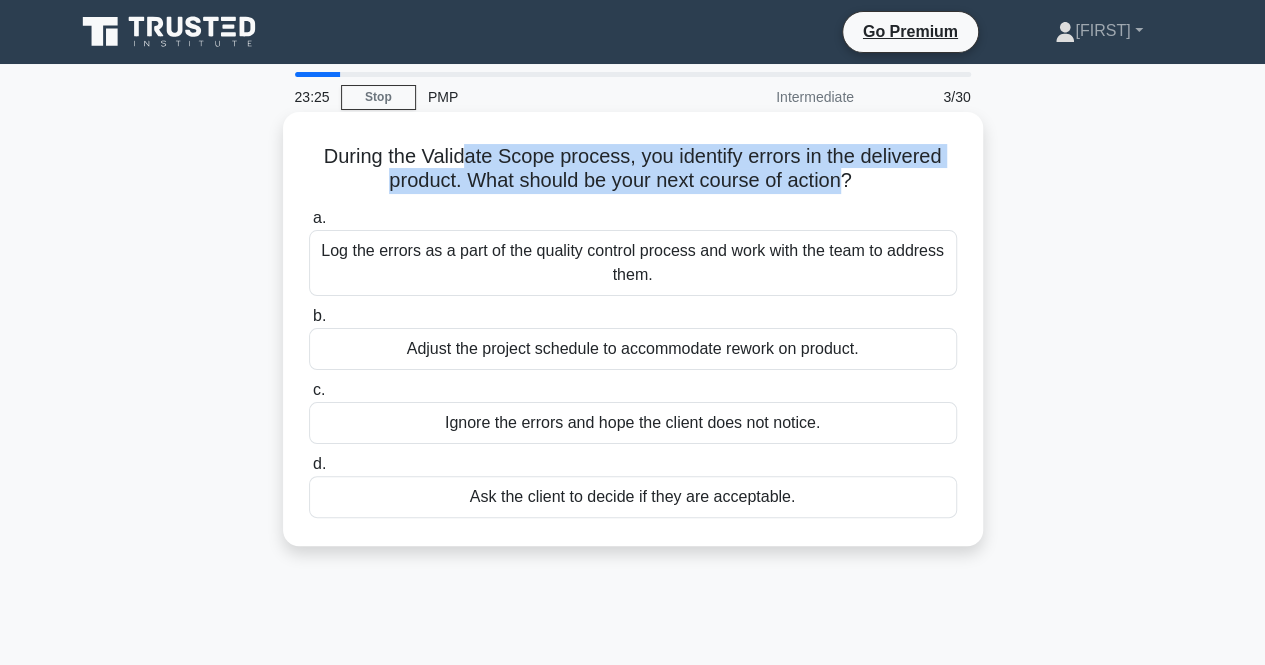 drag, startPoint x: 467, startPoint y: 161, endPoint x: 844, endPoint y: 181, distance: 377.53012 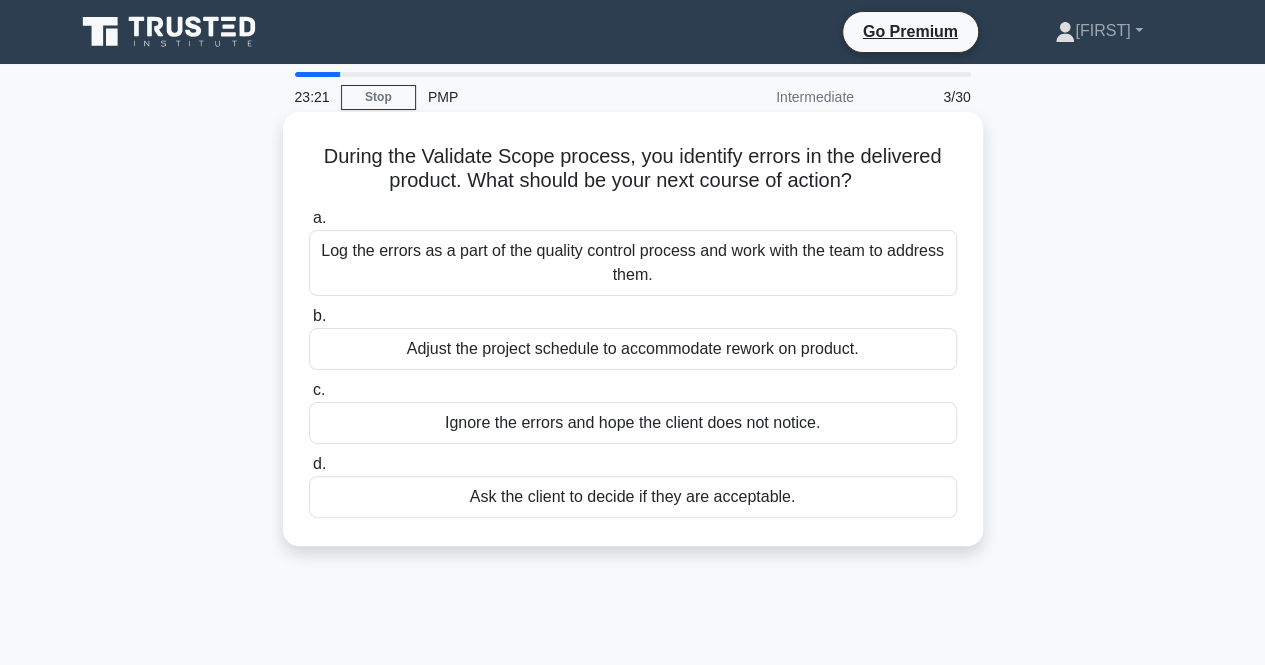 click on "Log the errors as a part of the quality control process and work with the team to address them." at bounding box center [633, 263] 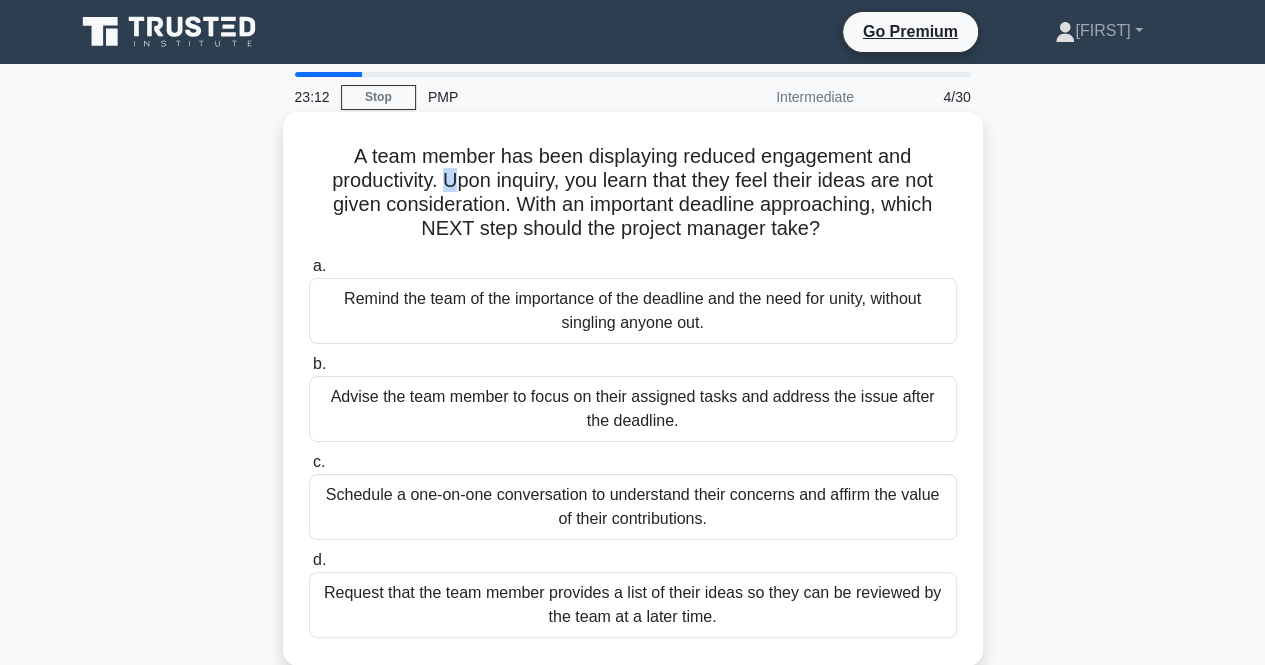 click on "A team member has been displaying reduced engagement and productivity. Upon inquiry, you learn that they feel their ideas are not given consideration. With an important deadline approaching, which NEXT step should the project manager take?
.spinner_0XTQ{transform-origin:center;animation:spinner_y6GP .75s linear infinite}@keyframes spinner_y6GP{100%{transform:rotate(360deg)}}" at bounding box center [633, 193] 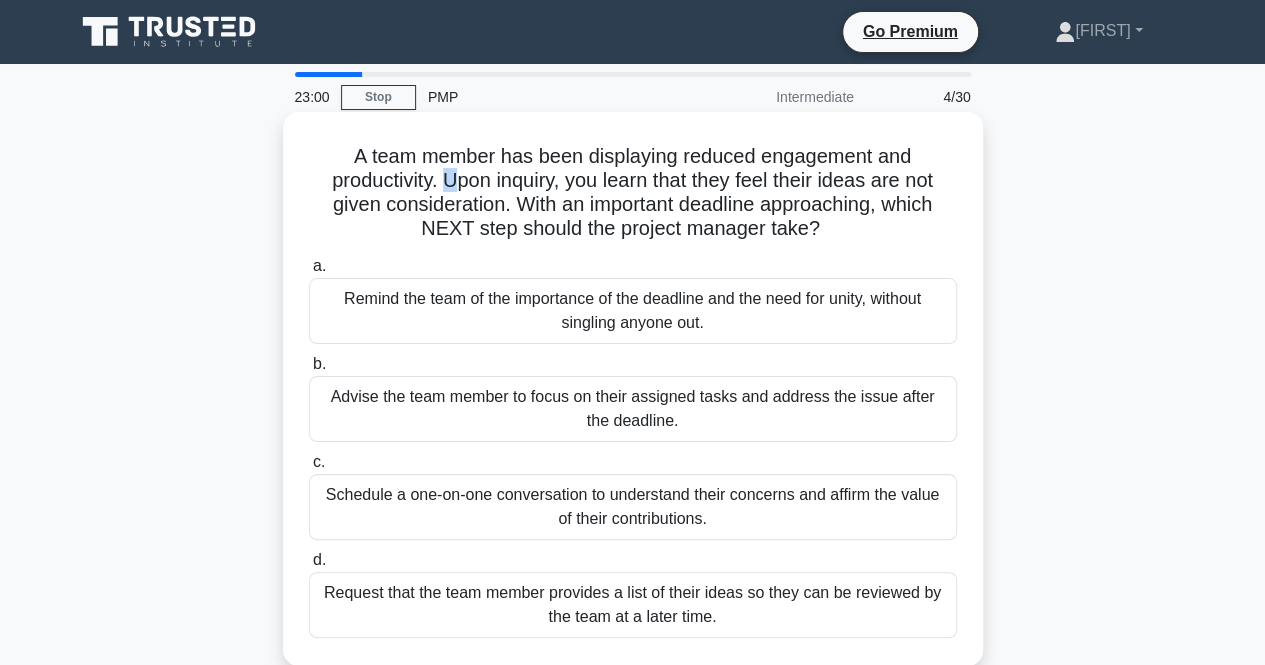 scroll, scrollTop: 100, scrollLeft: 0, axis: vertical 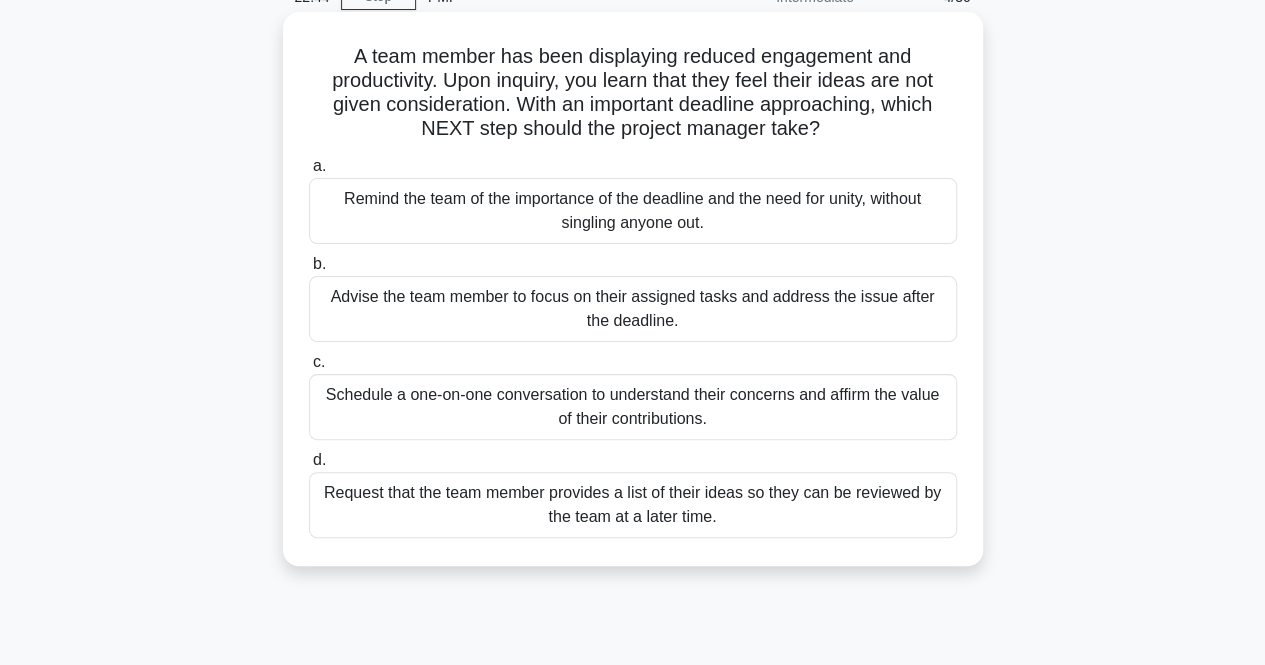 click on "Remind the team of the importance of the deadline and the need for unity, without singling anyone out." at bounding box center (633, 211) 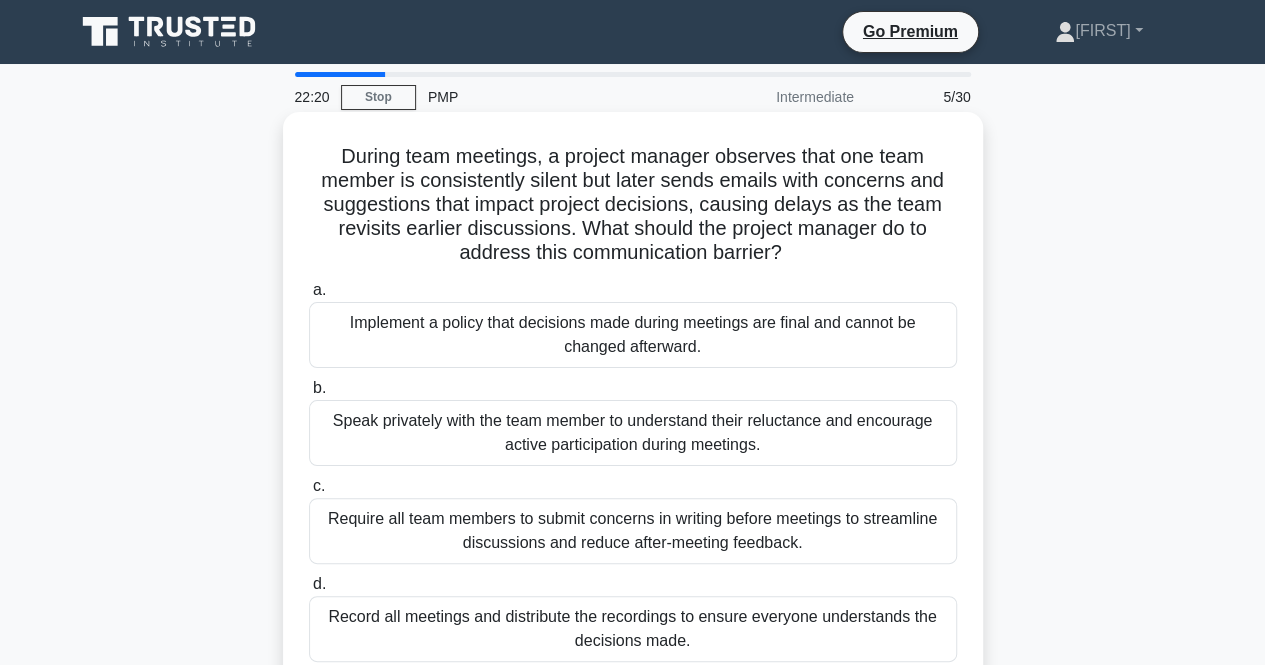 scroll, scrollTop: 100, scrollLeft: 0, axis: vertical 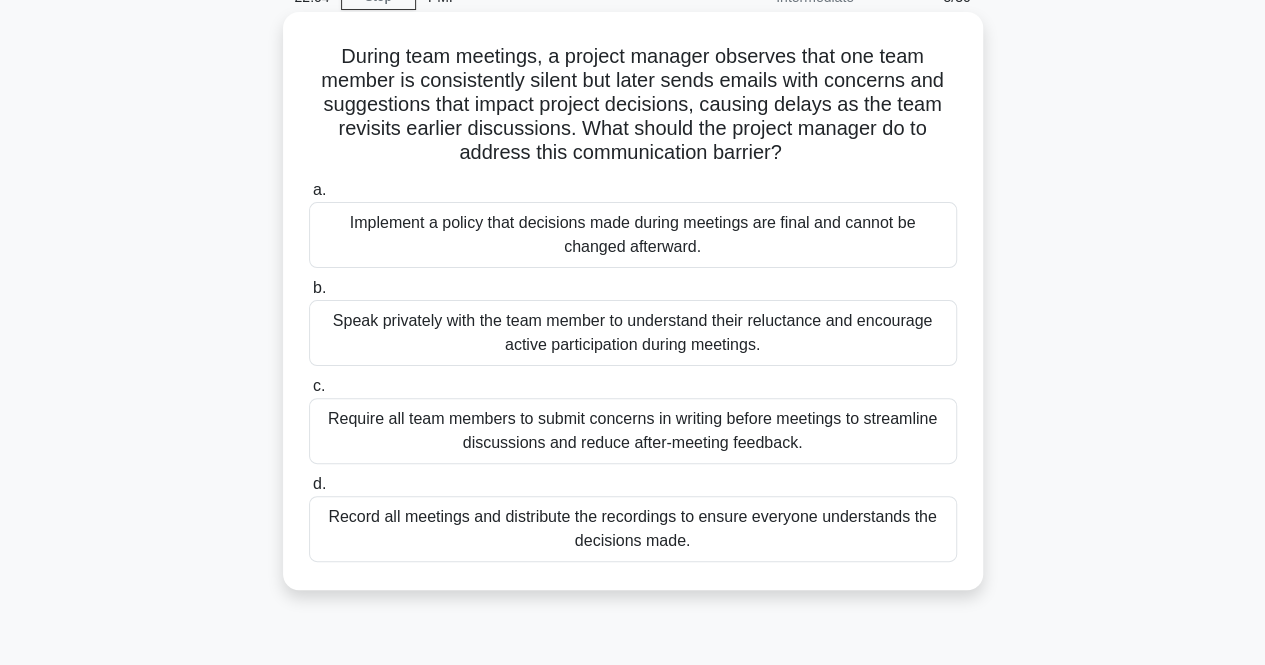 click on "Speak privately with the team member to understand their reluctance and encourage active participation during meetings." at bounding box center (633, 333) 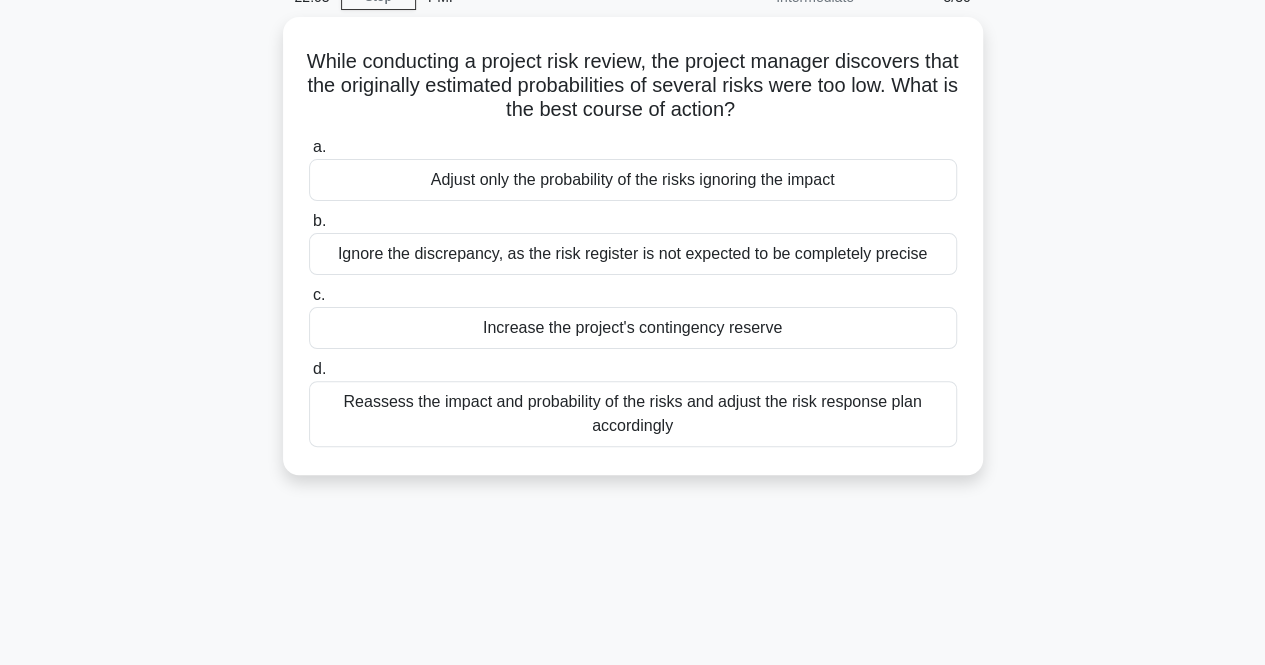 scroll, scrollTop: 0, scrollLeft: 0, axis: both 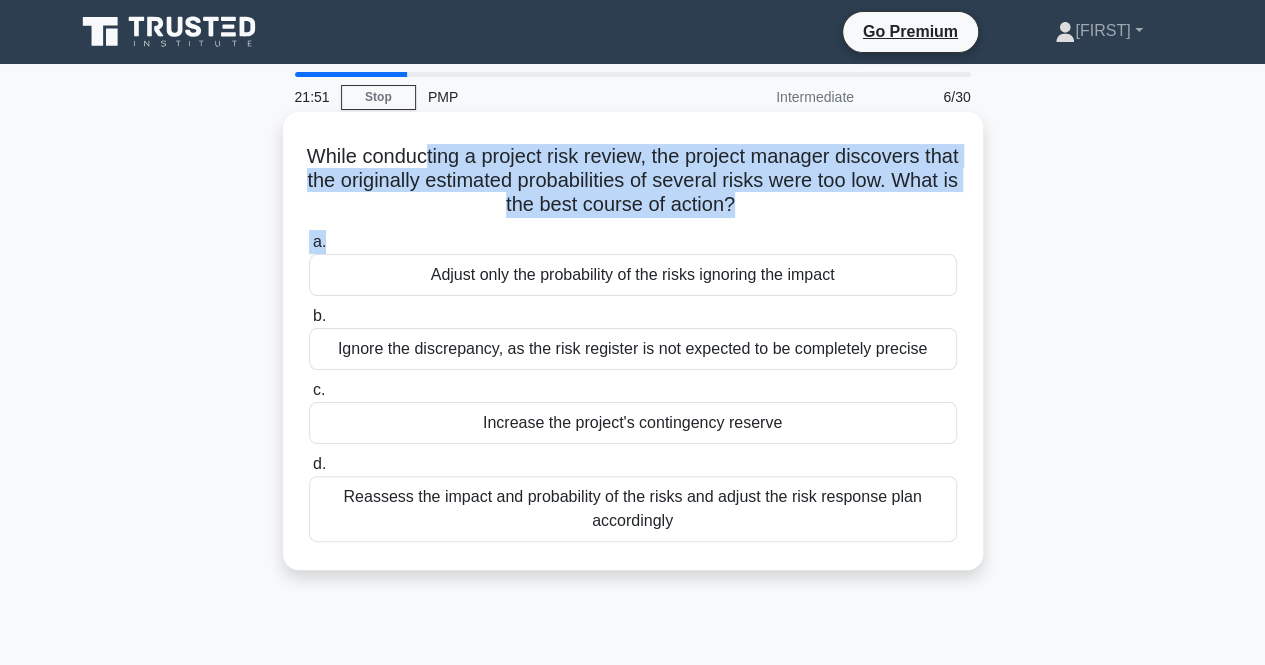 drag, startPoint x: 441, startPoint y: 159, endPoint x: 446, endPoint y: 263, distance: 104.120125 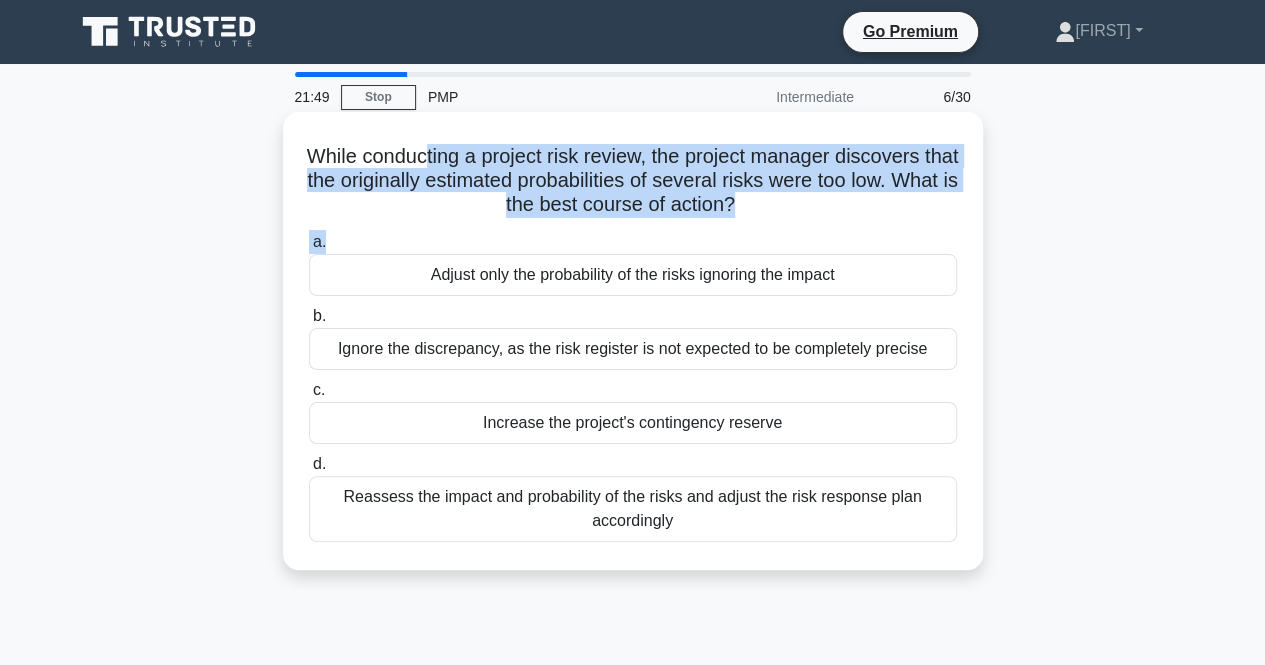 click on "While conducting a project risk review, the project manager discovers that the originally estimated probabilities of several risks were too low. What is the best course of action?
.spinner_0XTQ{transform-origin:center;animation:spinner_y6GP .75s linear infinite}@keyframes spinner_y6GP{100%{transform:rotate(360deg)}}" at bounding box center (633, 181) 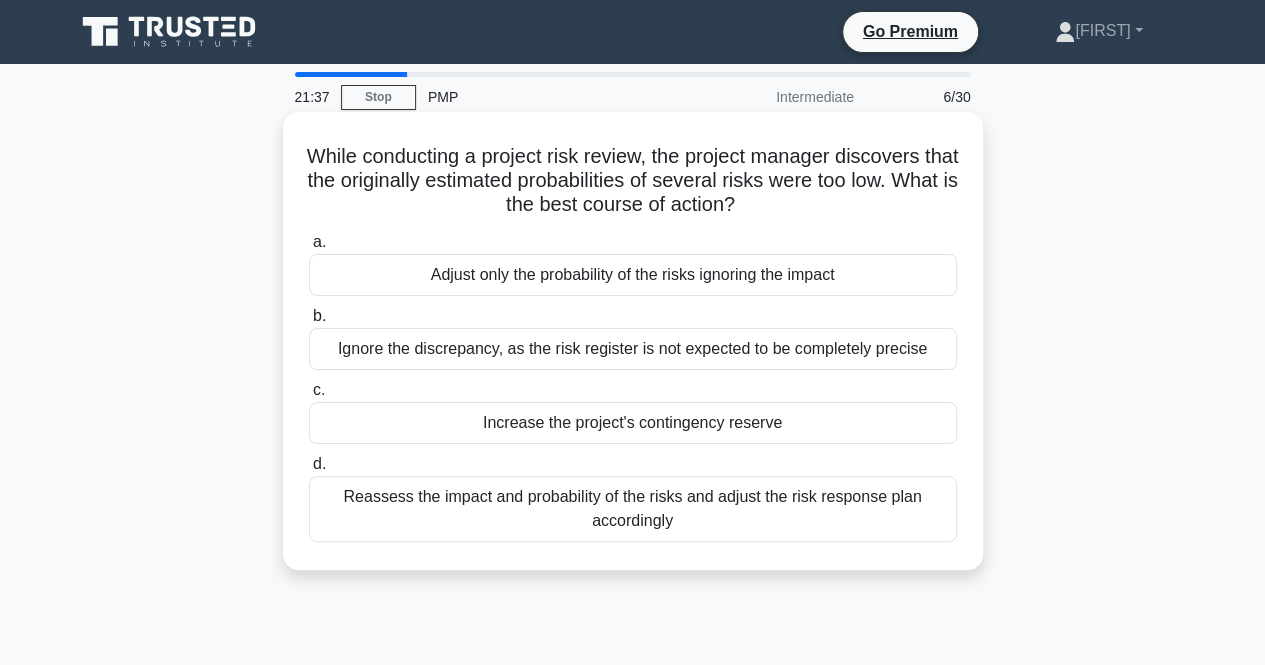 click on "Reassess the impact and probability of the risks and adjust the risk response plan accordingly" at bounding box center [633, 509] 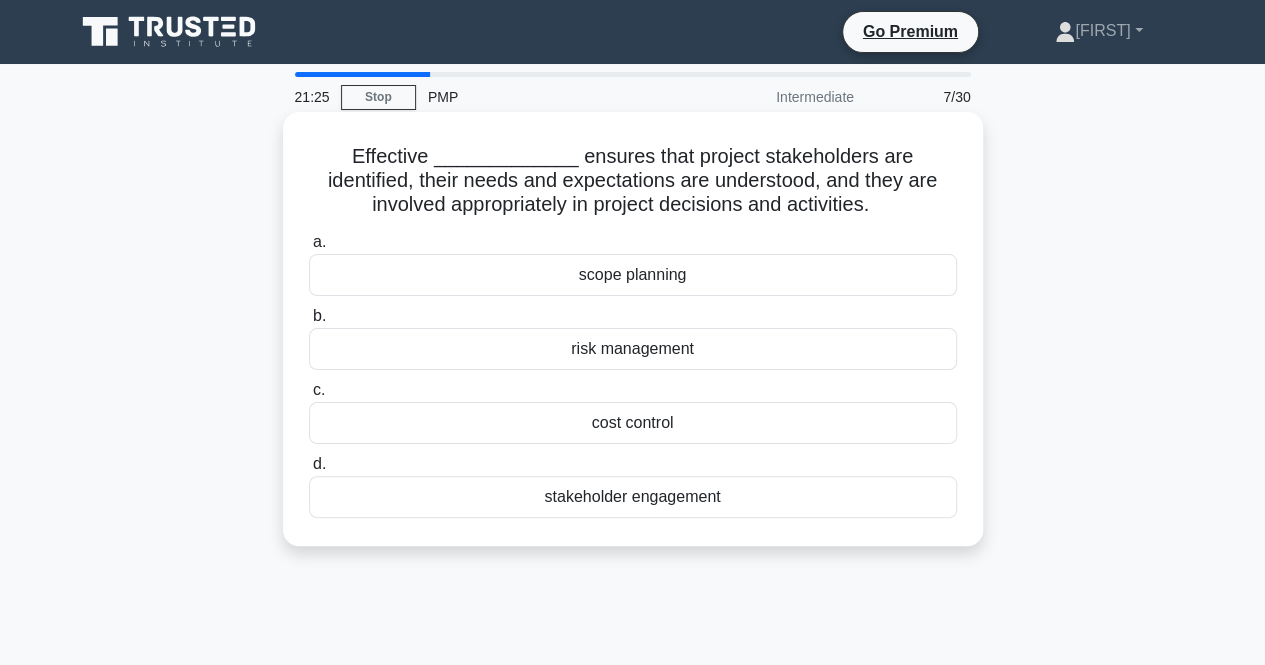 click on "stakeholder engagement" at bounding box center [633, 497] 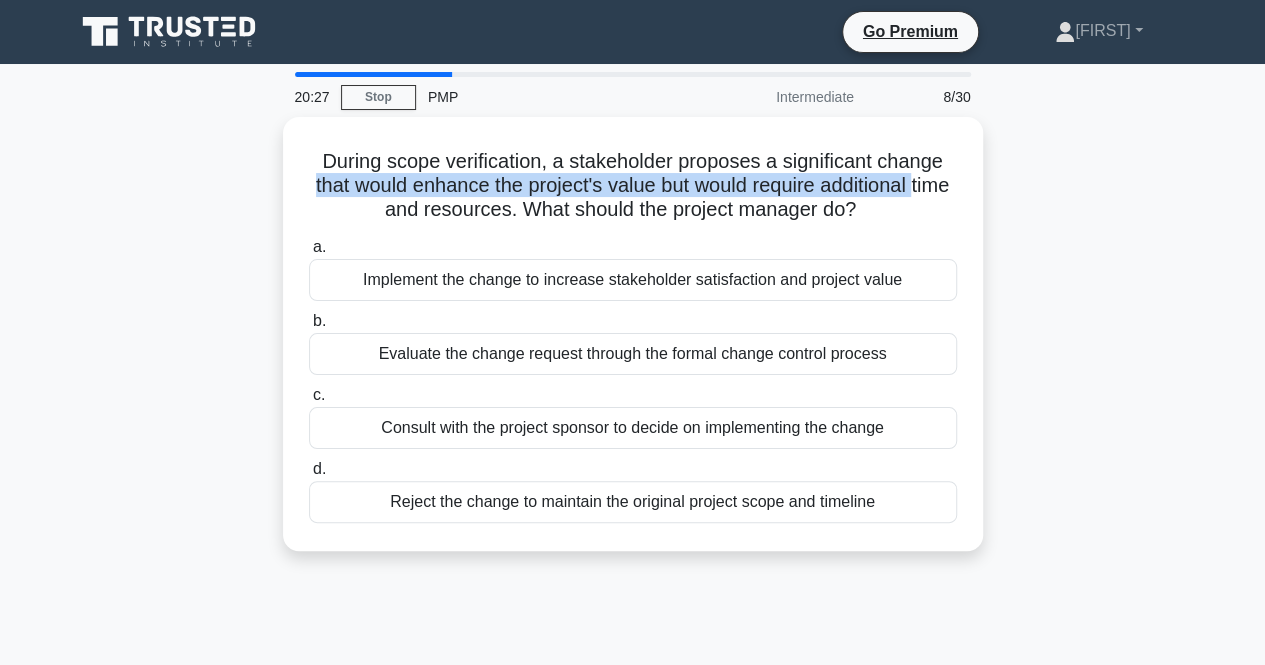 drag, startPoint x: 356, startPoint y: 194, endPoint x: 266, endPoint y: 189, distance: 90.13878 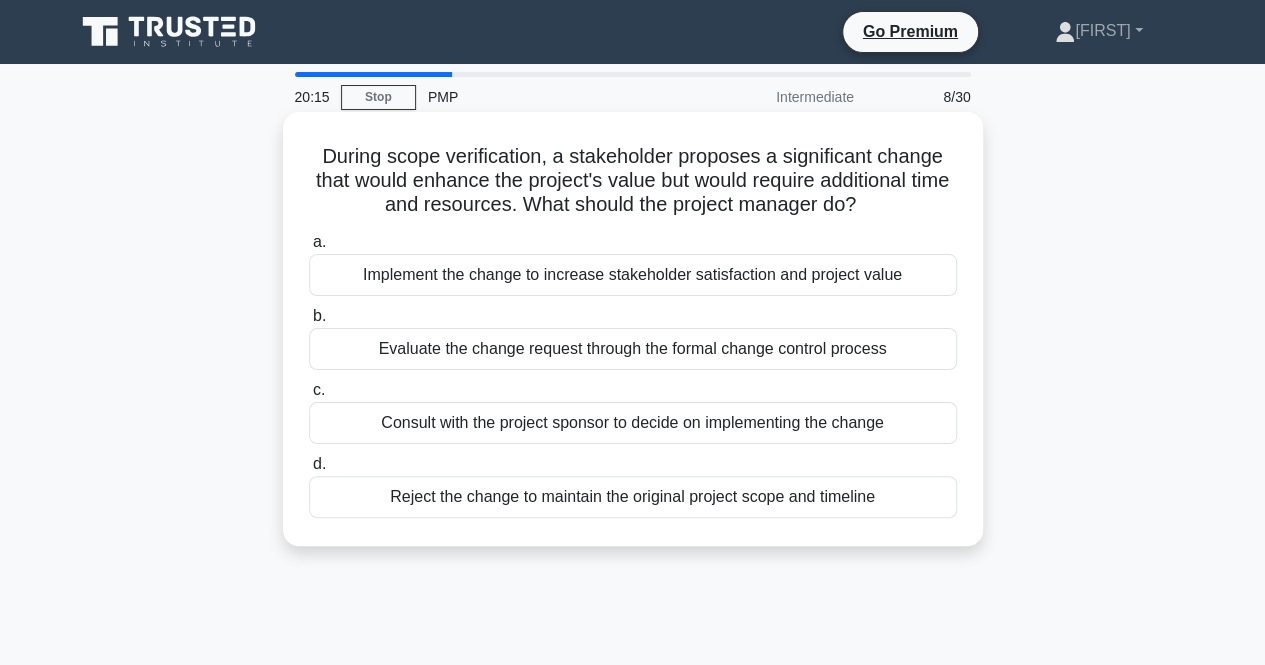click on "Consult with the project sponsor to decide on implementing the change" at bounding box center (633, 423) 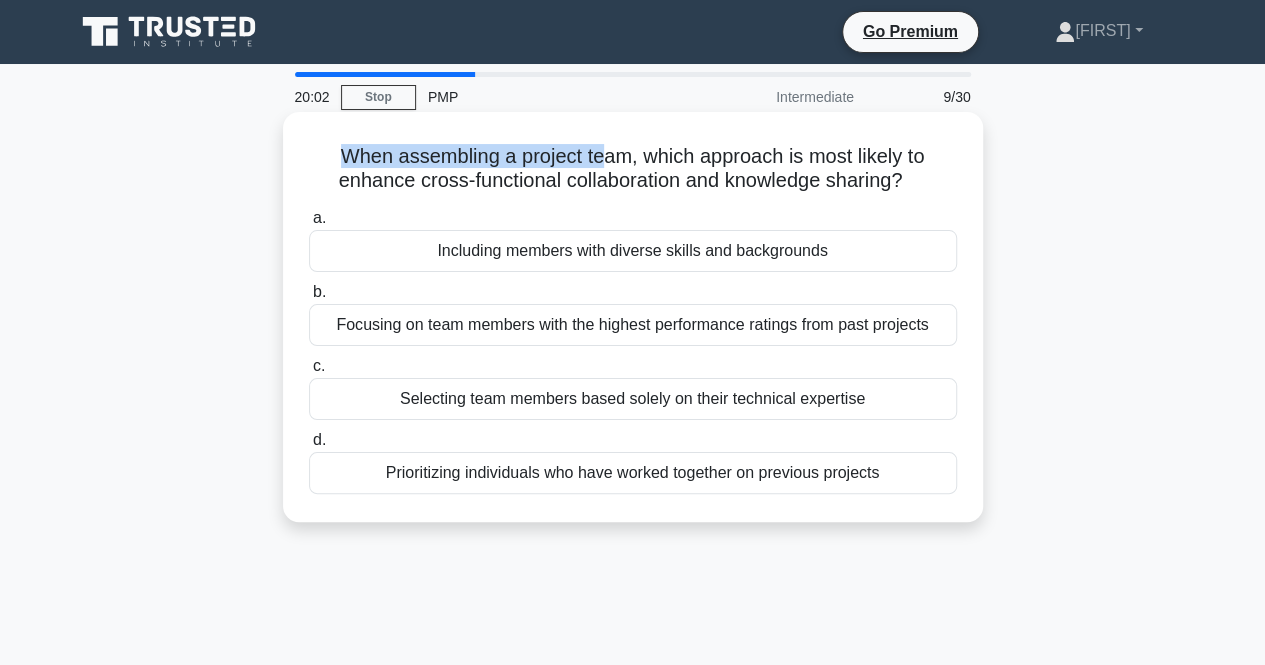 drag, startPoint x: 340, startPoint y: 161, endPoint x: 604, endPoint y: 166, distance: 264.04733 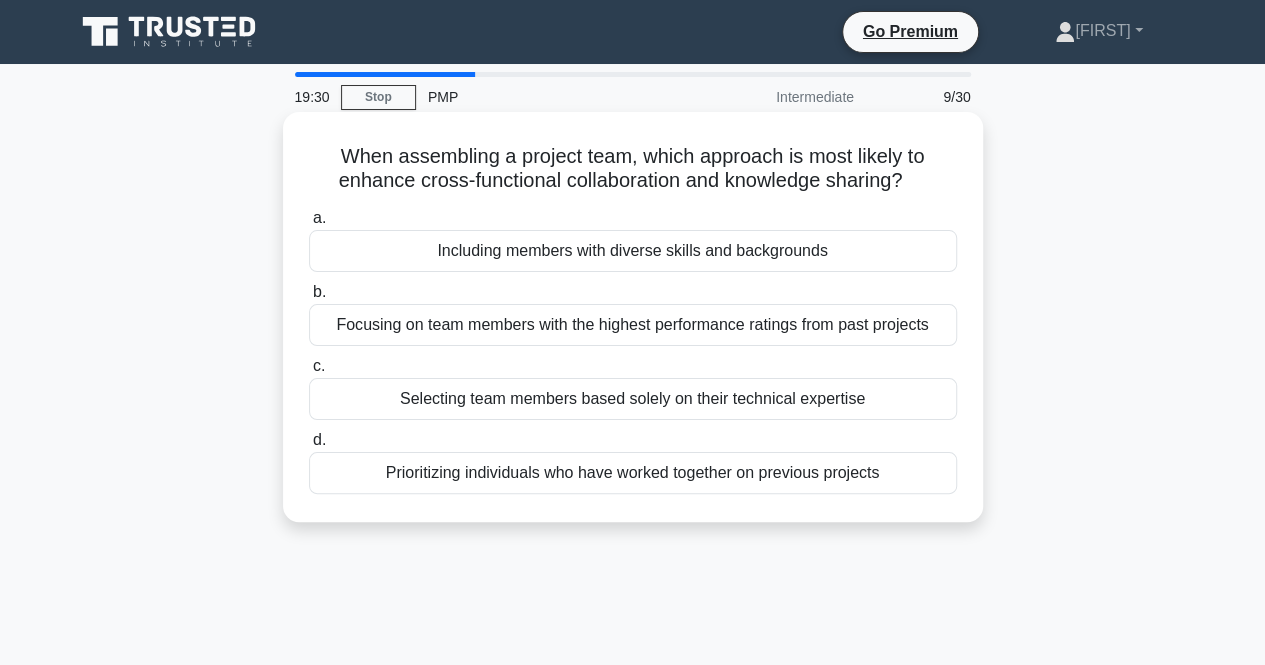 click on "Selecting team members based solely on their technical expertise" at bounding box center [633, 399] 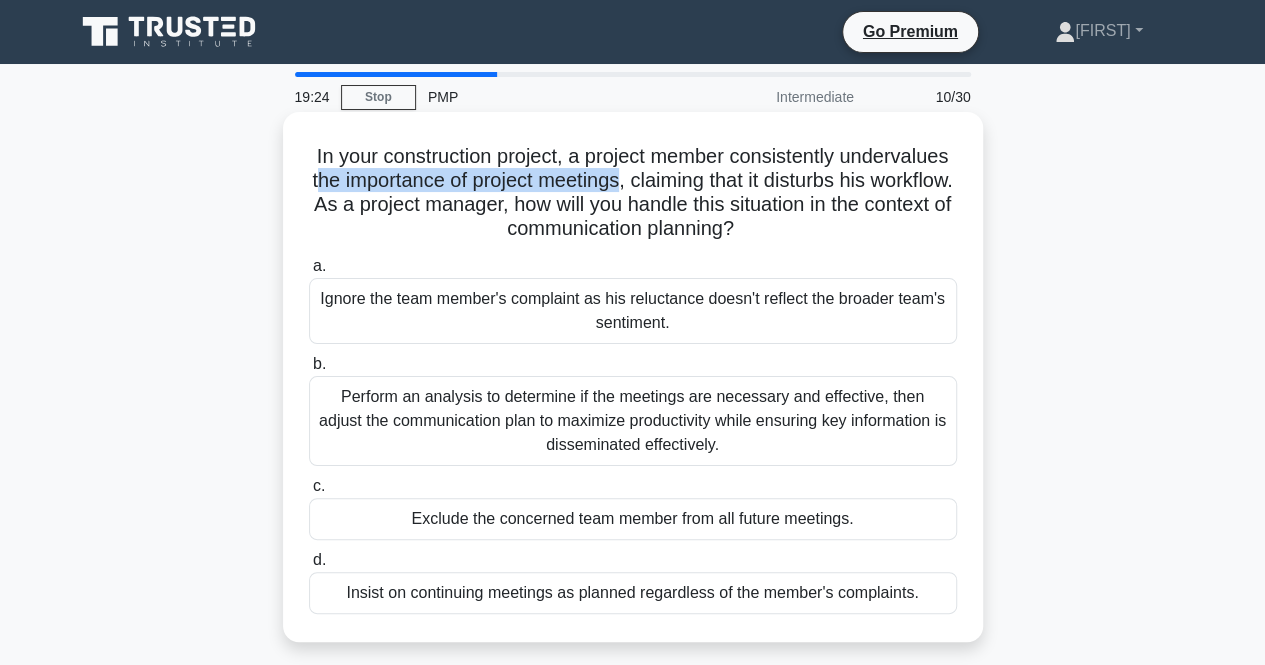 drag, startPoint x: 462, startPoint y: 187, endPoint x: 778, endPoint y: 173, distance: 316.30997 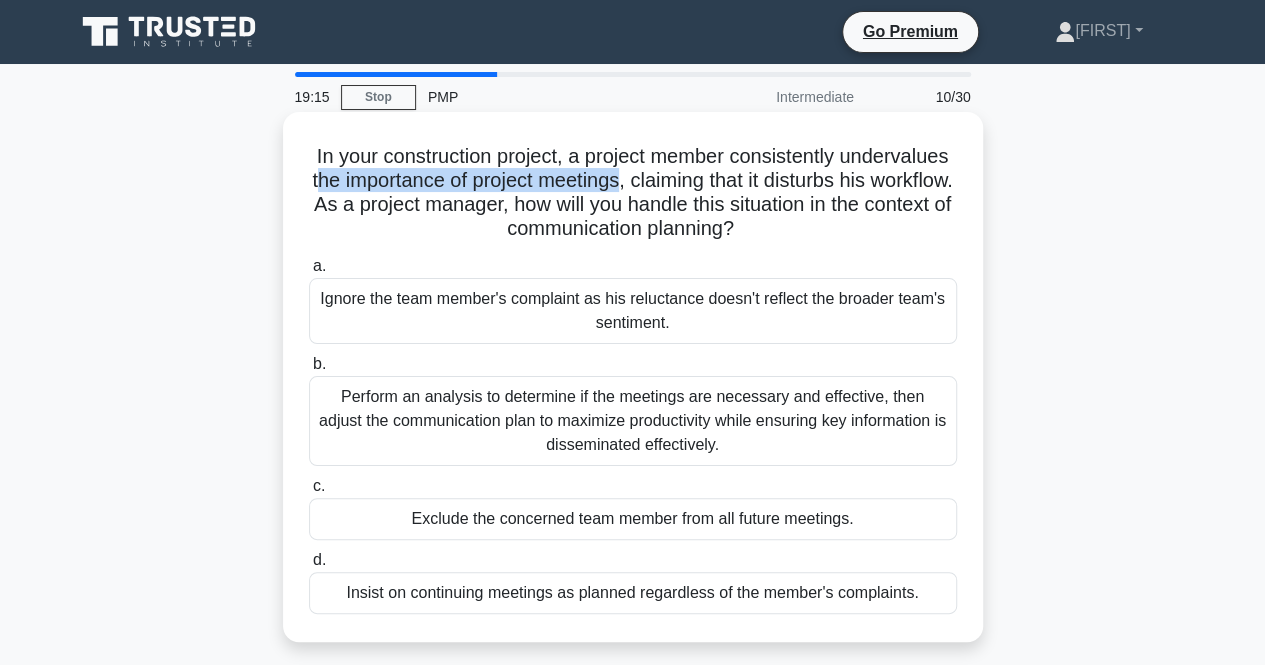 drag, startPoint x: 315, startPoint y: 205, endPoint x: 871, endPoint y: 236, distance: 556.8635 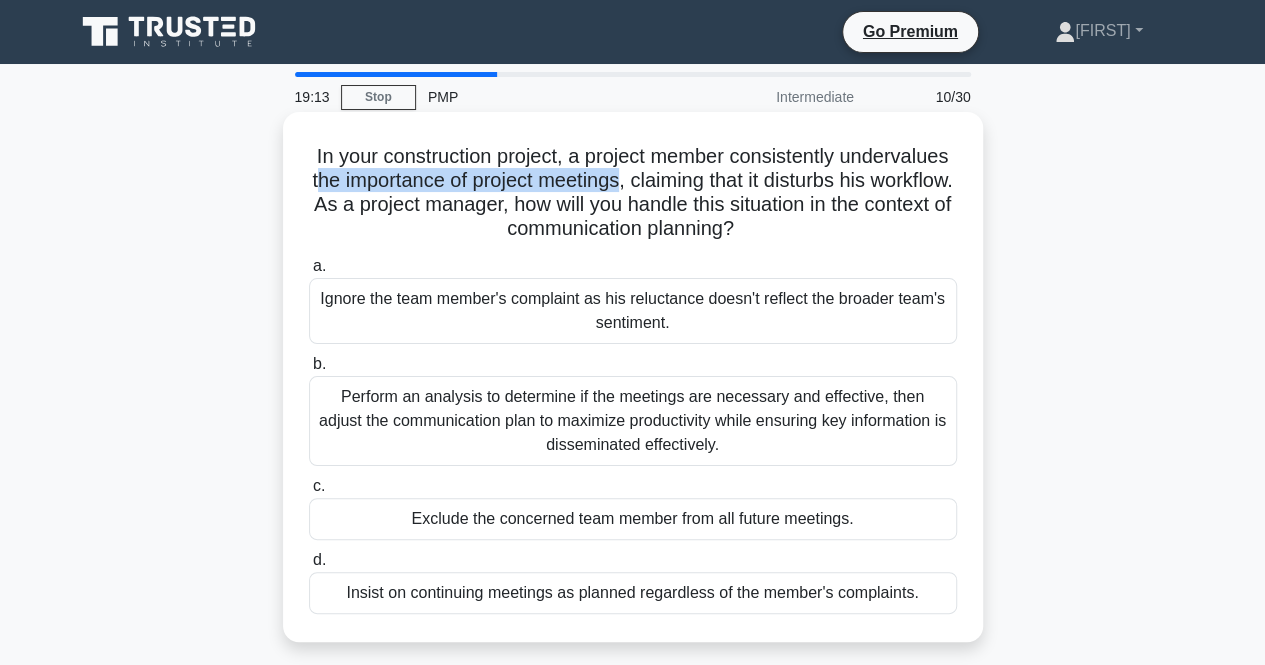scroll, scrollTop: 100, scrollLeft: 0, axis: vertical 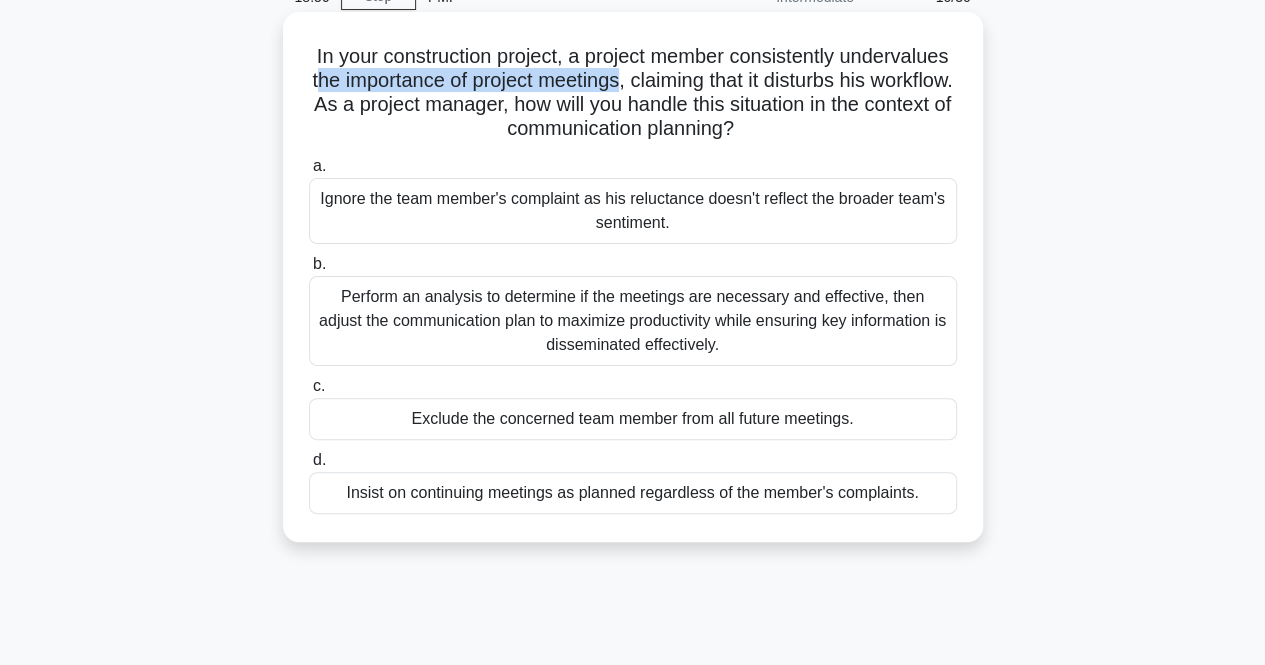 click on "In your construction project, a project member consistently undervalues the importance of project meetings, claiming that it disturbs his workflow. As a project manager, how will you handle this situation in the context of communication planning?
.spinner_0XTQ{transform-origin:center;animation:spinner_y6GP .75s linear infinite}@keyframes spinner_y6GP{100%{transform:rotate(360deg)}}" at bounding box center (633, 93) 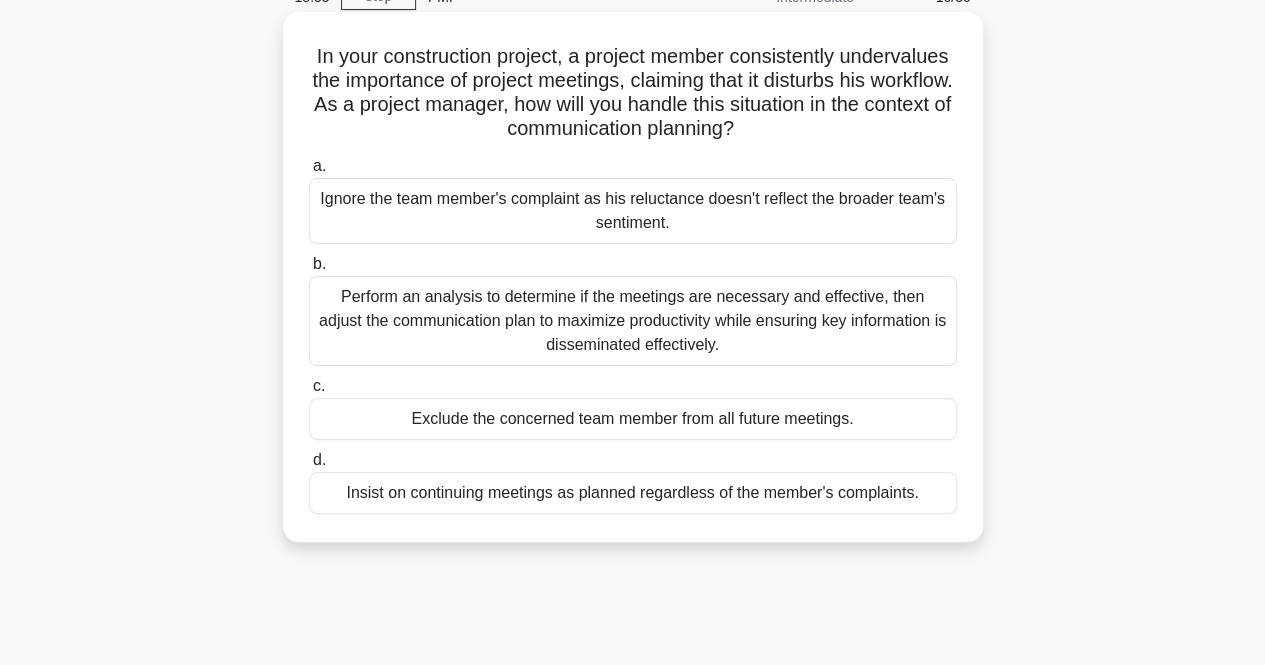 drag, startPoint x: 859, startPoint y: 133, endPoint x: 346, endPoint y: 56, distance: 518.7466 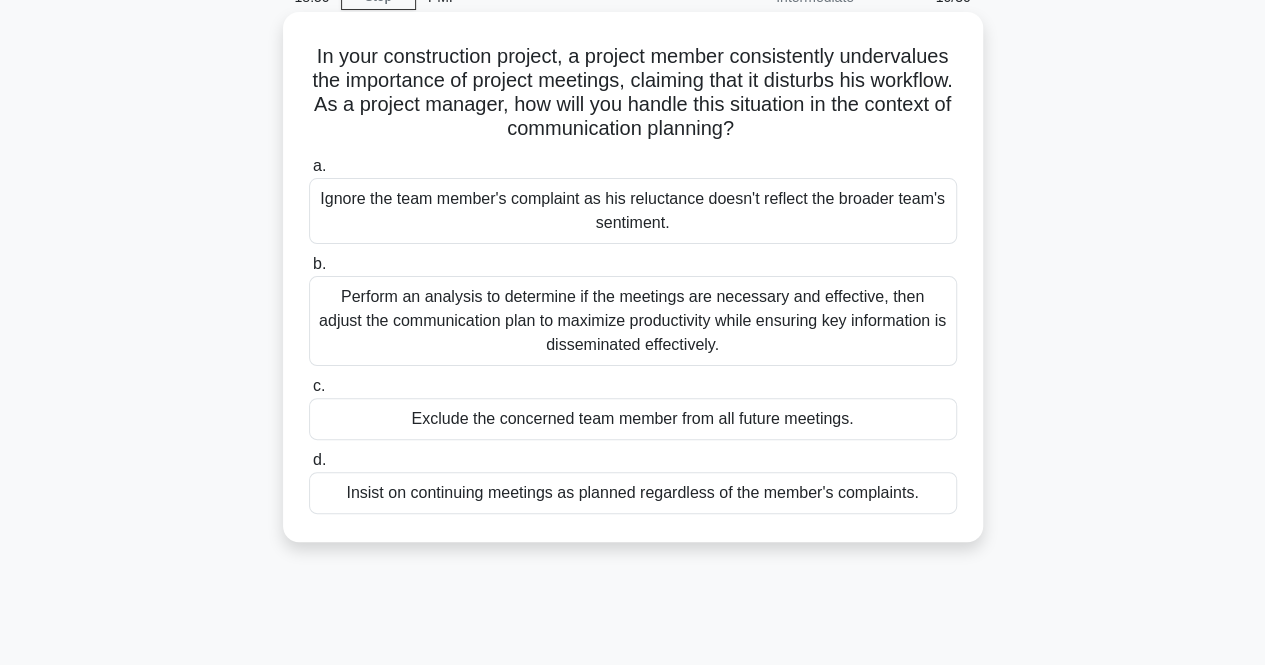 drag, startPoint x: 316, startPoint y: 199, endPoint x: 774, endPoint y: 244, distance: 460.20538 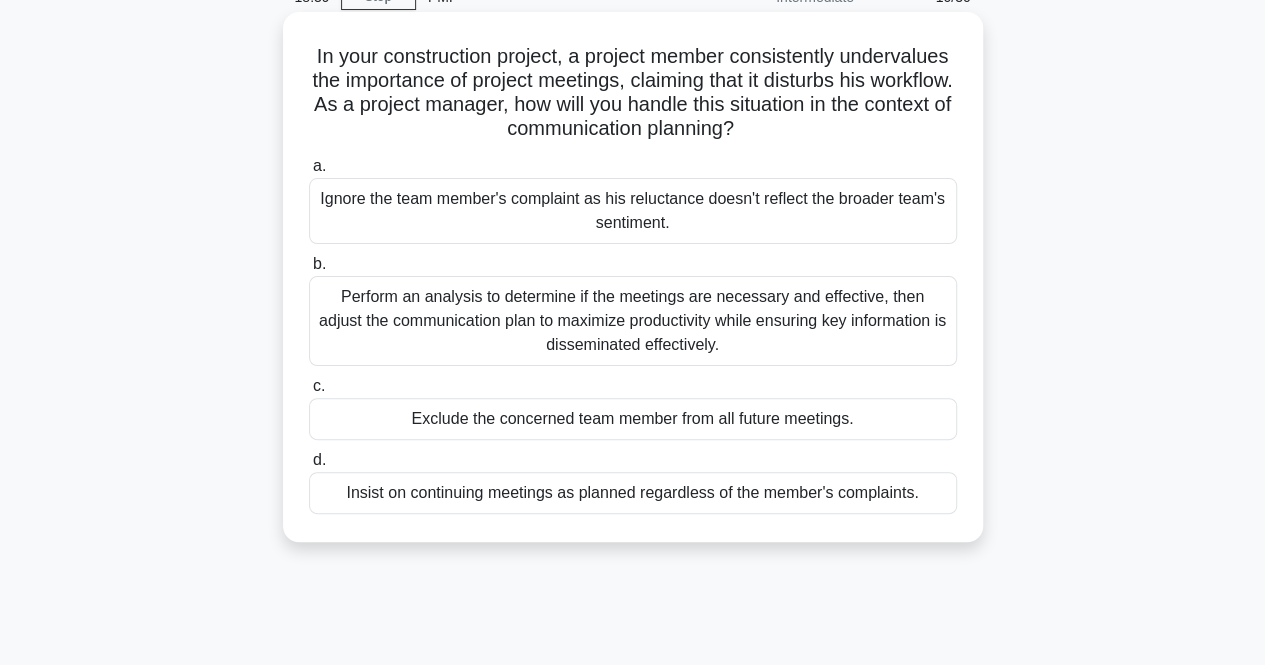 drag, startPoint x: 323, startPoint y: 297, endPoint x: 808, endPoint y: 366, distance: 489.88367 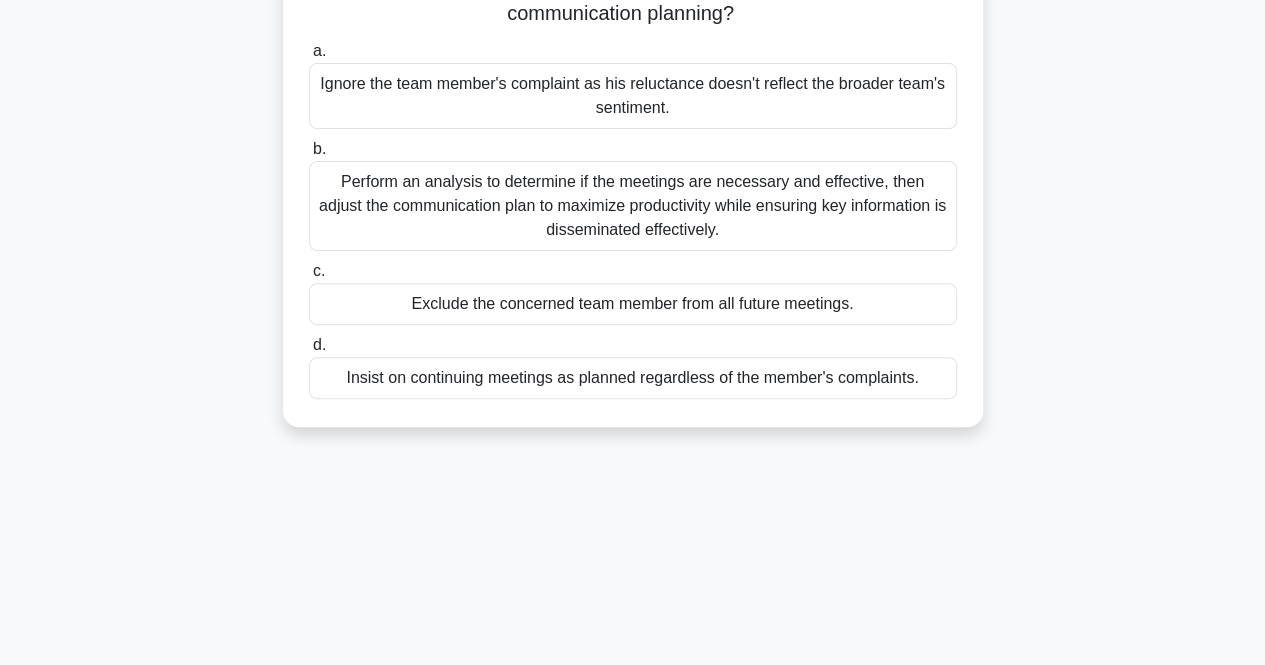 scroll, scrollTop: 0, scrollLeft: 0, axis: both 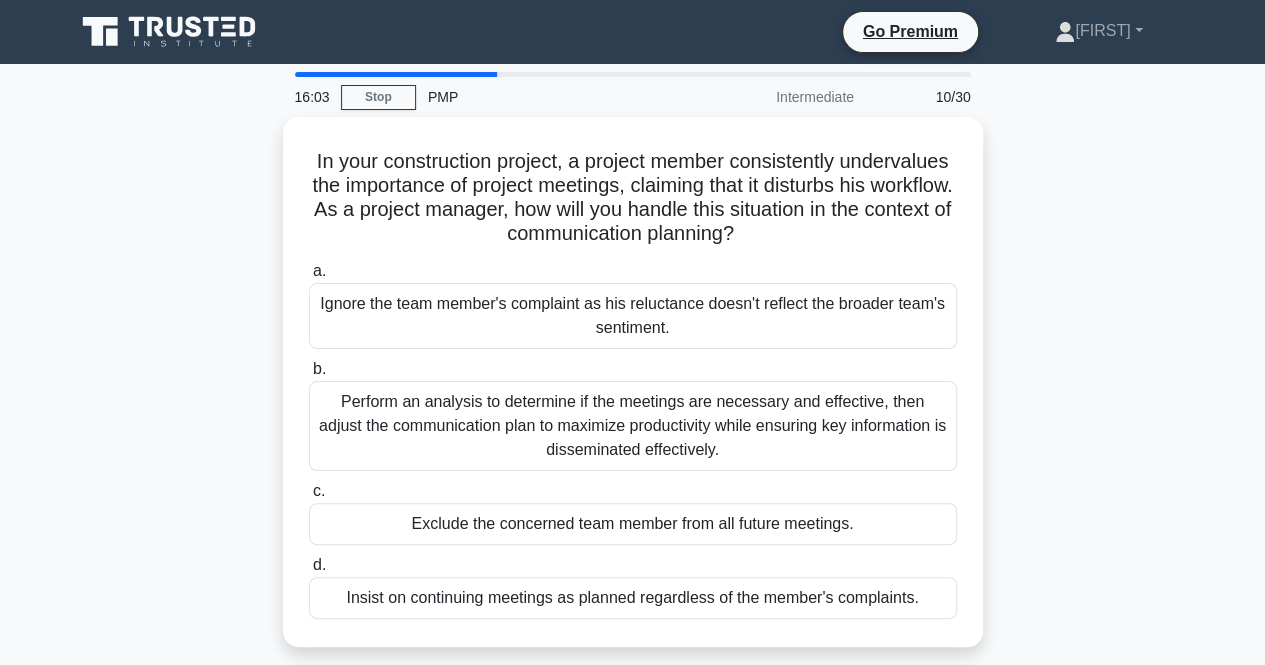 drag, startPoint x: 1041, startPoint y: 243, endPoint x: 1034, endPoint y: 253, distance: 12.206555 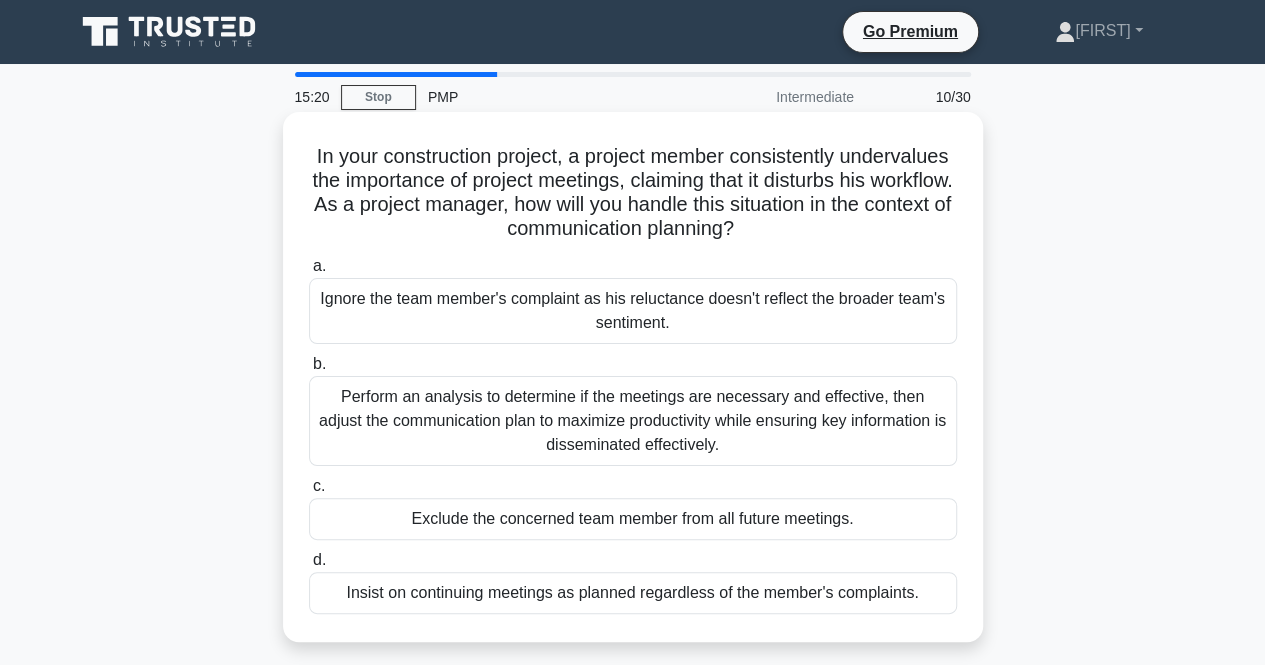 click on "Perform an analysis to determine if the meetings are necessary and effective, then adjust the communication plan to maximize productivity while ensuring key information is disseminated effectively." at bounding box center [633, 421] 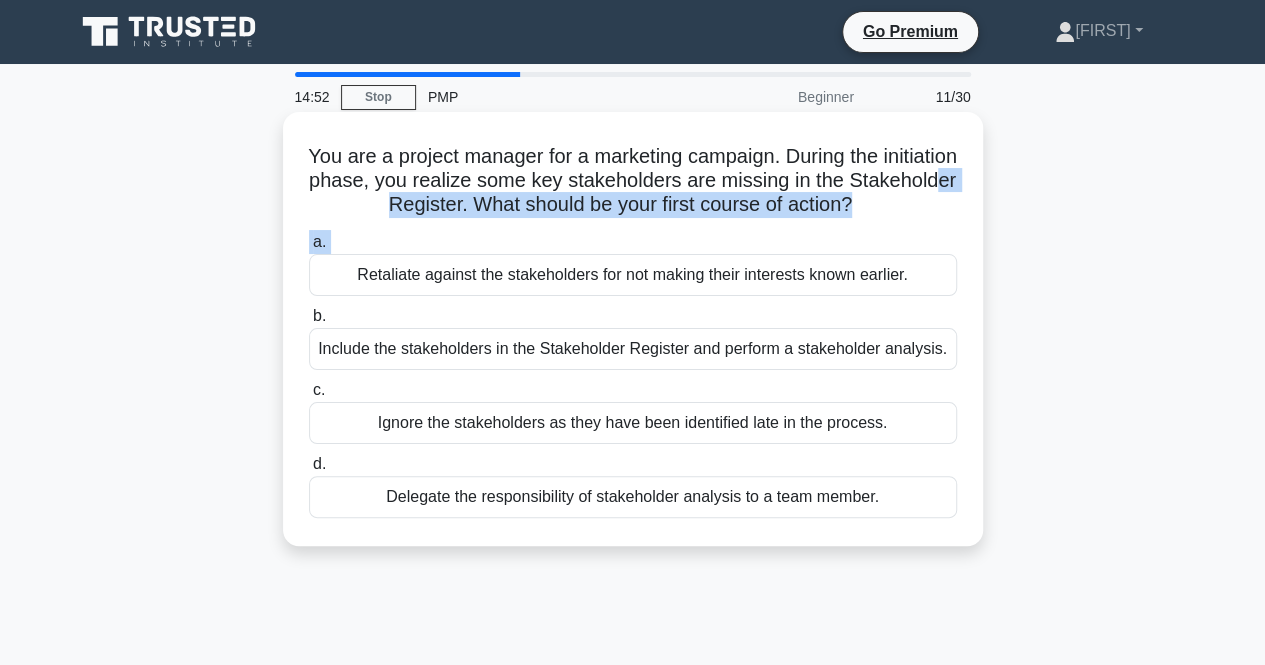 drag, startPoint x: 358, startPoint y: 279, endPoint x: 410, endPoint y: 212, distance: 84.811554 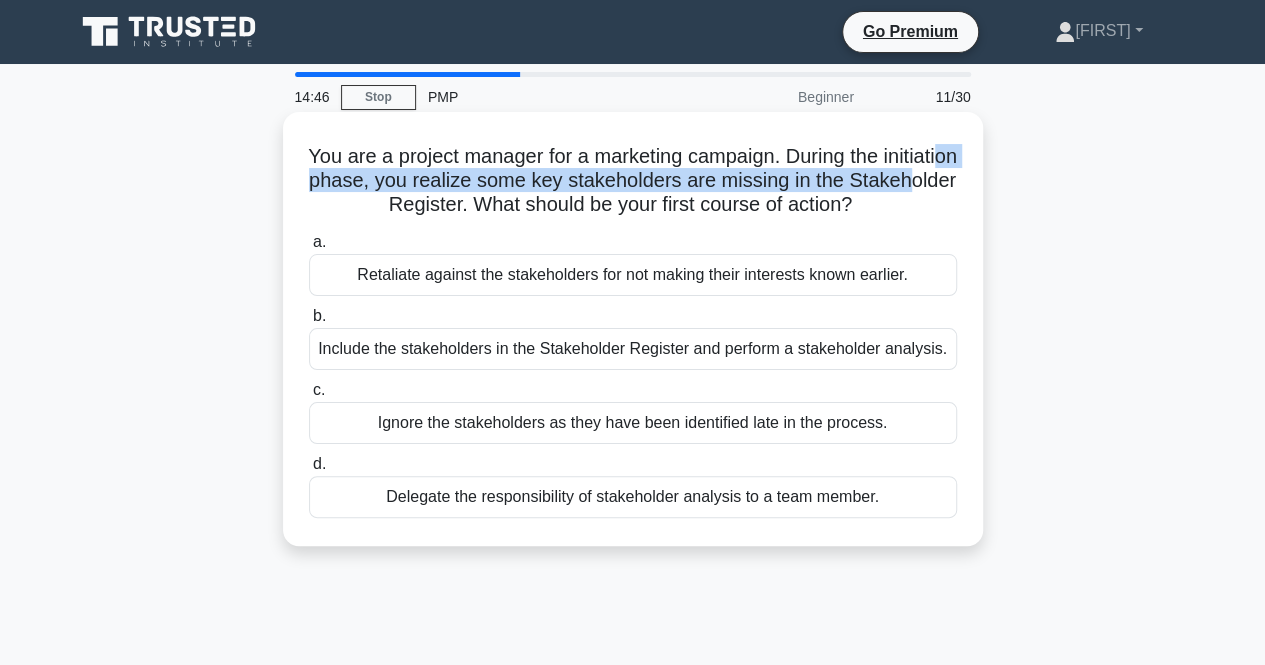 drag, startPoint x: 379, startPoint y: 194, endPoint x: 382, endPoint y: 178, distance: 16.27882 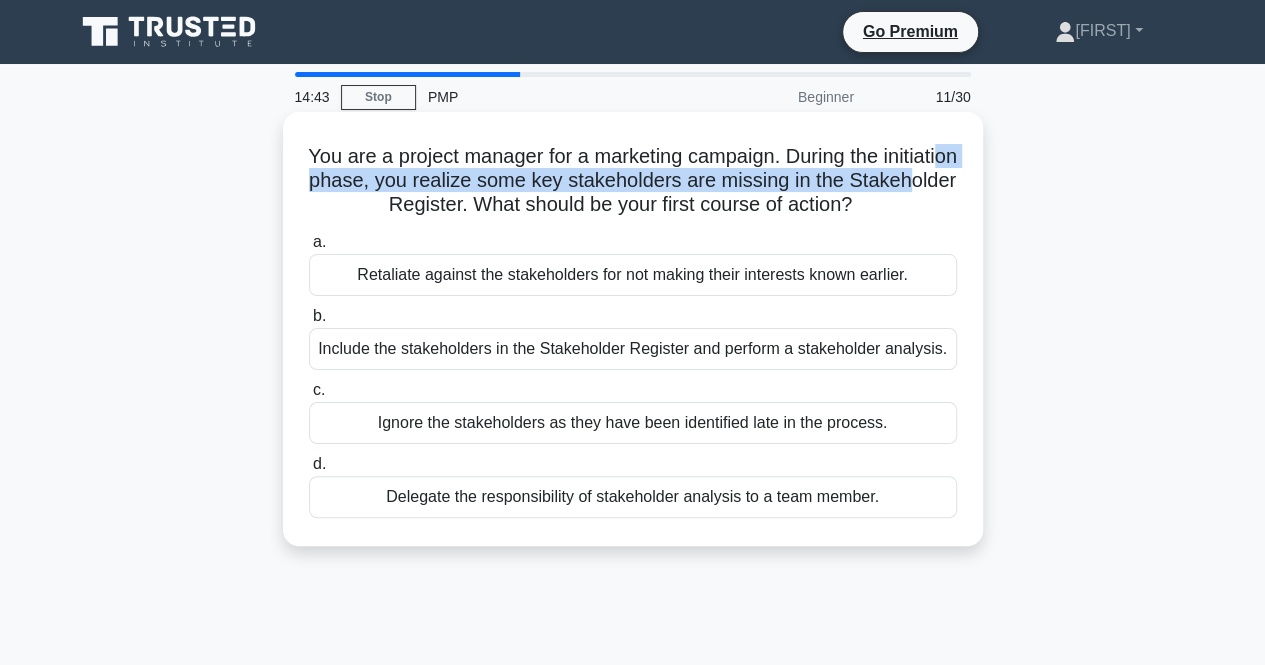 drag, startPoint x: 925, startPoint y: 209, endPoint x: 331, endPoint y: 159, distance: 596.10065 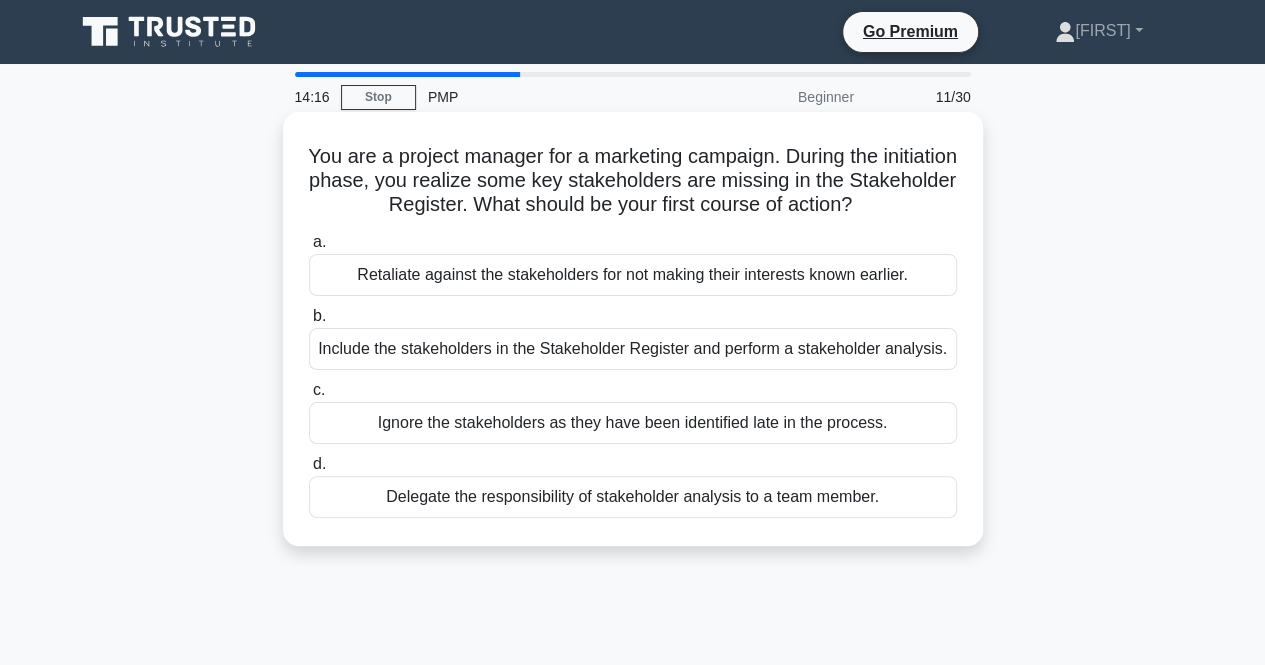 click on "Include the stakeholders in the Stakeholder Register and perform a stakeholder analysis." at bounding box center [633, 349] 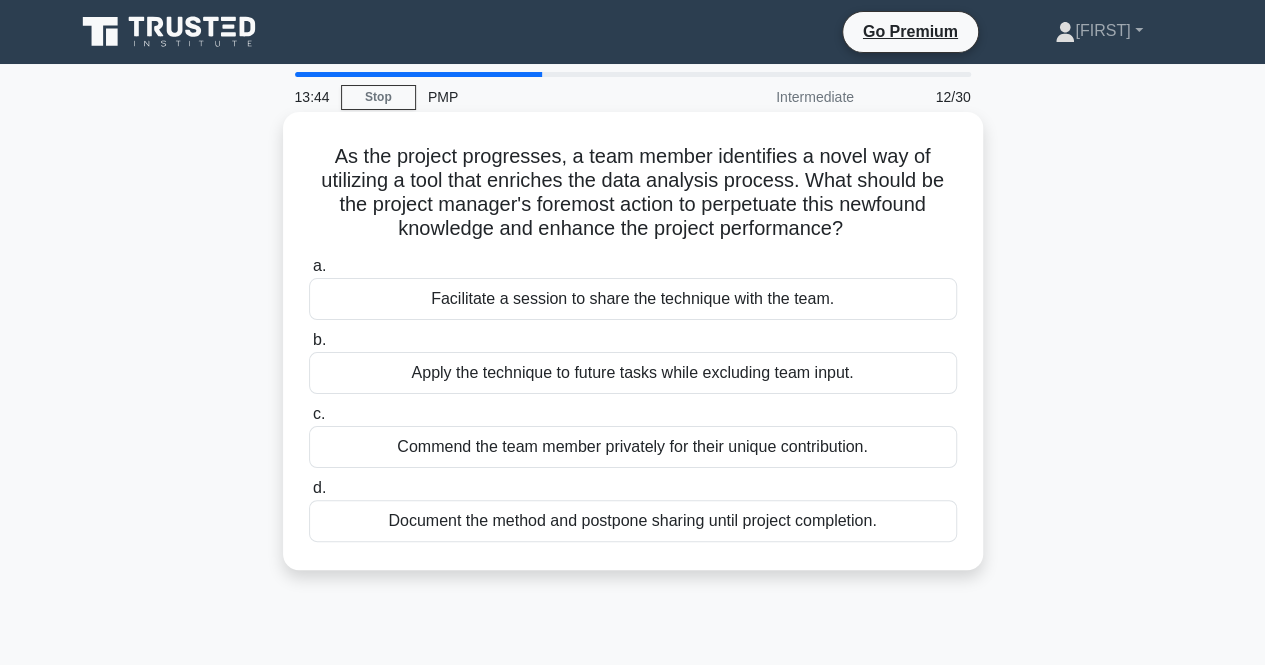 click on "Facilitate a session to share the technique with the team." at bounding box center (633, 299) 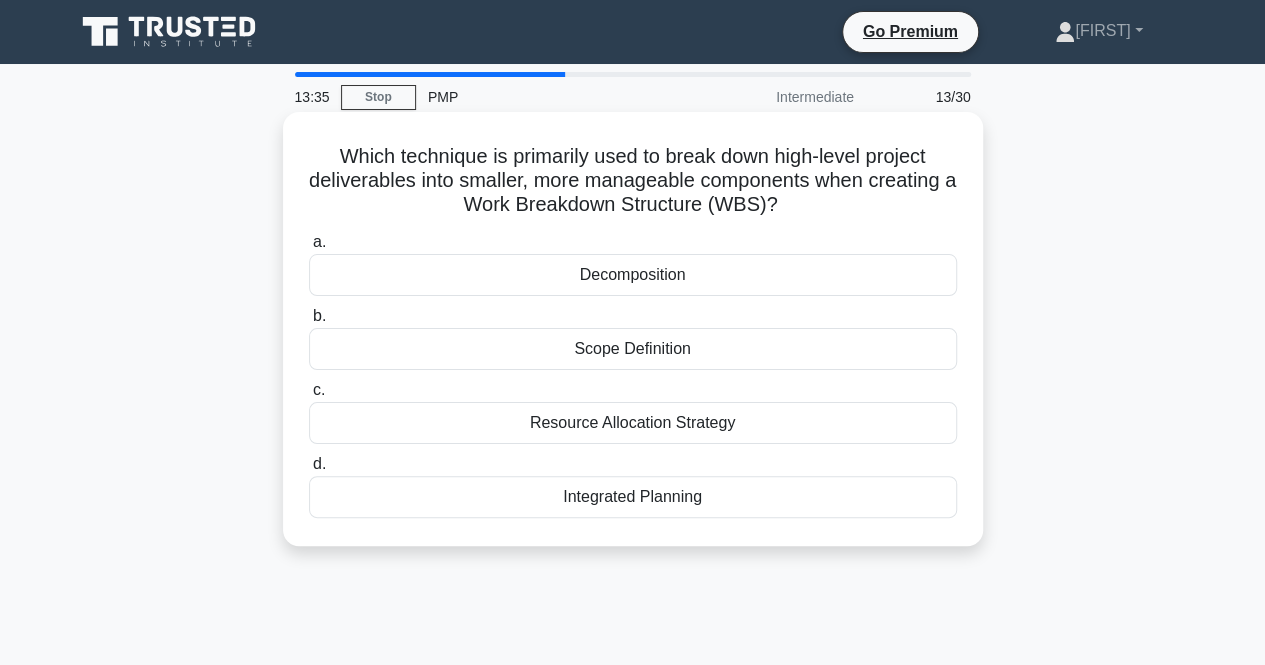 drag, startPoint x: 326, startPoint y: 153, endPoint x: 793, endPoint y: 207, distance: 470.1117 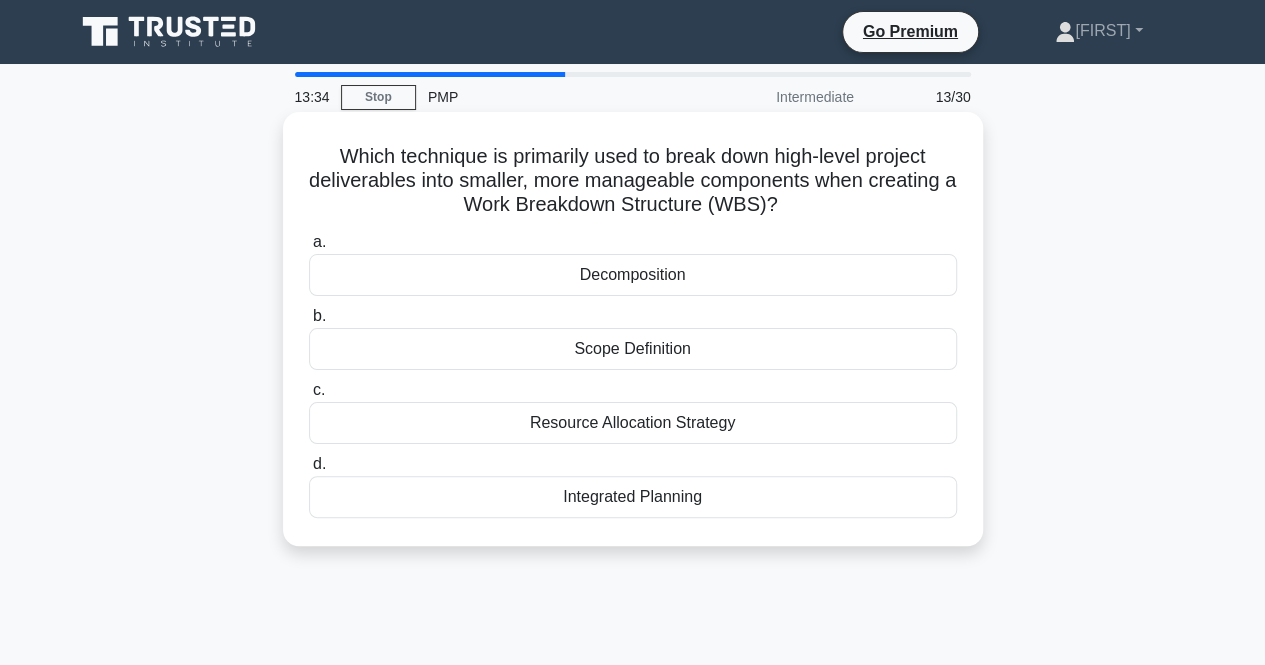 click on "Which technique is primarily used to break down high-level project deliverables into smaller, more manageable components when creating a Work Breakdown Structure (WBS)?
.spinner_0XTQ{transform-origin:center;animation:spinner_y6GP .75s linear infinite}@keyframes spinner_y6GP{100%{transform:rotate(360deg)}}" at bounding box center (633, 181) 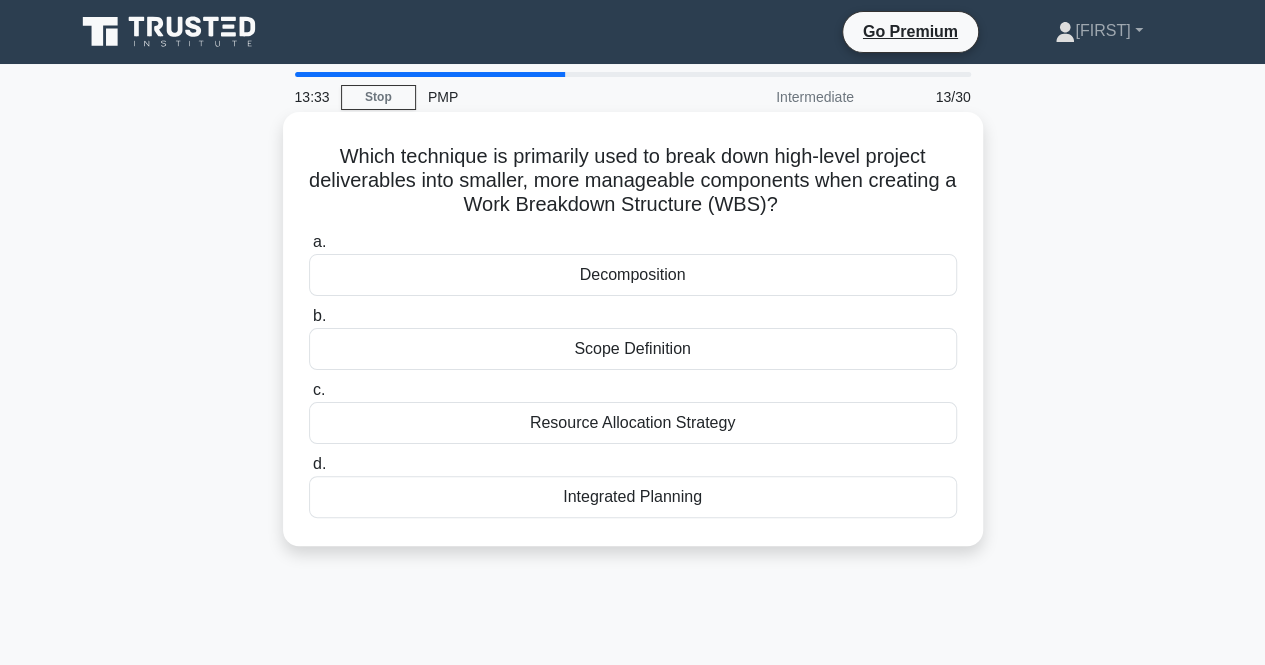 click on "Which technique is primarily used to break down high-level project deliverables into smaller, more manageable components when creating a Work Breakdown Structure (WBS)?
.spinner_0XTQ{transform-origin:center;animation:spinner_y6GP .75s linear infinite}@keyframes spinner_y6GP{100%{transform:rotate(360deg)}}" at bounding box center [633, 181] 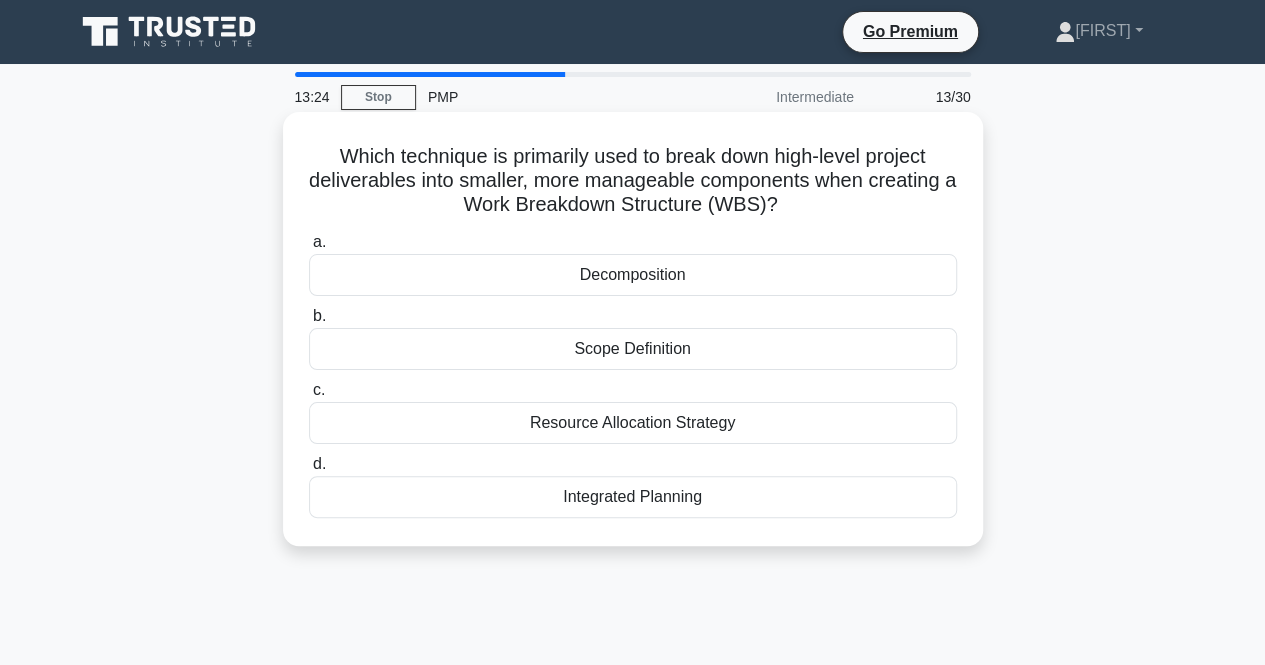 drag, startPoint x: 322, startPoint y: 153, endPoint x: 820, endPoint y: 219, distance: 502.35446 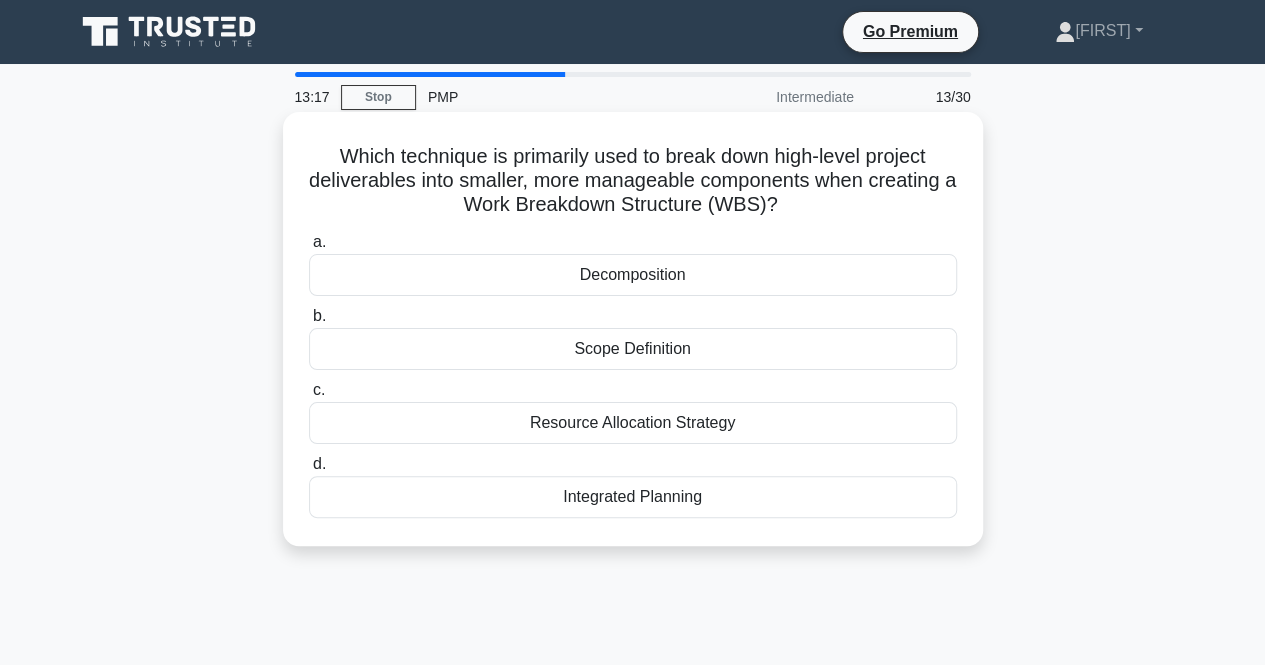 click on "Scope Definition" at bounding box center [633, 349] 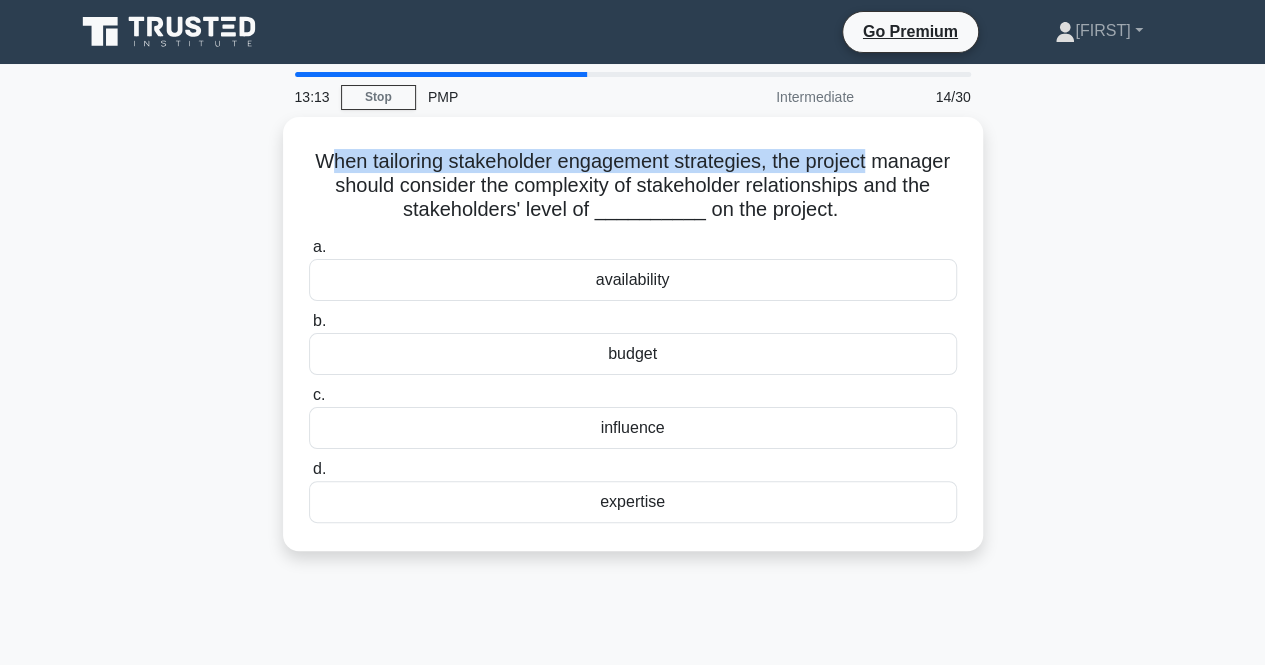 drag, startPoint x: 358, startPoint y: 158, endPoint x: 1032, endPoint y: 141, distance: 674.21436 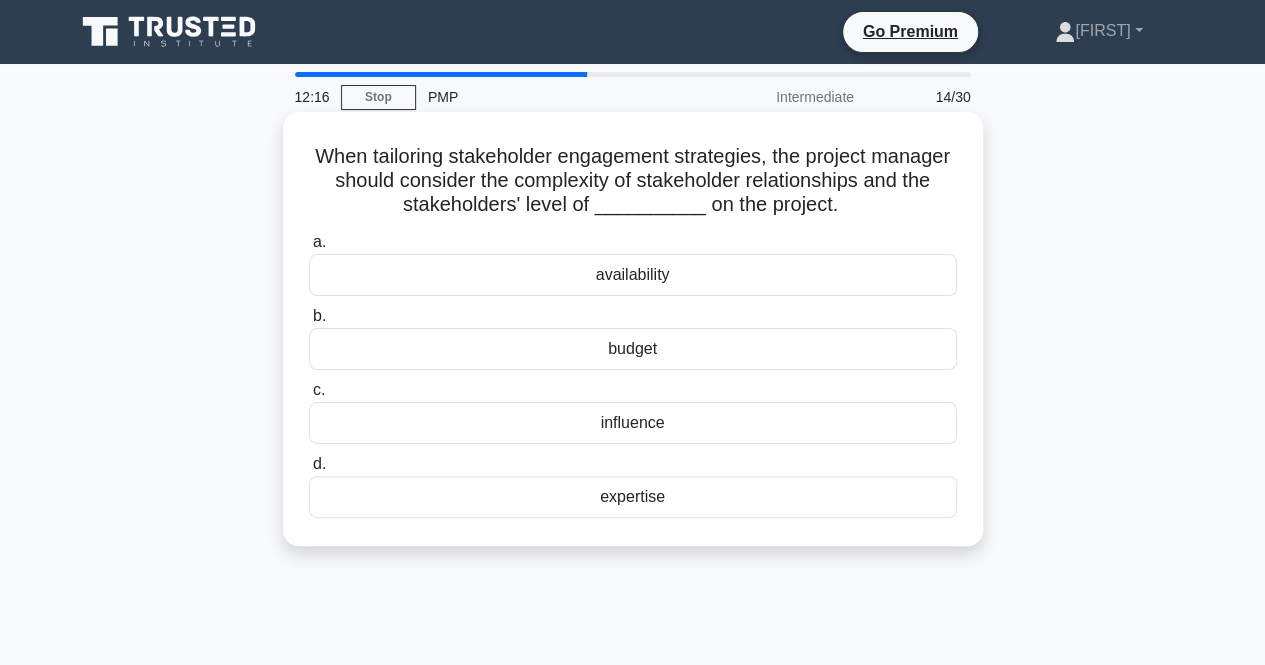 click on "influence" at bounding box center (633, 423) 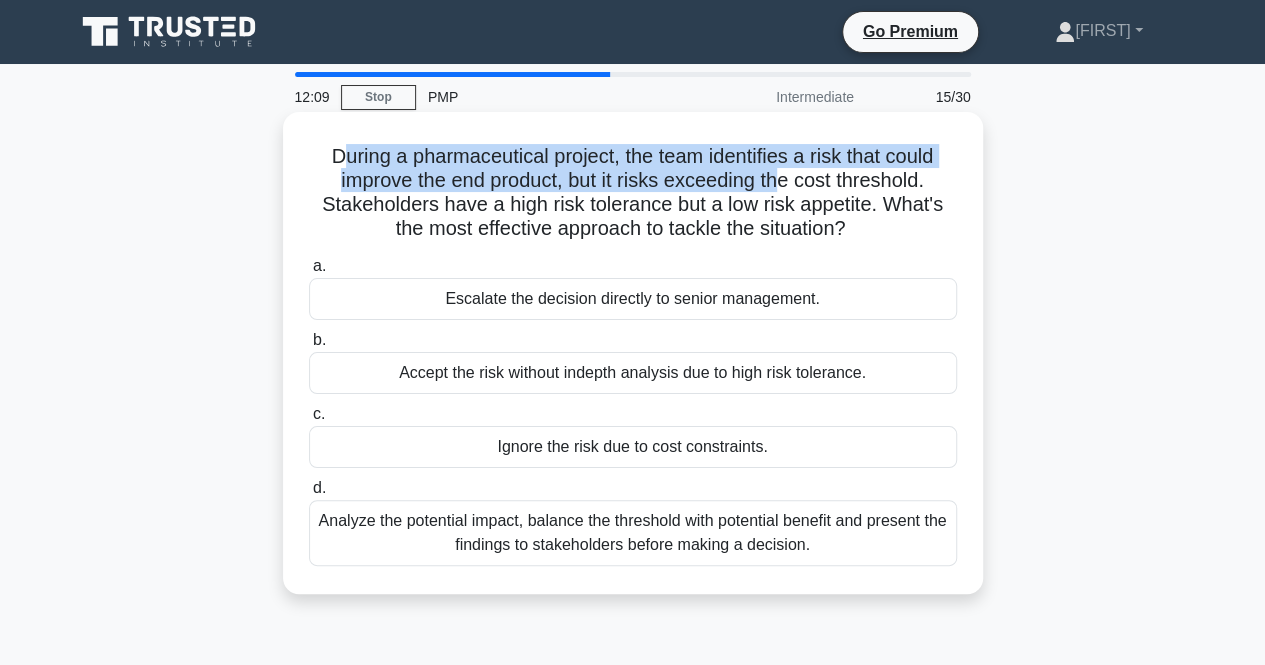 drag, startPoint x: 333, startPoint y: 166, endPoint x: 786, endPoint y: 192, distance: 453.7455 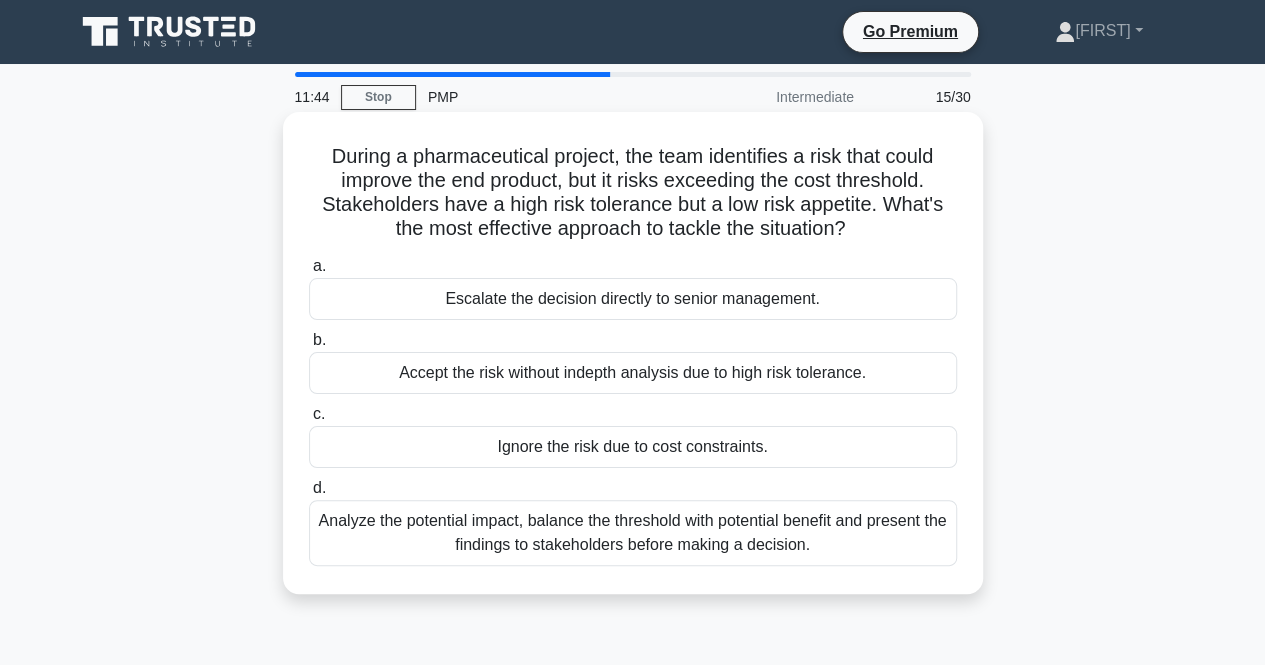 click on "Analyze the potential impact, balance the threshold with potential benefit and present the findings to stakeholders before making a decision." at bounding box center (633, 533) 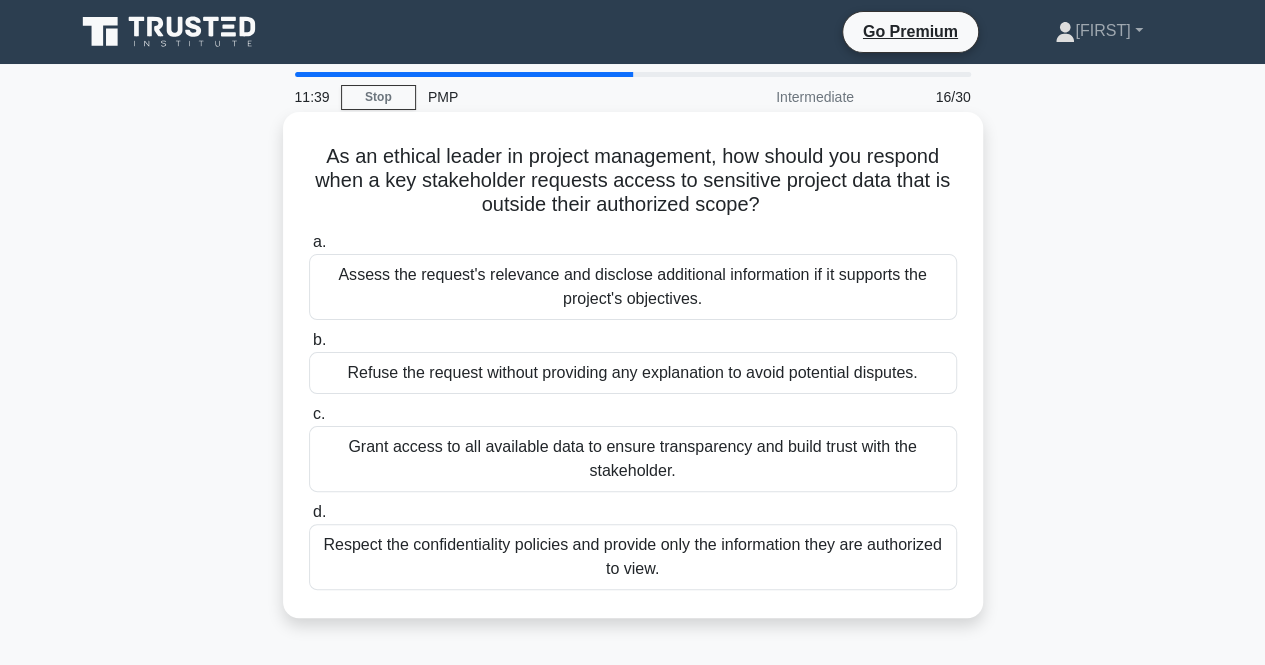drag, startPoint x: 322, startPoint y: 154, endPoint x: 822, endPoint y: 219, distance: 504.2073 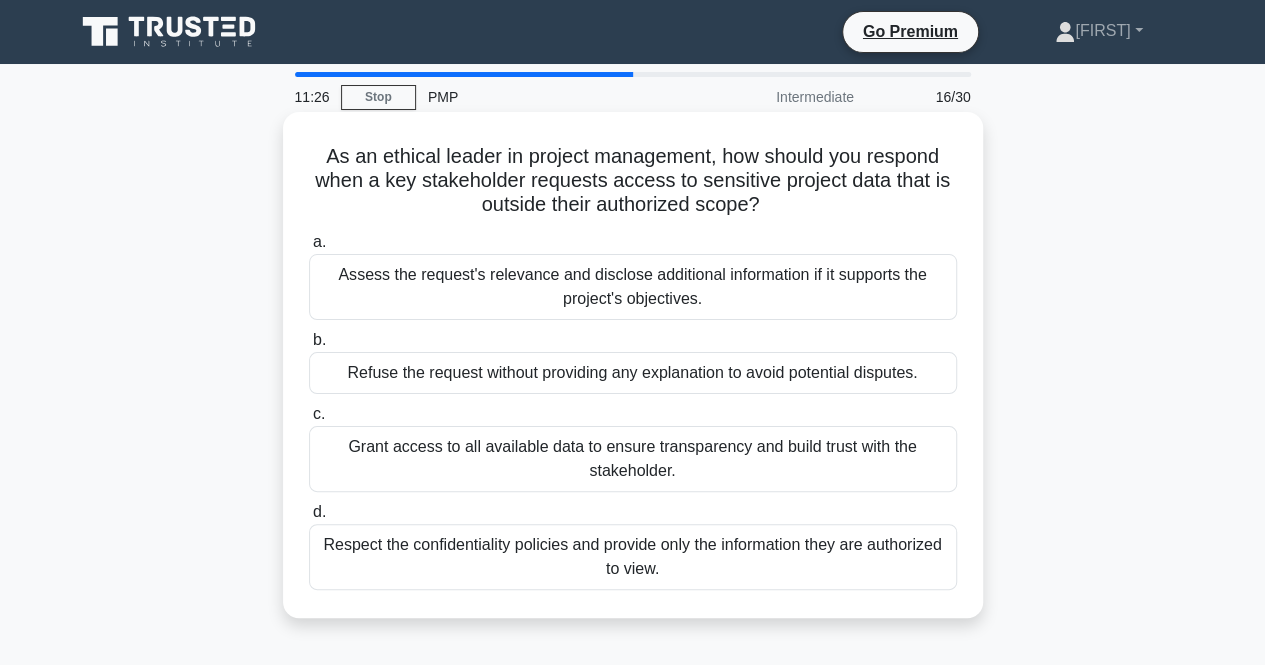 click on "Respect the confidentiality policies and provide only the information they are authorized to view." at bounding box center (633, 557) 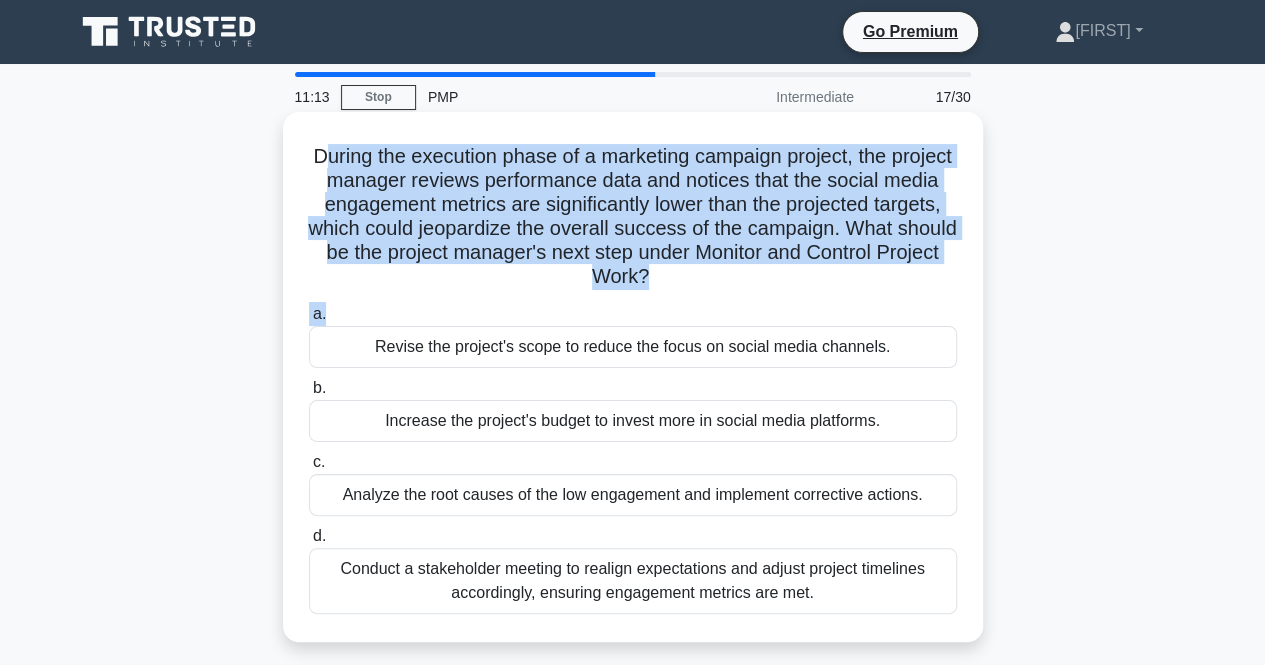 drag, startPoint x: 344, startPoint y: 154, endPoint x: 730, endPoint y: 297, distance: 411.63696 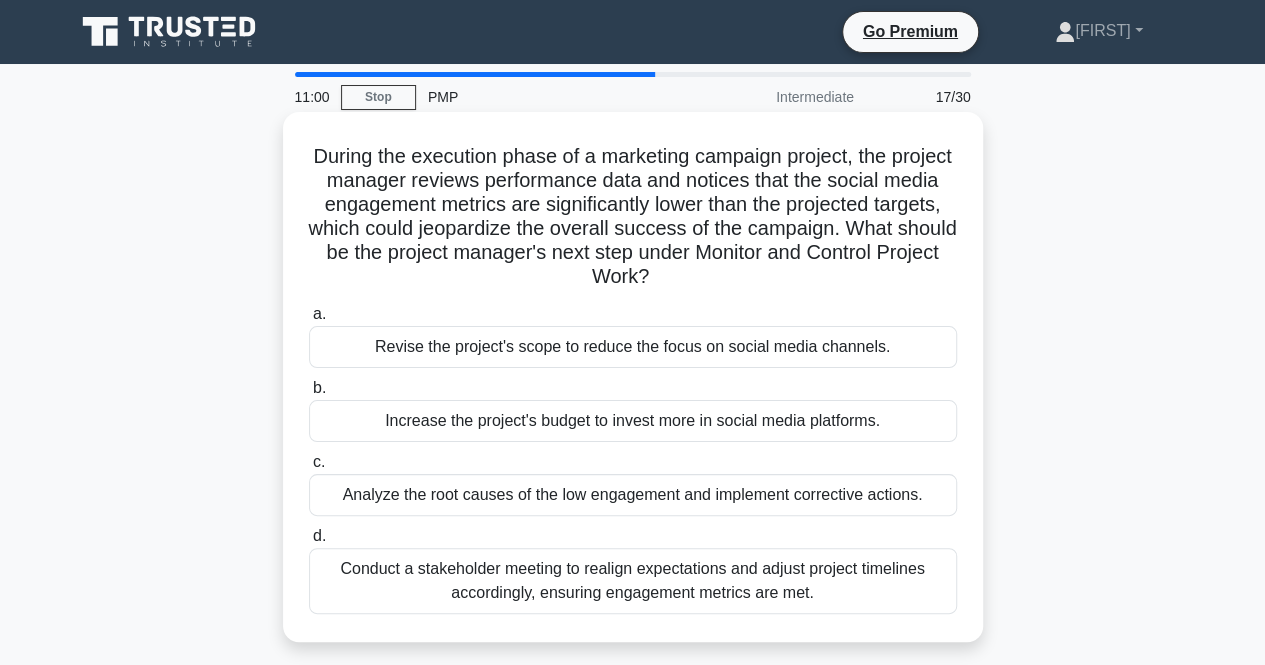 click on "Conduct a stakeholder meeting to realign expectations and adjust project timelines accordingly, ensuring engagement metrics are met." at bounding box center (633, 581) 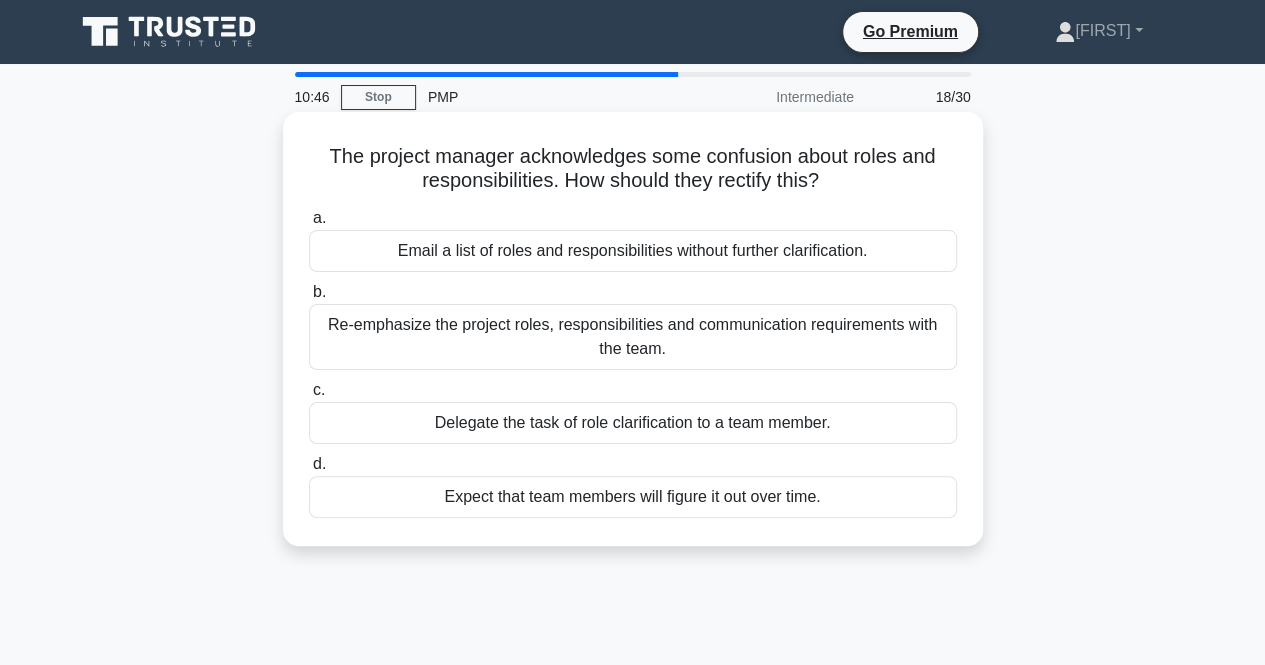 click on "Re-emphasize the project roles, responsibilities and communication requirements with the team." at bounding box center [633, 337] 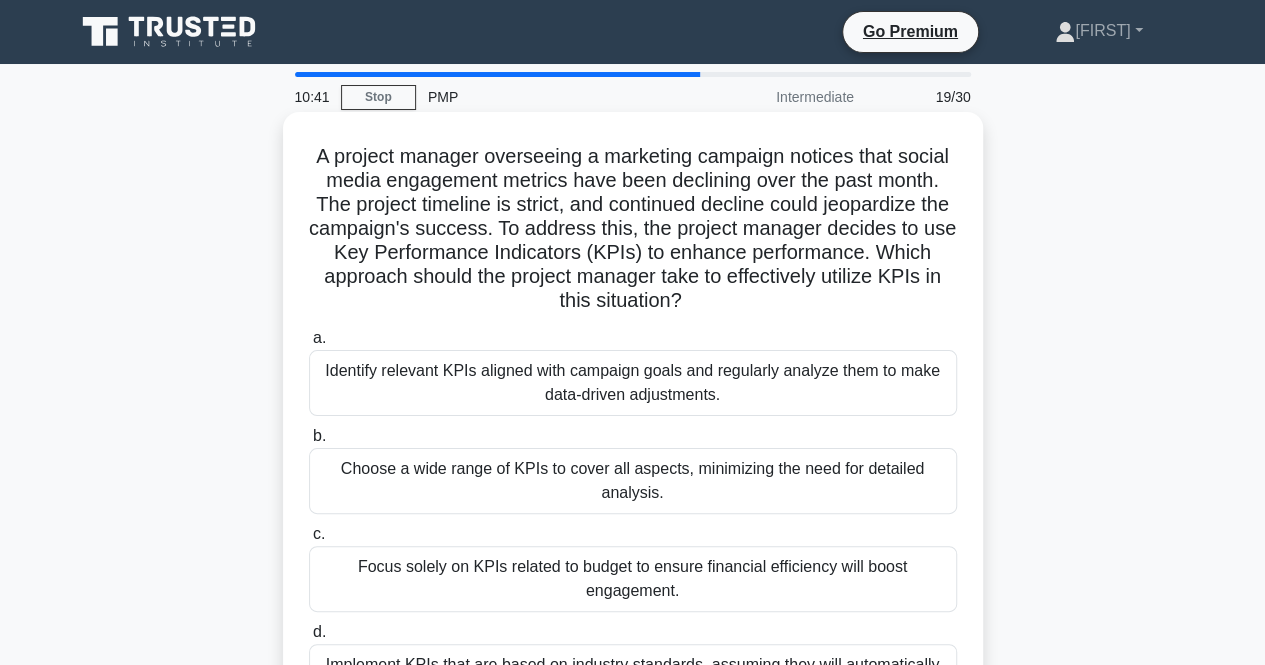 drag, startPoint x: 323, startPoint y: 169, endPoint x: 841, endPoint y: 306, distance: 535.8106 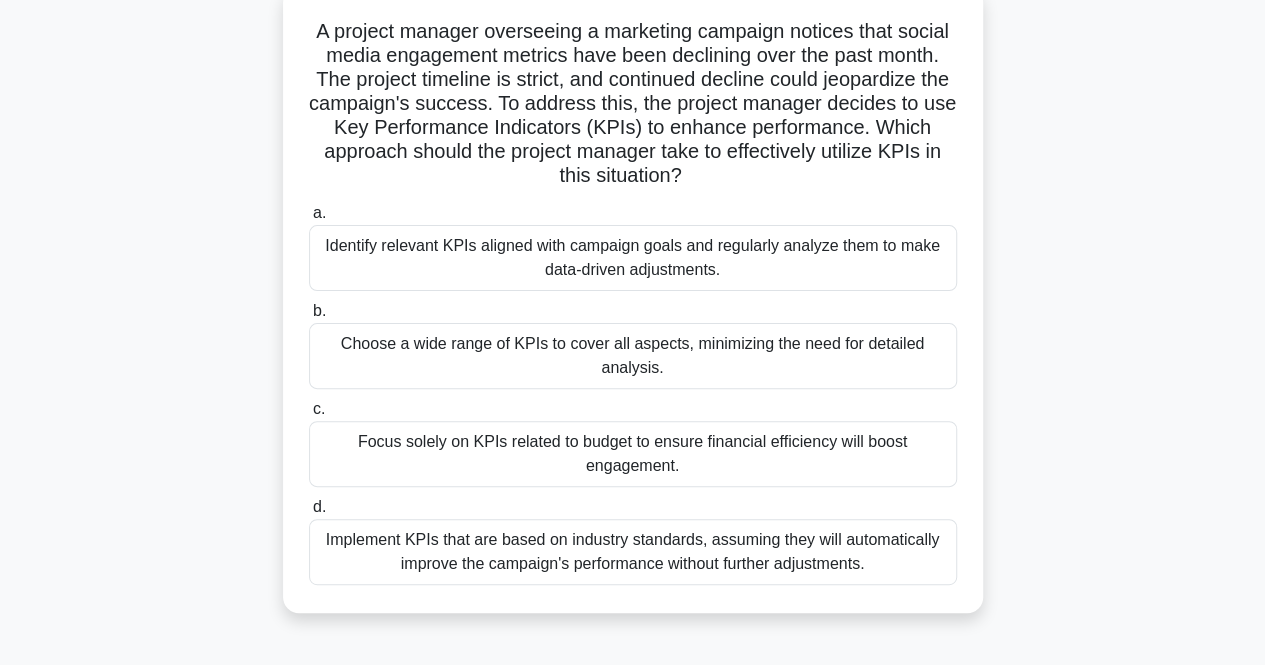 scroll, scrollTop: 126, scrollLeft: 0, axis: vertical 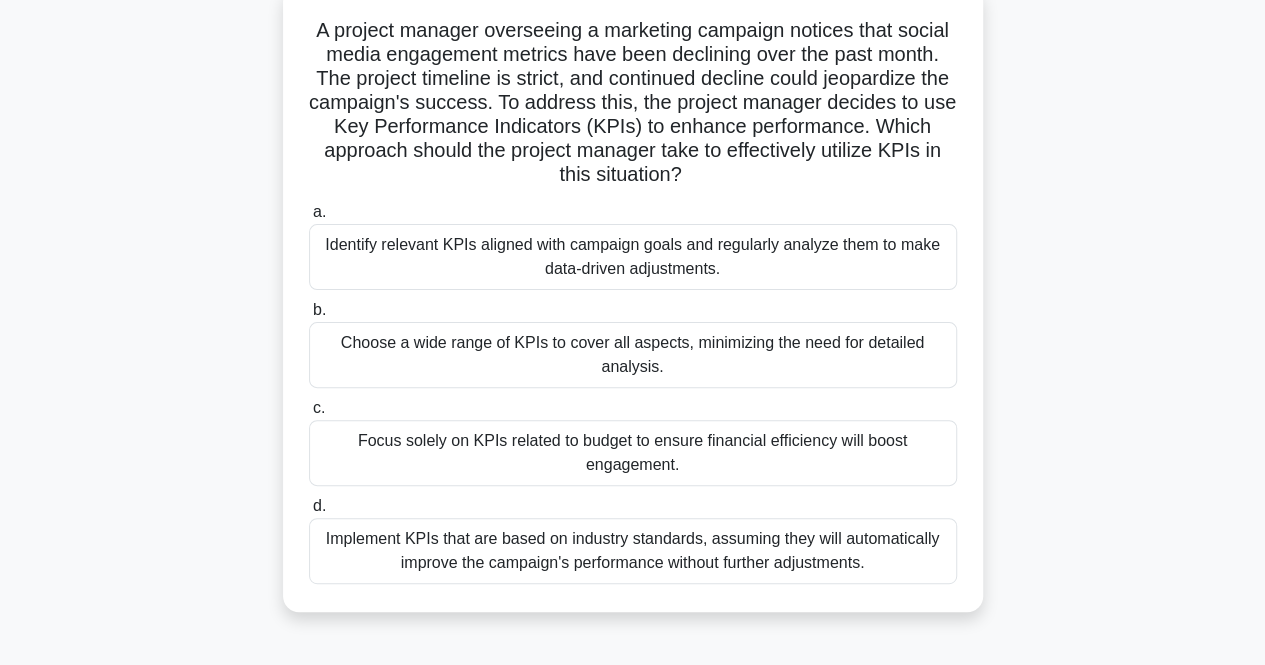 click on "Implement KPIs that are based on industry standards, assuming they will automatically improve the campaign's performance without further adjustments." at bounding box center (633, 551) 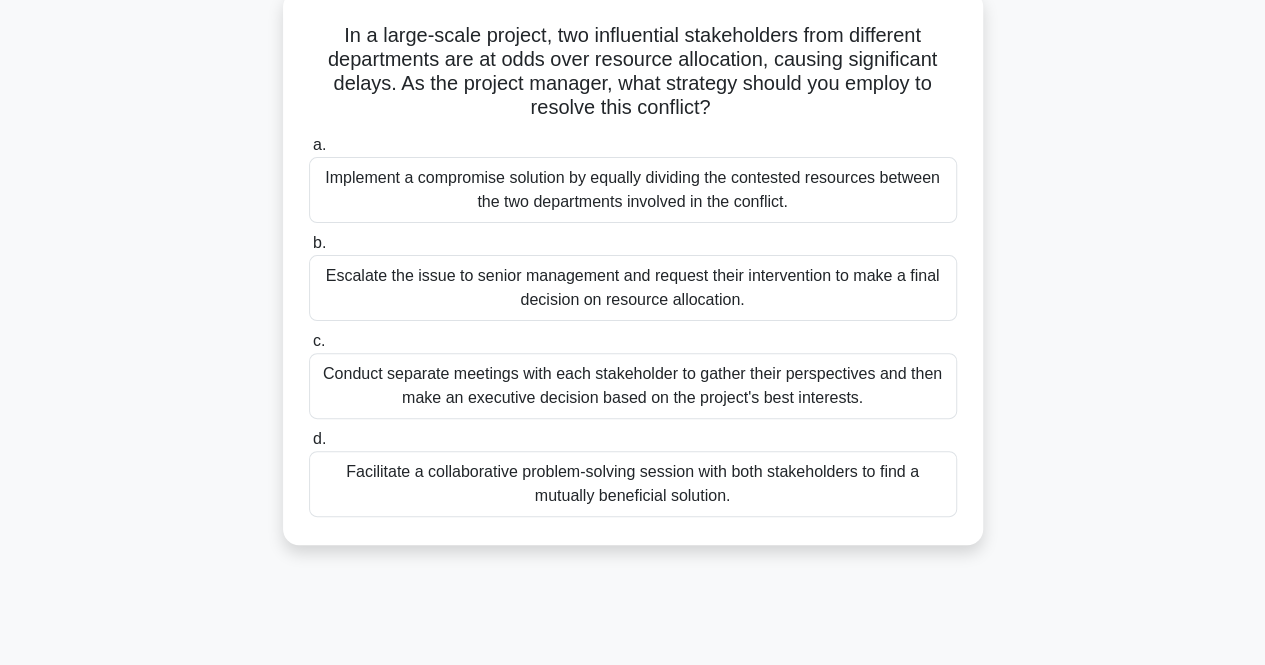 scroll, scrollTop: 0, scrollLeft: 0, axis: both 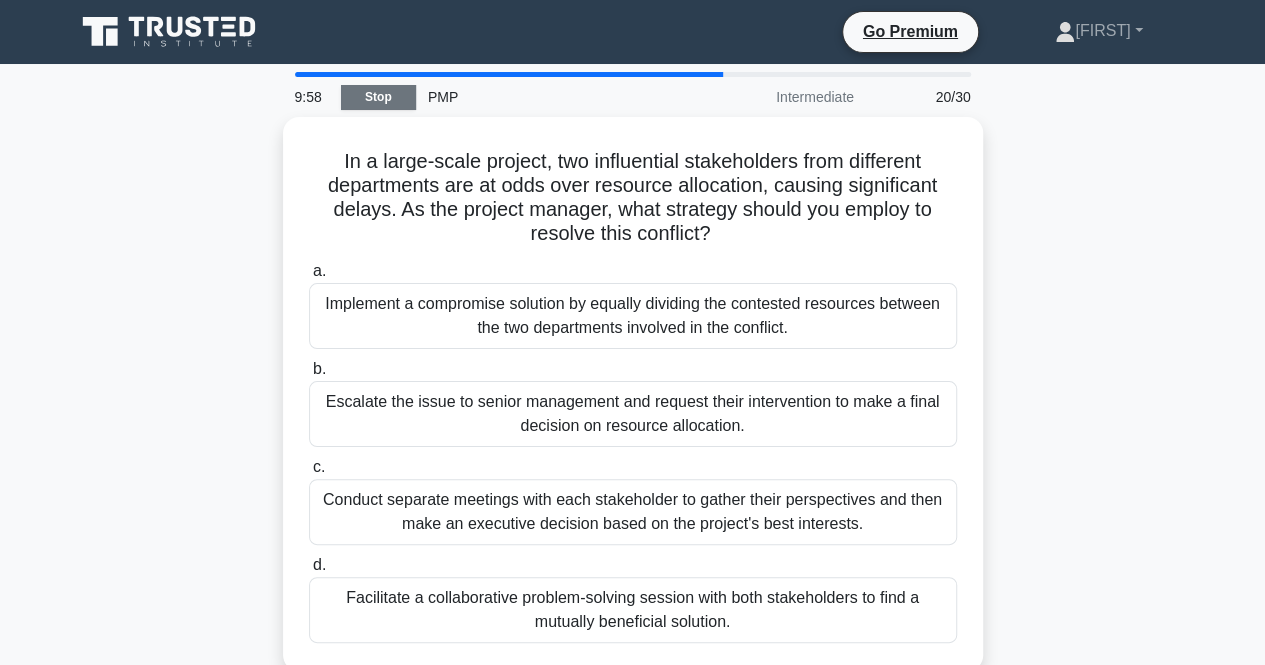 click on "Stop" at bounding box center [378, 97] 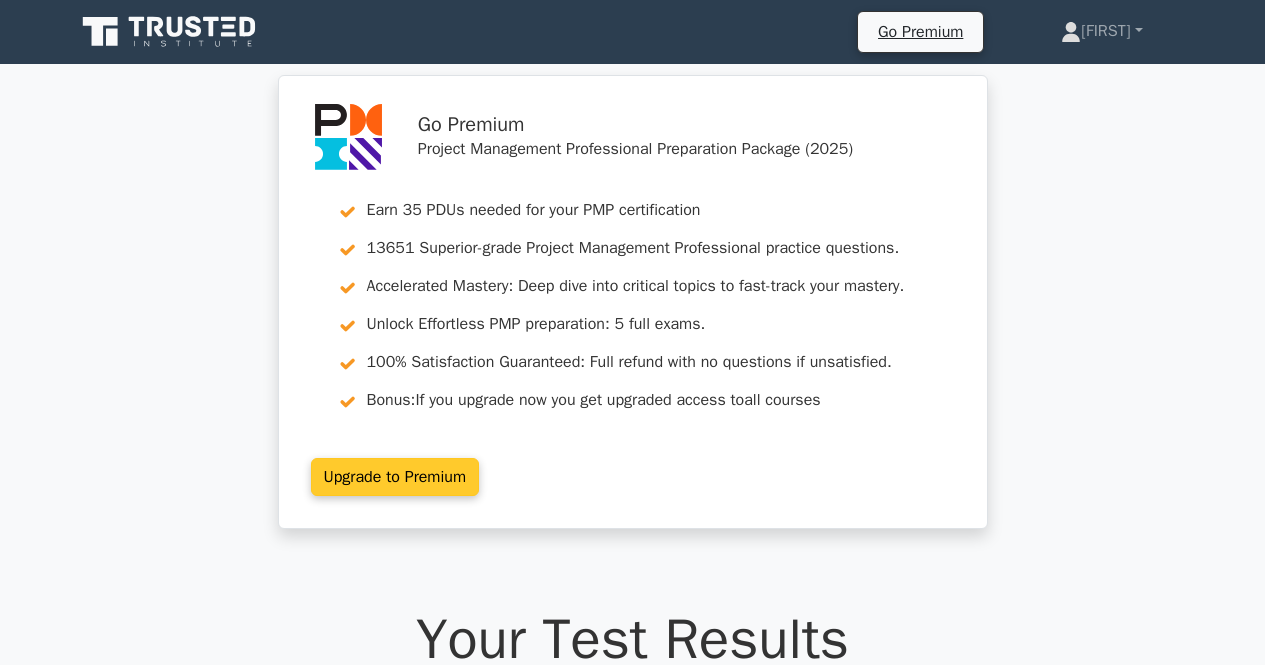 scroll, scrollTop: 0, scrollLeft: 0, axis: both 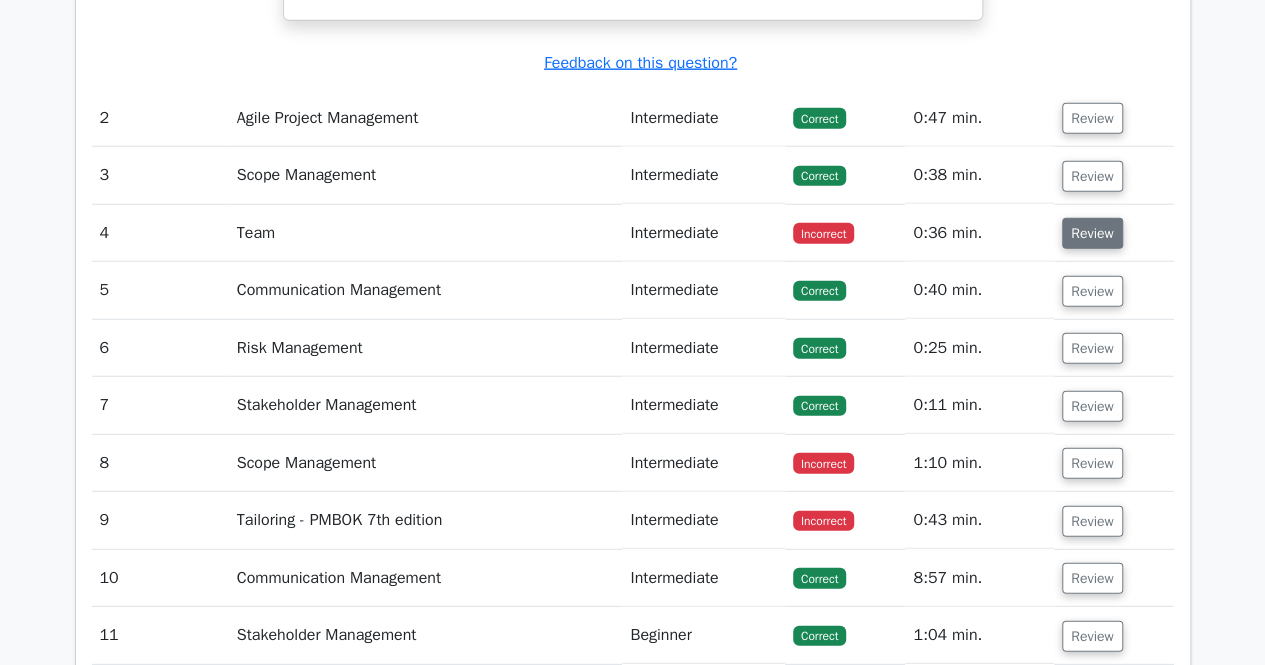 click on "Review" at bounding box center [1092, 233] 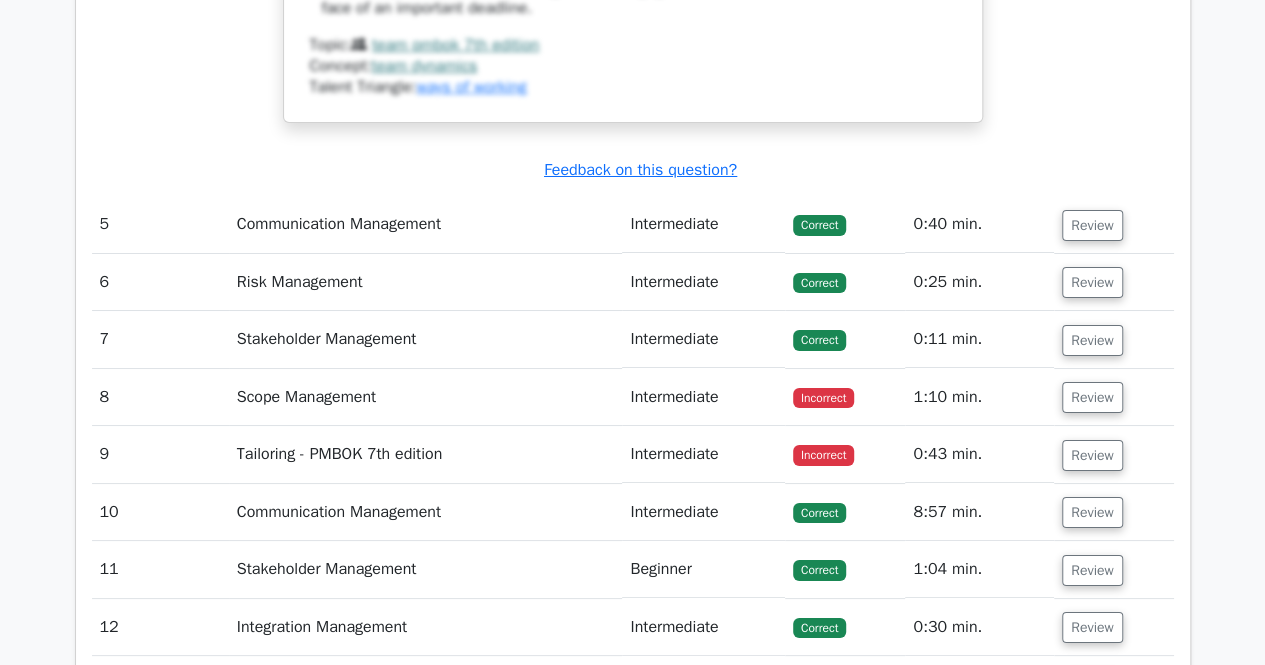 scroll, scrollTop: 3715, scrollLeft: 0, axis: vertical 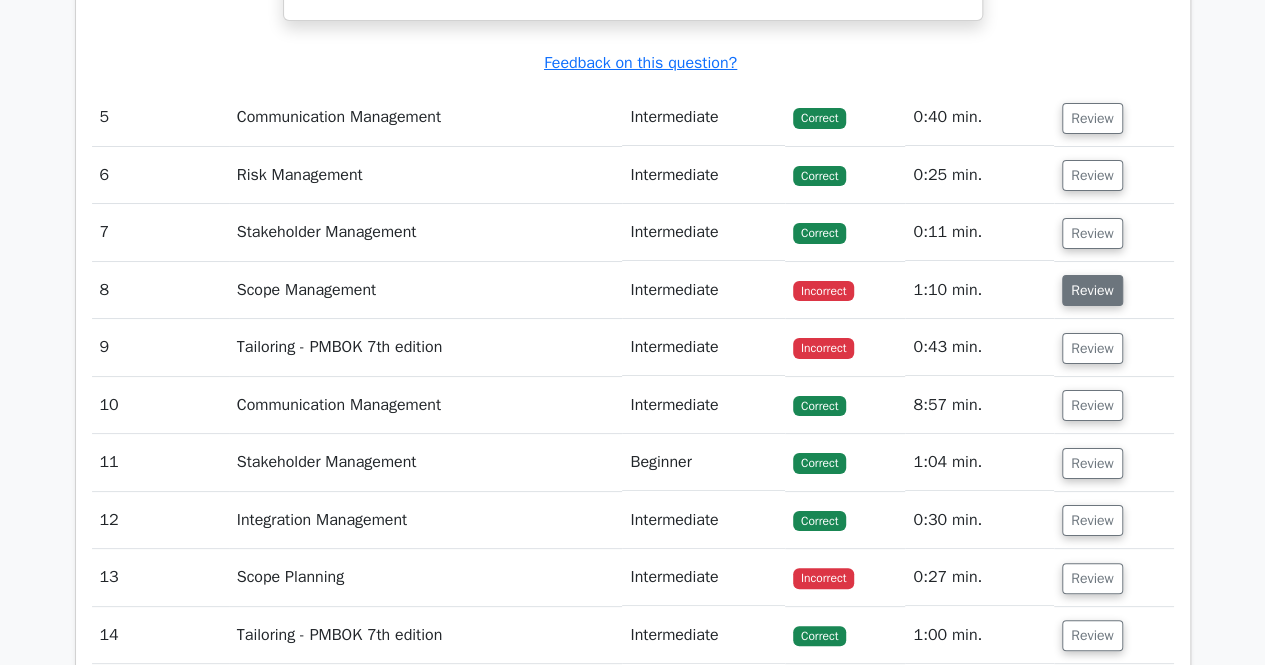 click on "Review" at bounding box center (1092, 290) 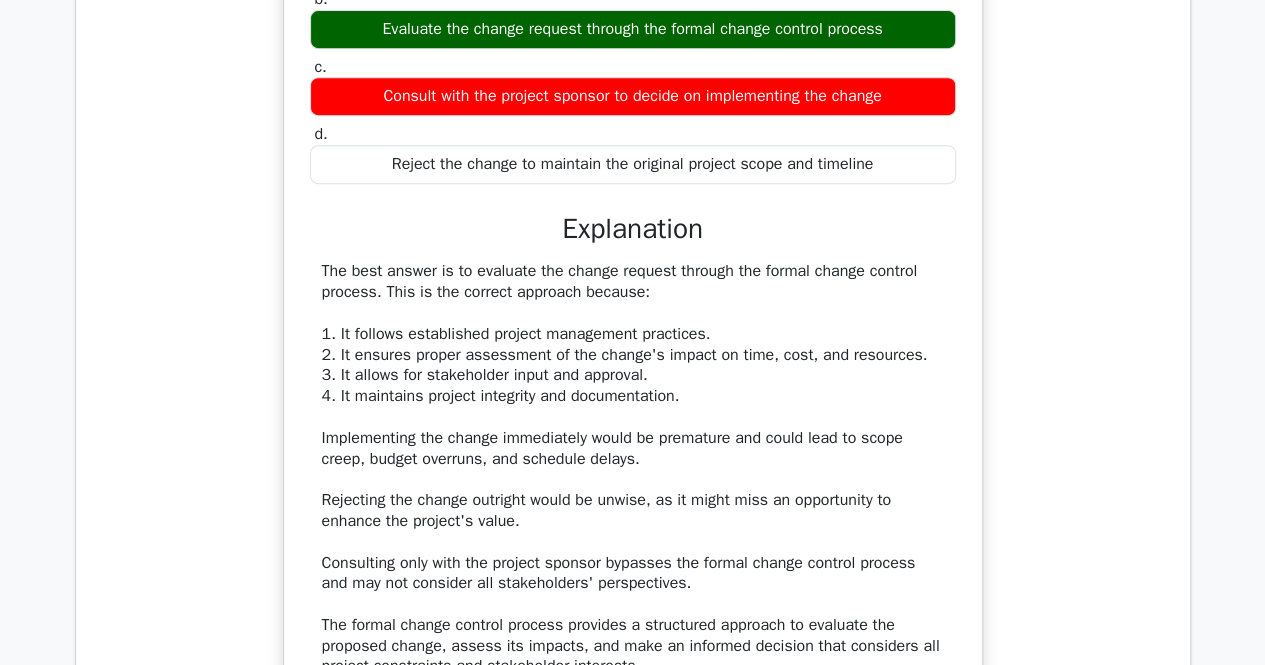 scroll, scrollTop: 4554, scrollLeft: 0, axis: vertical 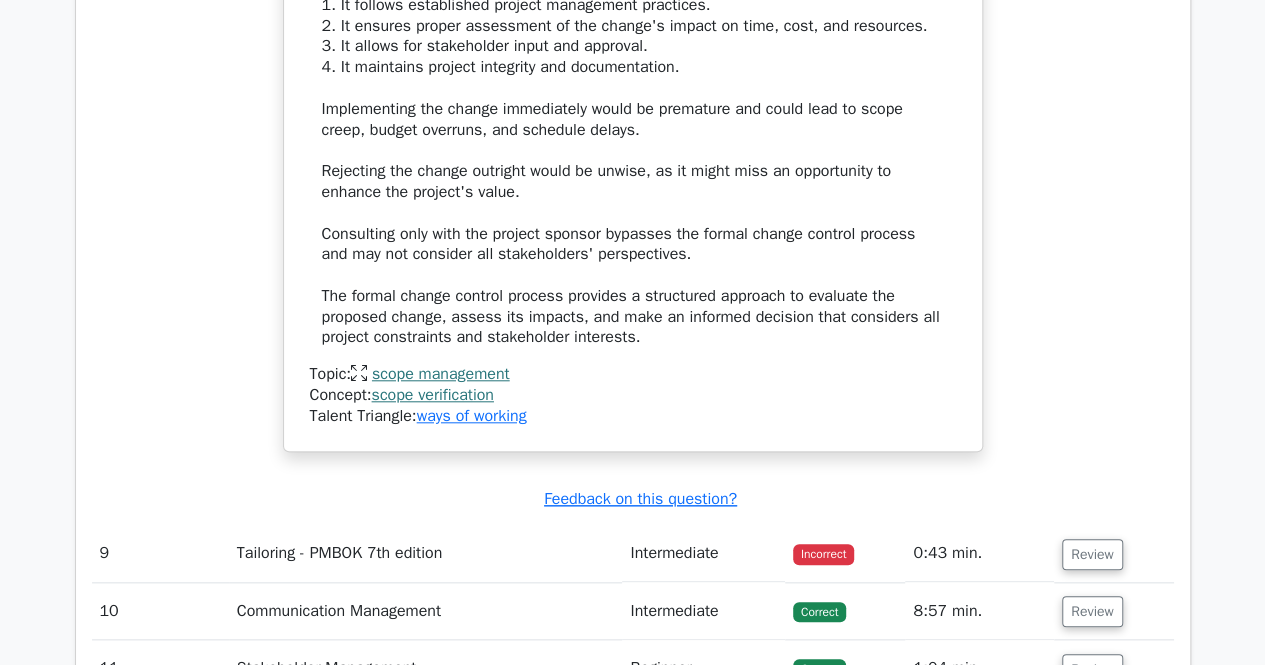 click at bounding box center (359, 374) 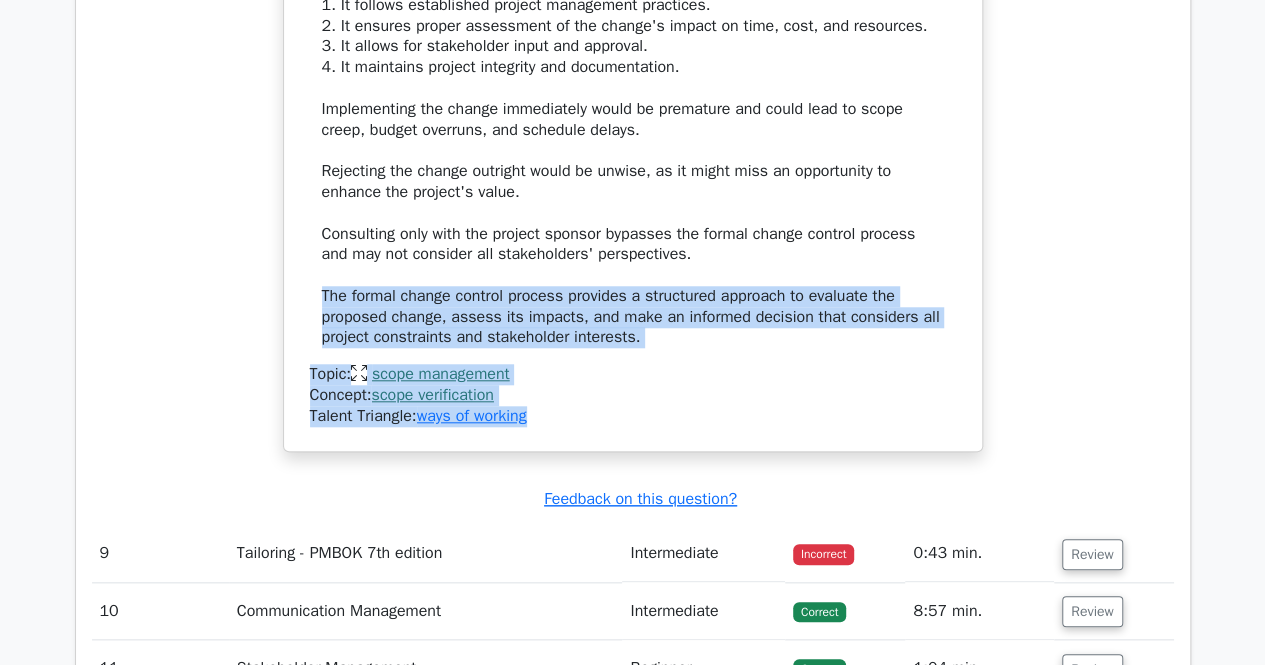 drag, startPoint x: 594, startPoint y: 399, endPoint x: 300, endPoint y: 281, distance: 316.79648 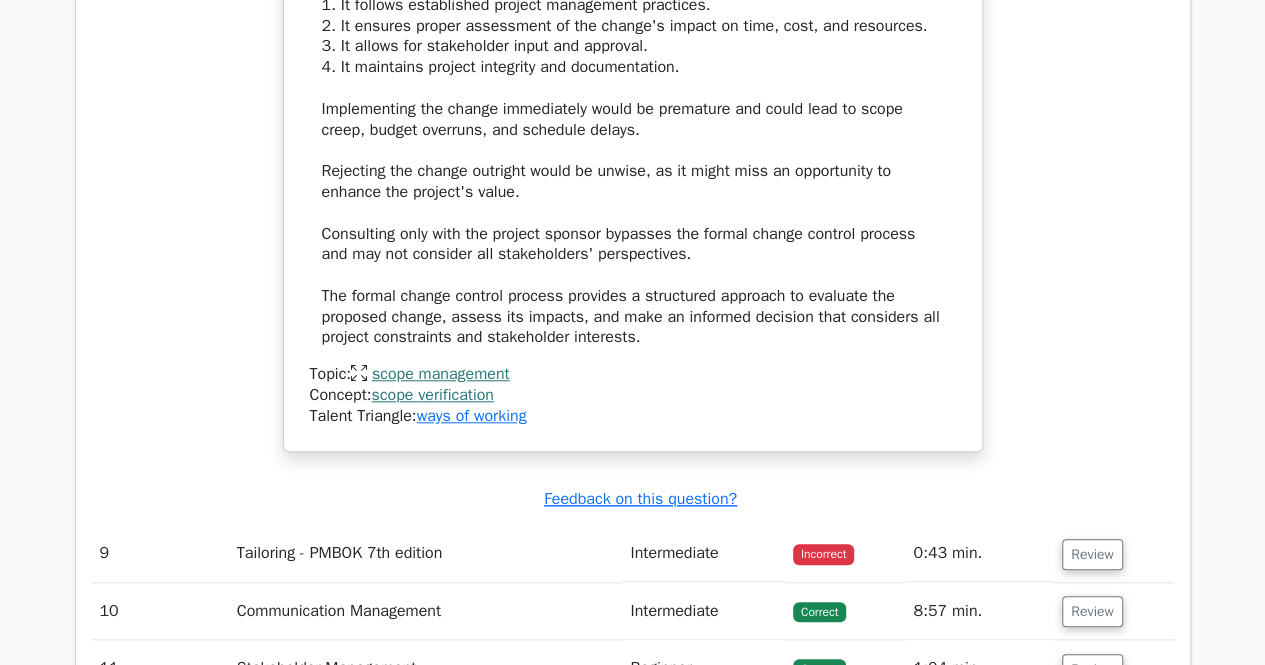 drag, startPoint x: 644, startPoint y: 265, endPoint x: 540, endPoint y: 260, distance: 104.120125 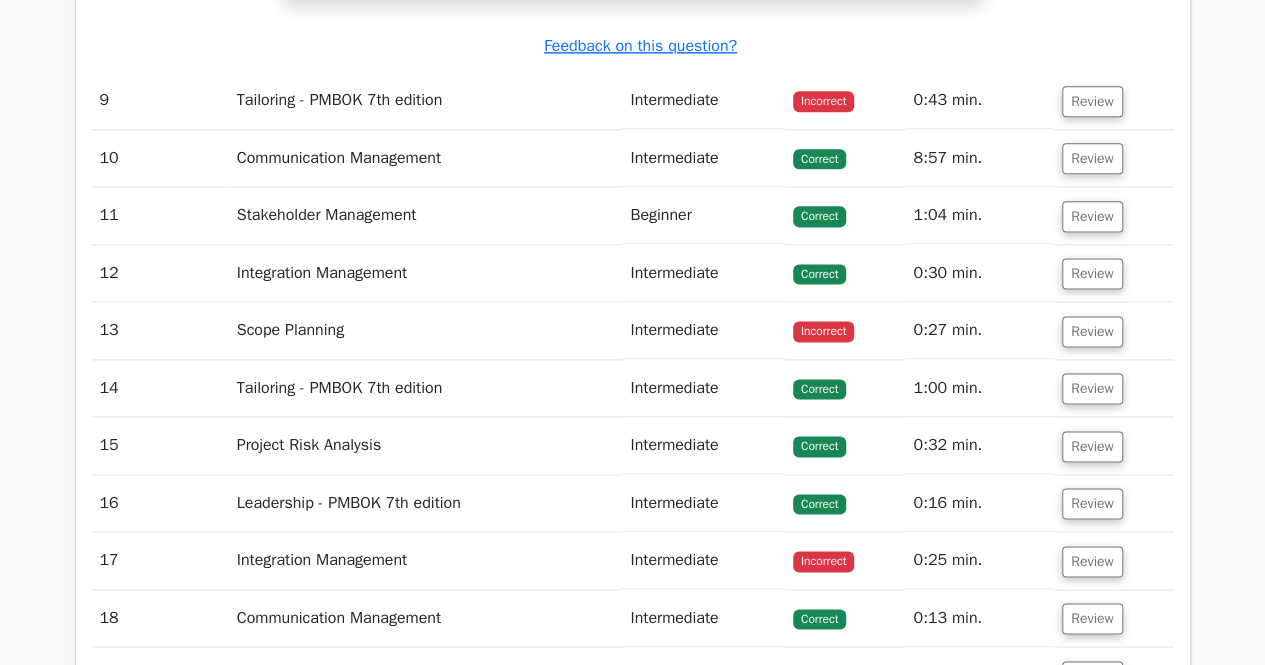 scroll, scrollTop: 5008, scrollLeft: 0, axis: vertical 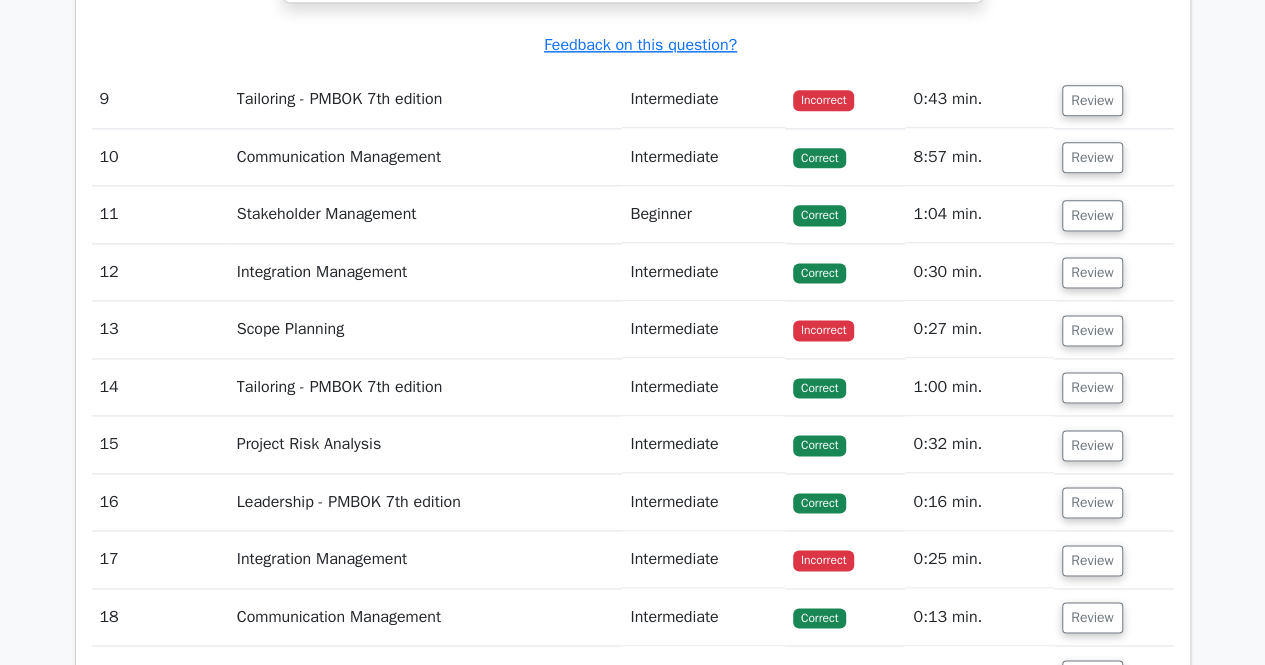 click on "Incorrect" at bounding box center (823, 560) 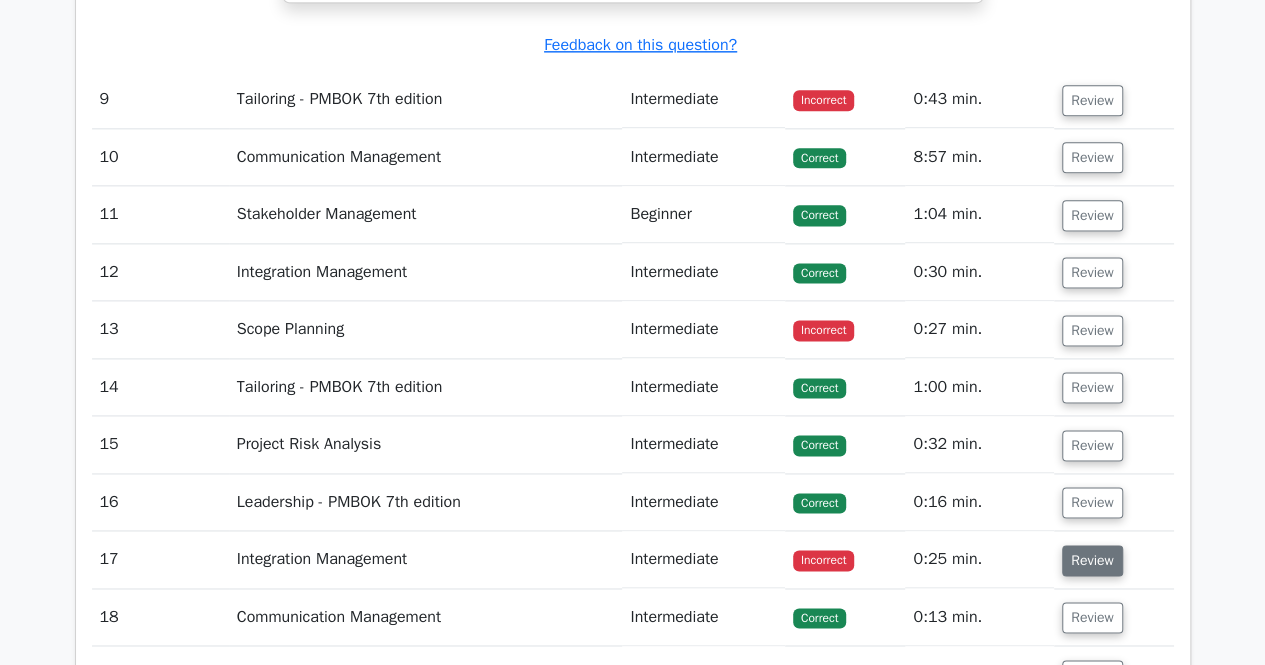 click on "Review" at bounding box center [1092, 560] 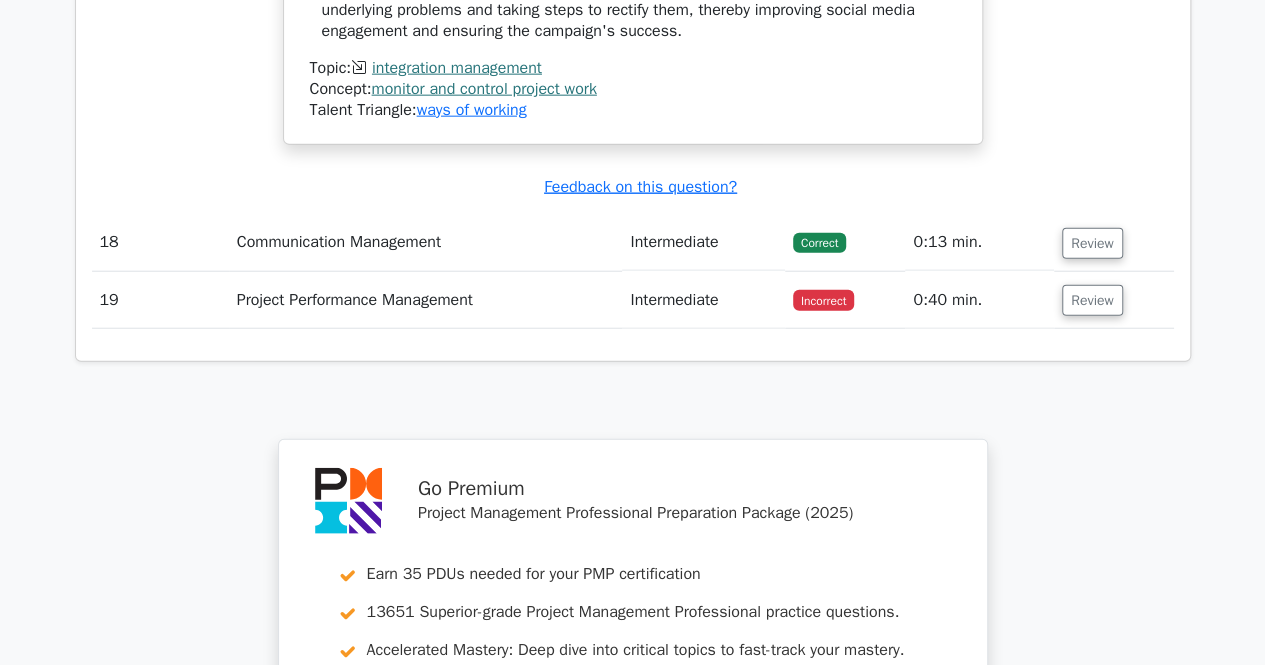 scroll, scrollTop: 6187, scrollLeft: 0, axis: vertical 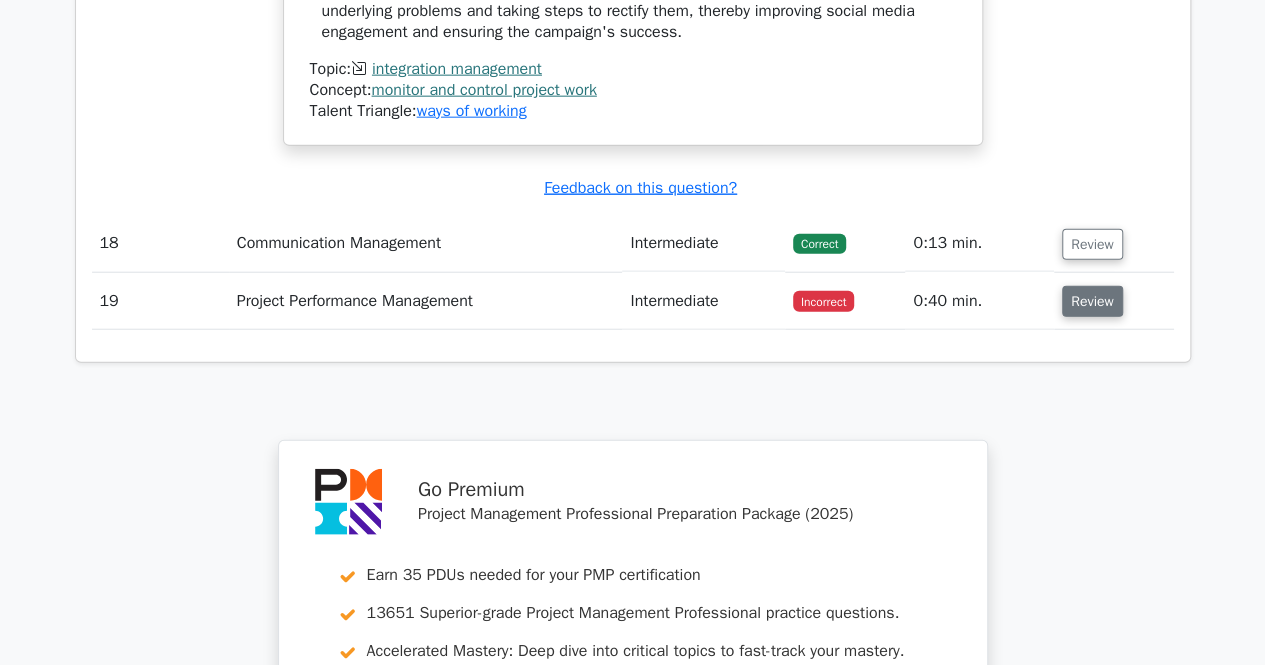 click on "Review" at bounding box center [1092, 301] 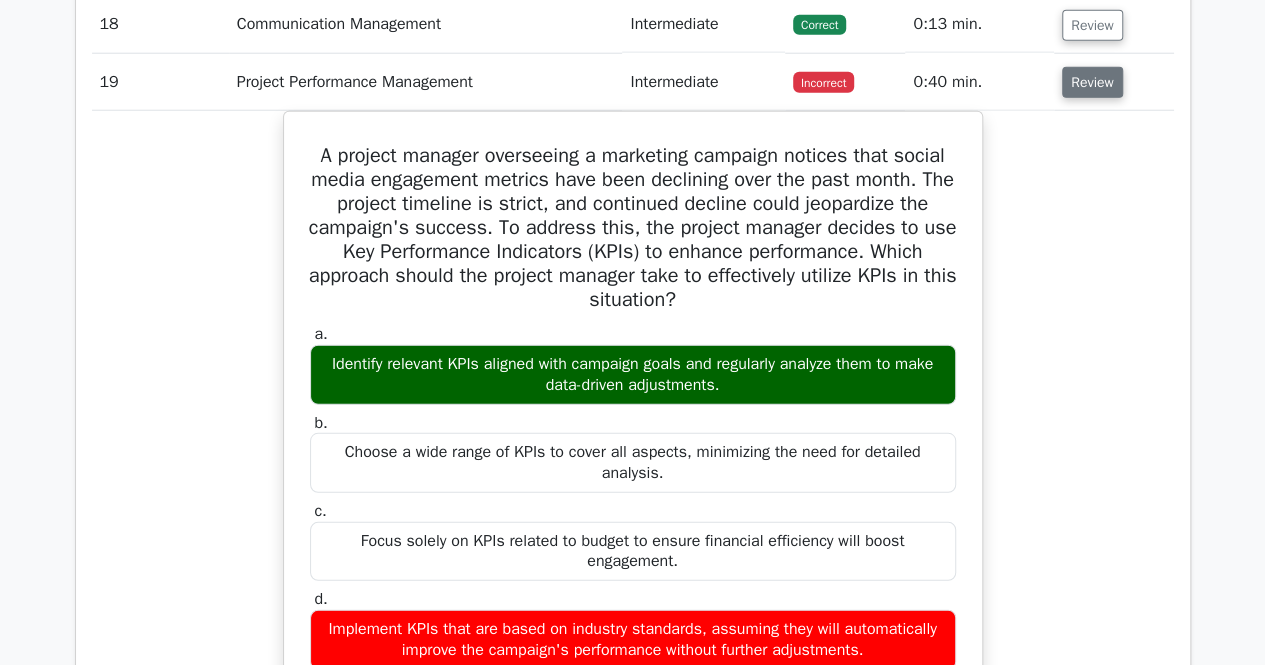 scroll, scrollTop: 6399, scrollLeft: 0, axis: vertical 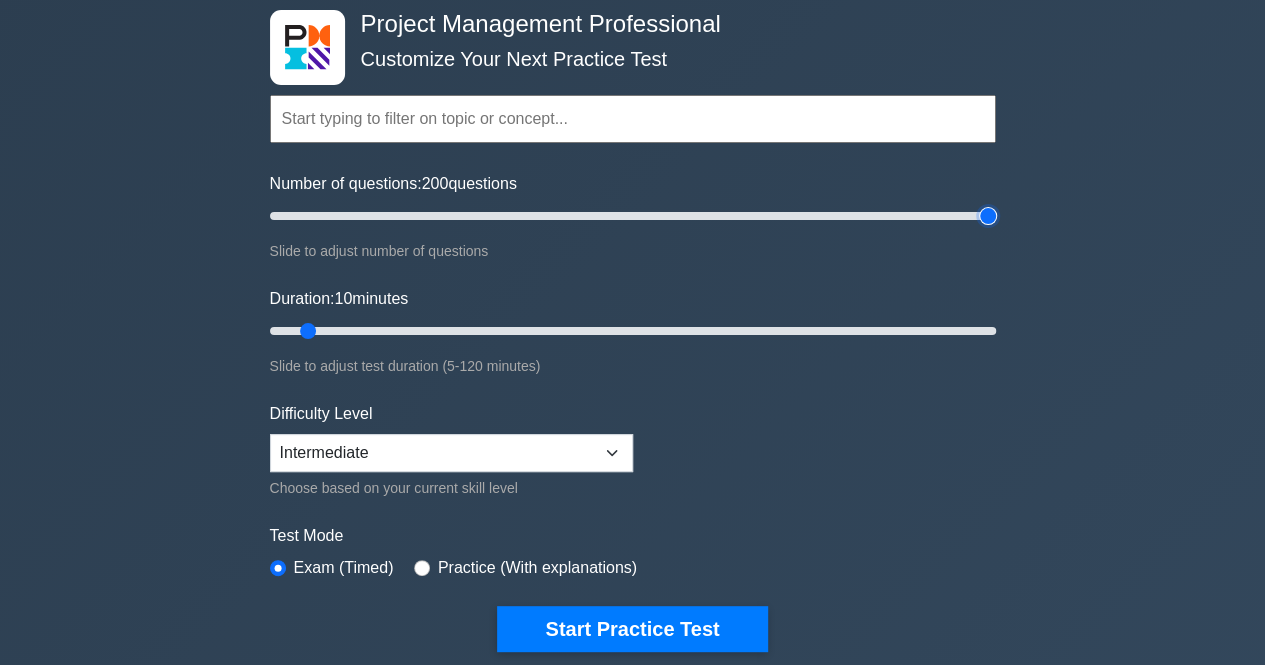 drag, startPoint x: 296, startPoint y: 217, endPoint x: 1186, endPoint y: 165, distance: 891.5178 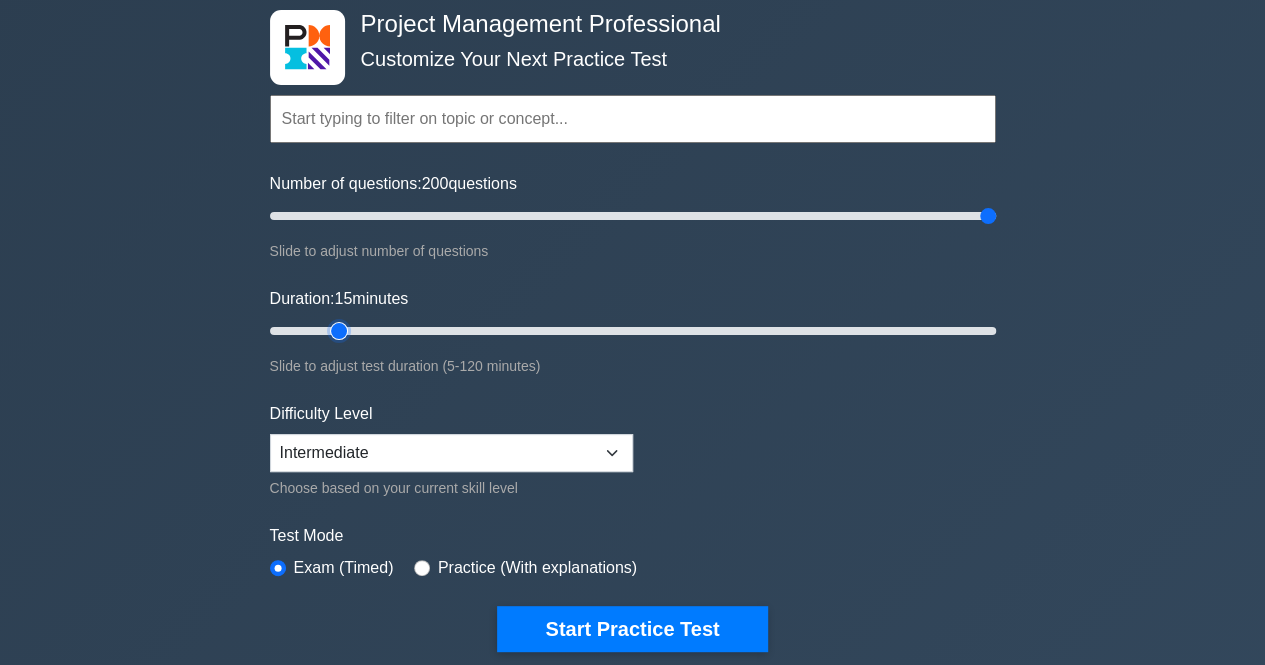 drag, startPoint x: 312, startPoint y: 329, endPoint x: 328, endPoint y: 364, distance: 38.483765 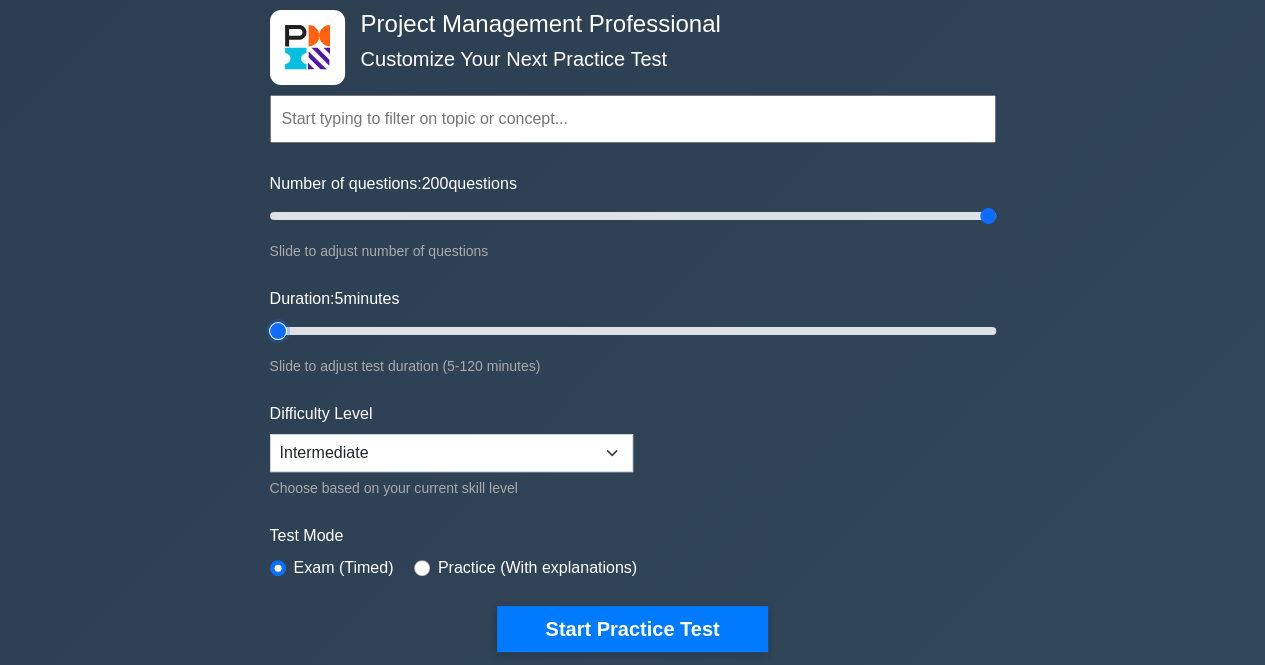 drag, startPoint x: 338, startPoint y: 324, endPoint x: 291, endPoint y: 335, distance: 48.270073 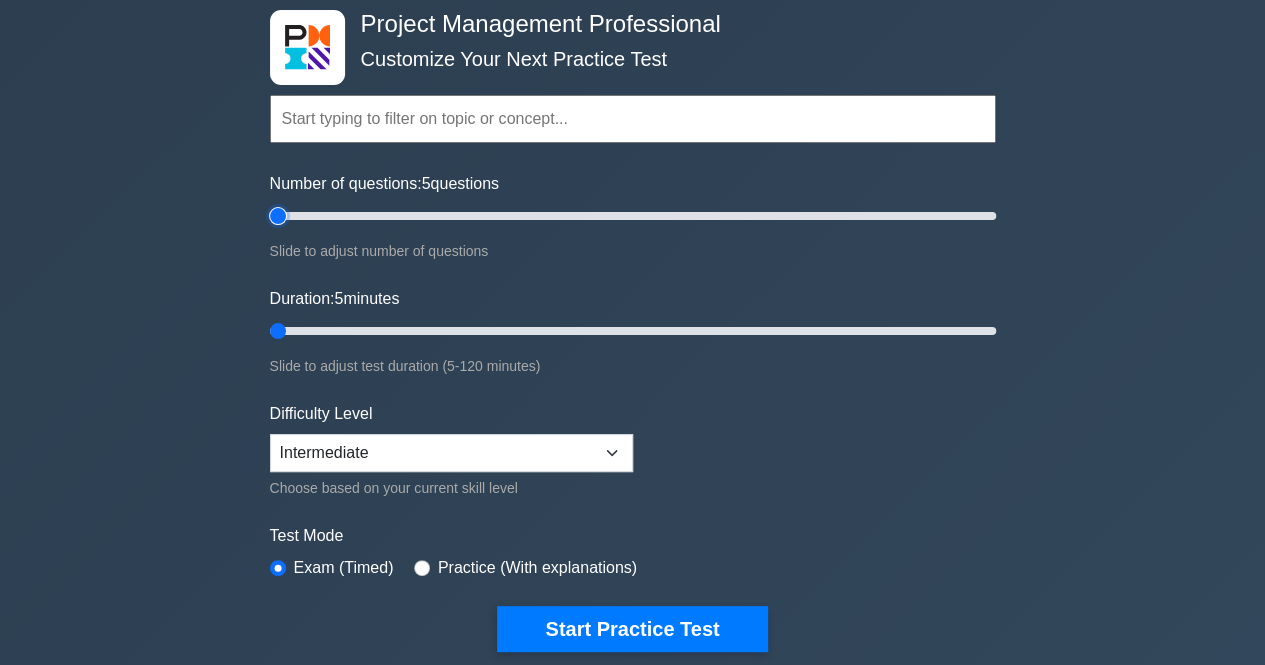 drag, startPoint x: 991, startPoint y: 217, endPoint x: 246, endPoint y: 211, distance: 745.0242 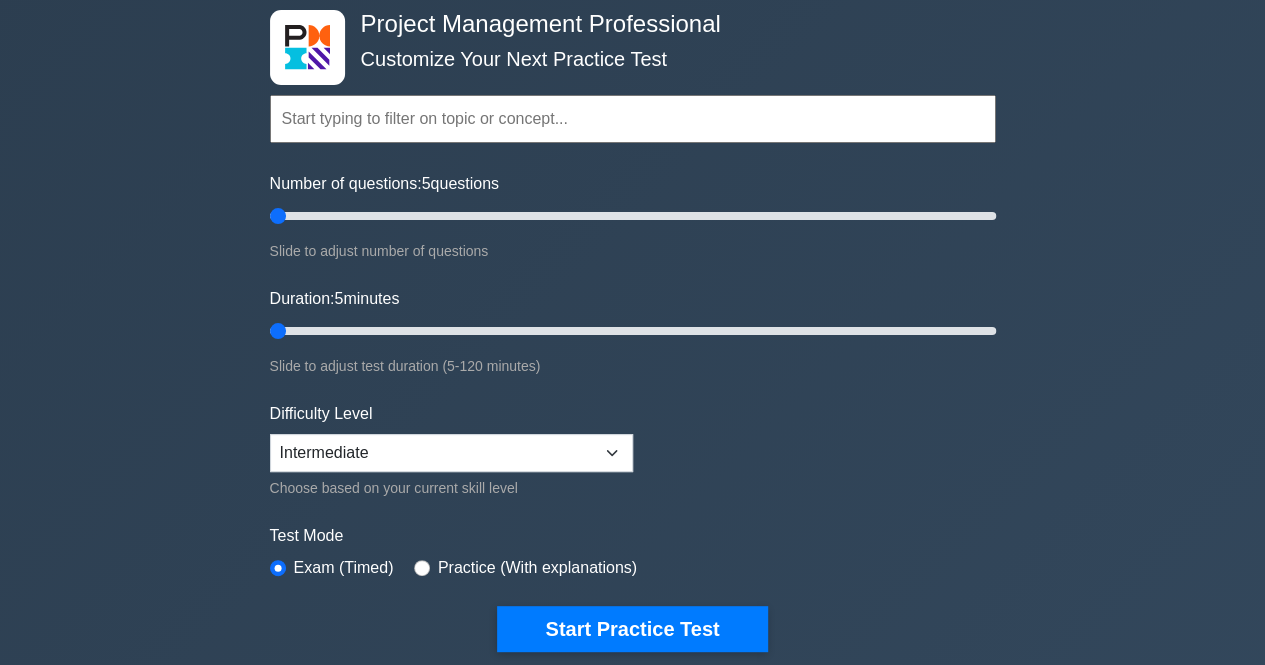 click on "Difficulty Level
Beginner
Intermediate
Expert
Choose based on your current skill level" at bounding box center (451, 451) 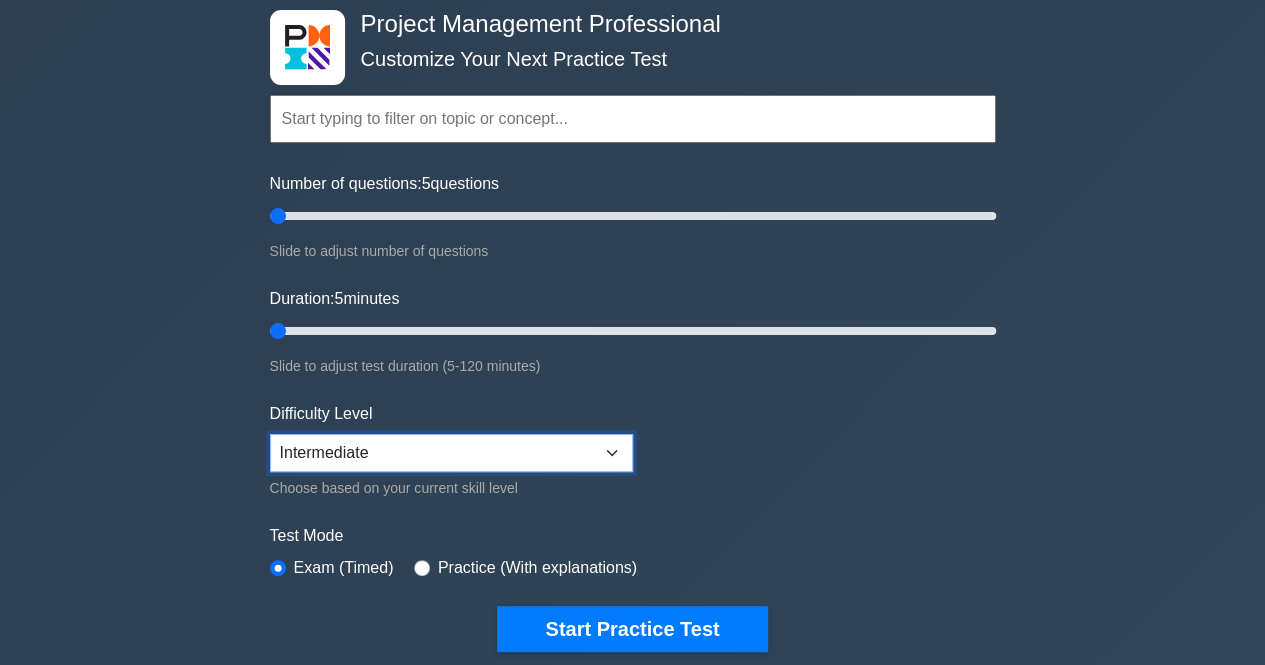 click on "Beginner
Intermediate
Expert" at bounding box center [451, 453] 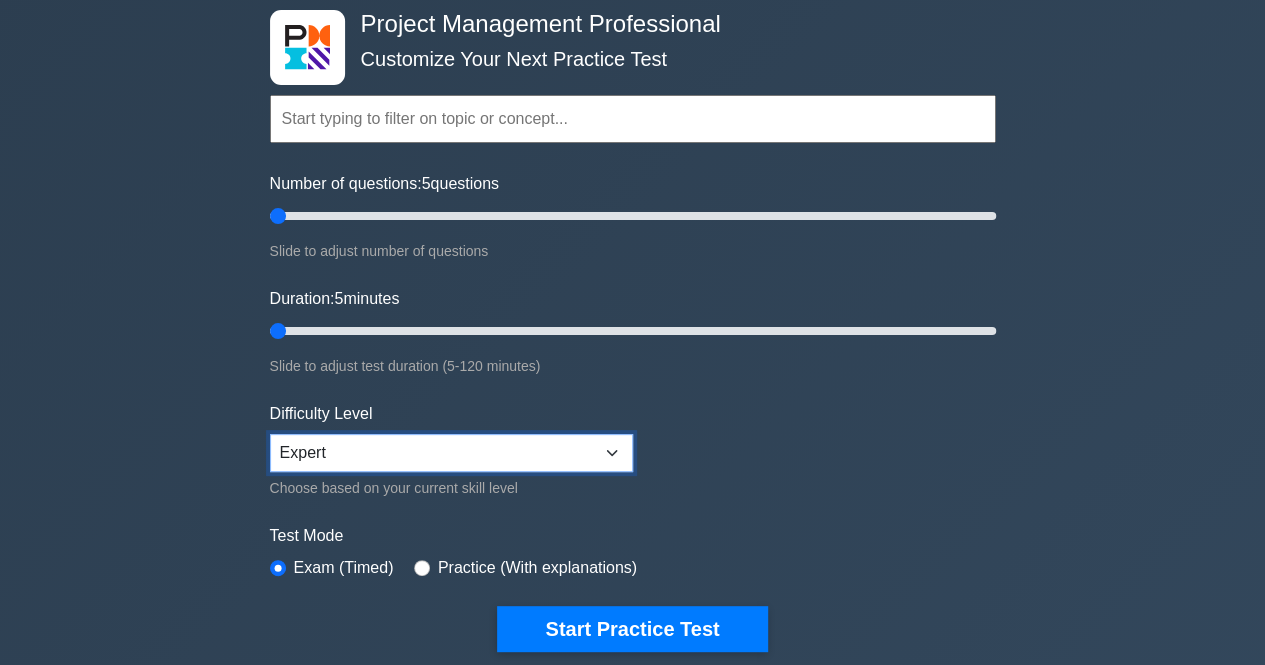 click on "Beginner
Intermediate
Expert" at bounding box center (451, 453) 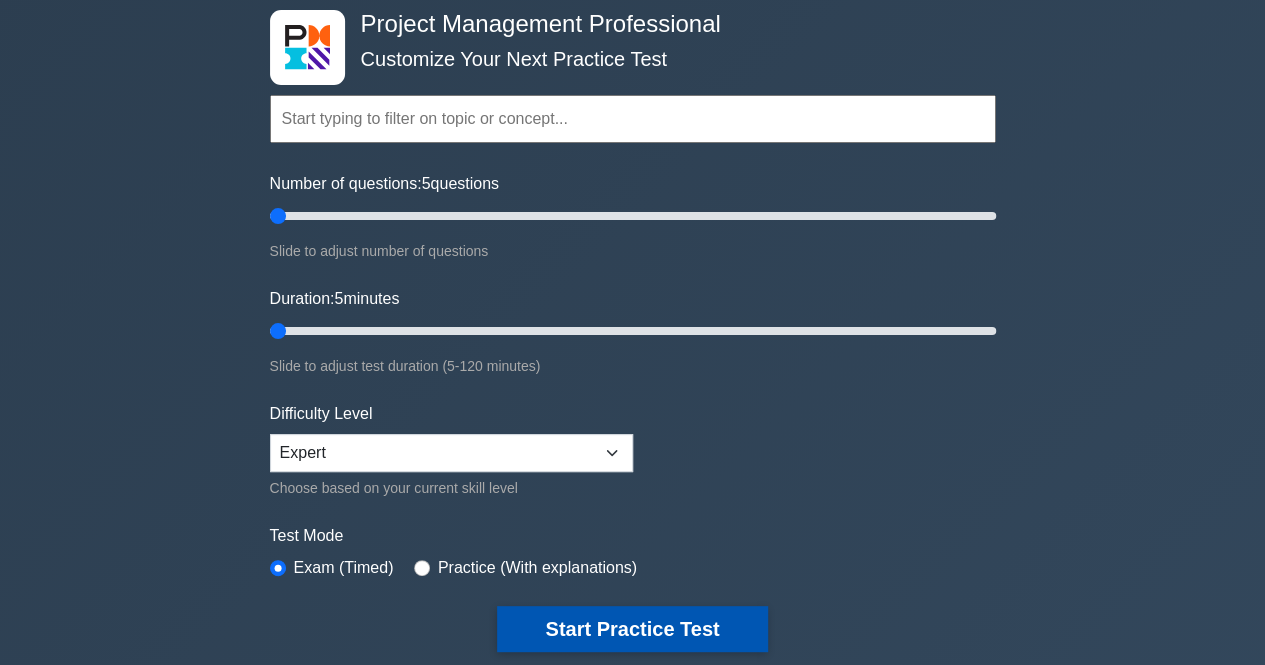 click on "Start Practice Test" at bounding box center (632, 629) 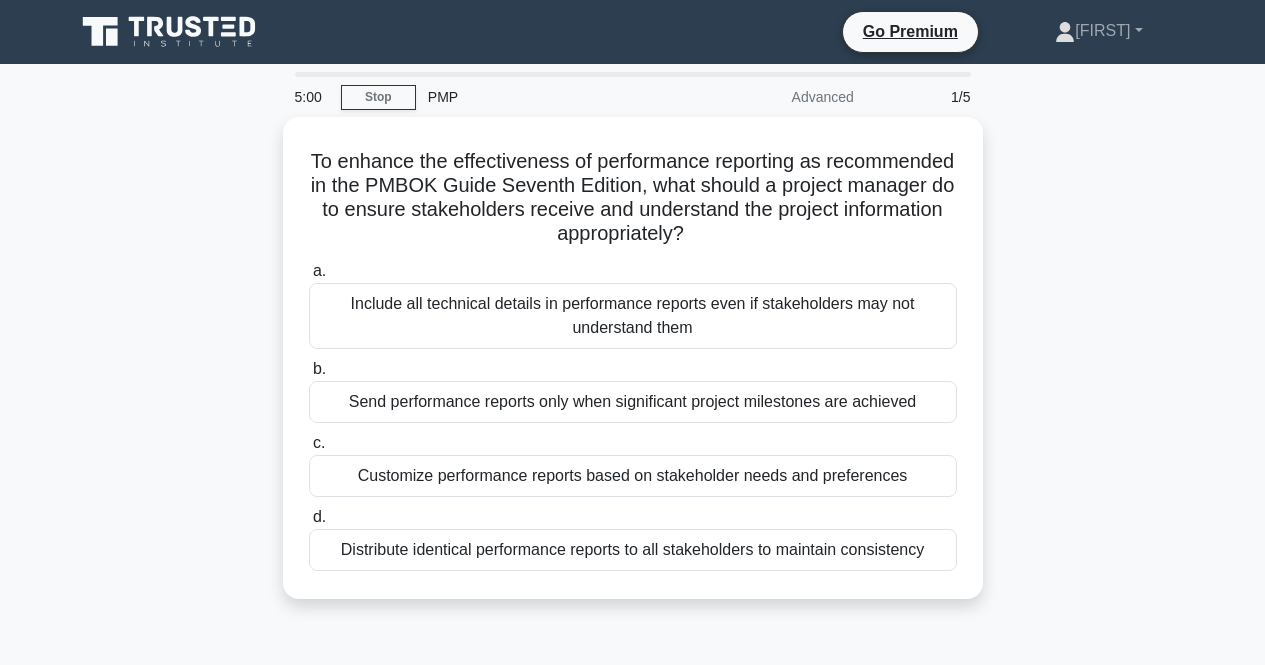 scroll, scrollTop: 0, scrollLeft: 0, axis: both 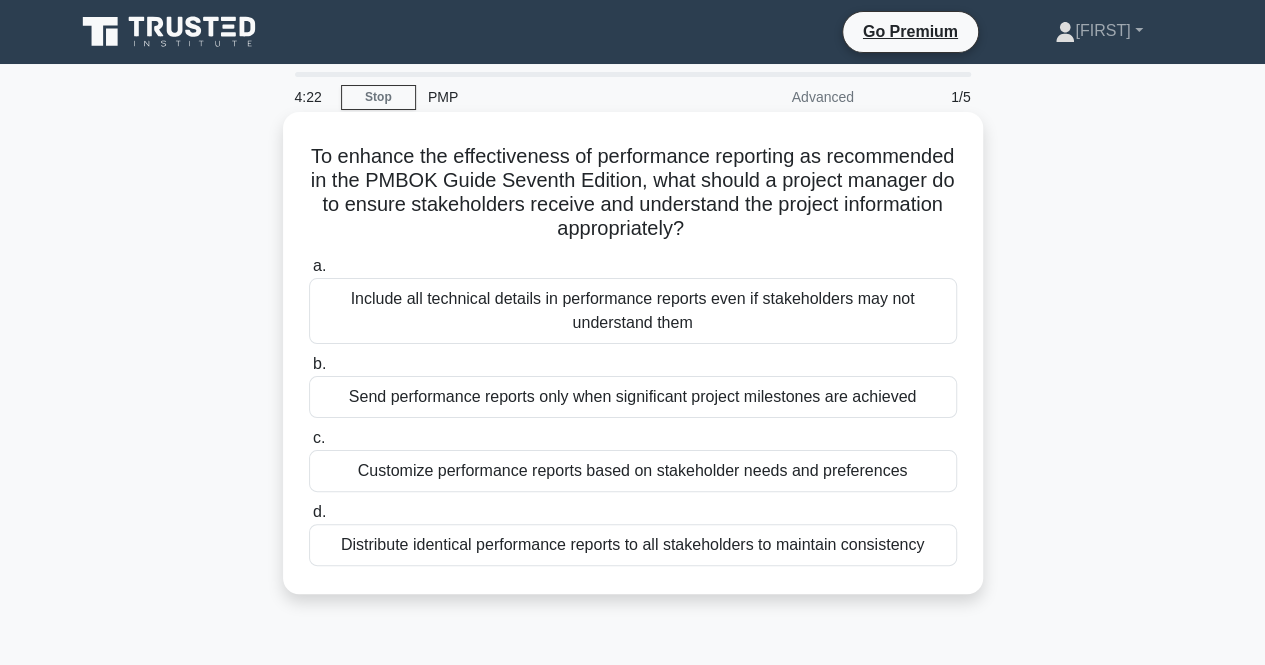 click on "Customize performance reports based on stakeholder needs and preferences" at bounding box center (633, 471) 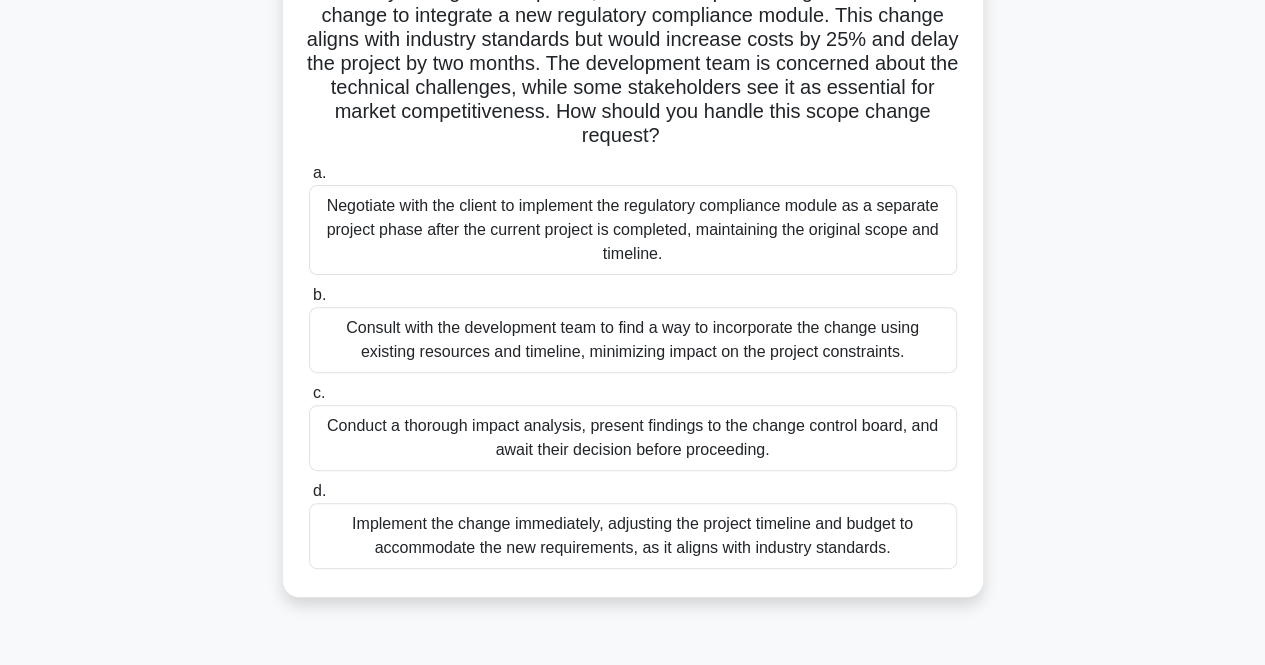 scroll, scrollTop: 190, scrollLeft: 0, axis: vertical 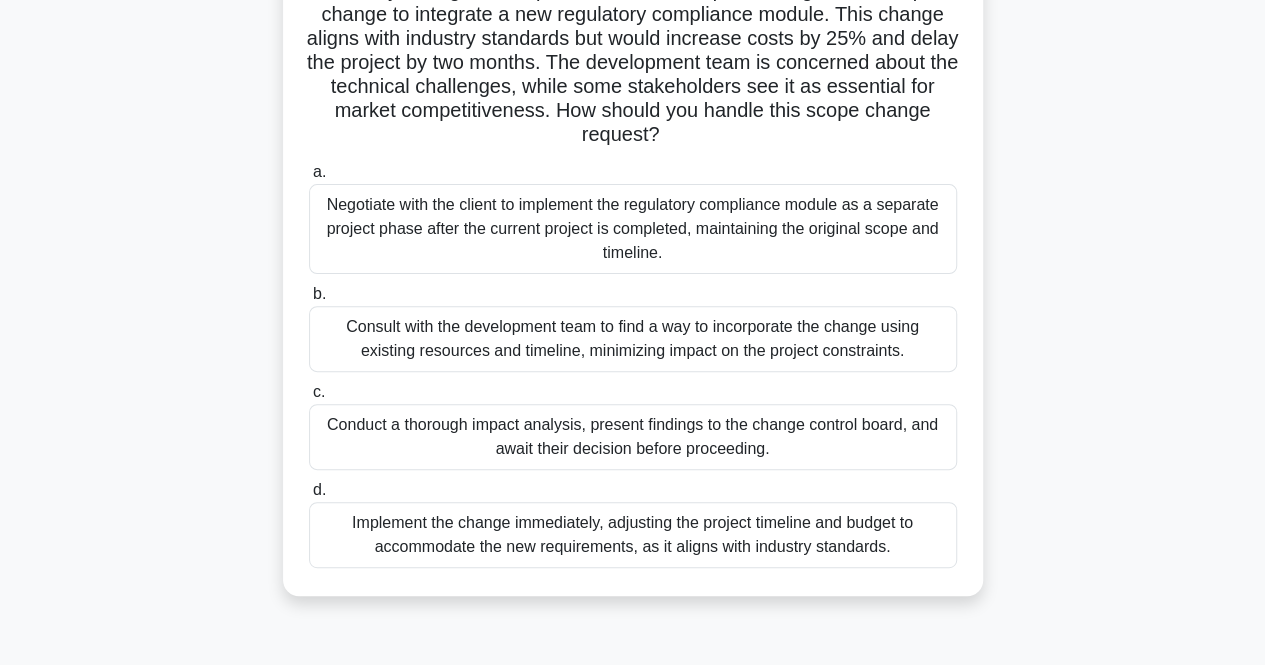 click on "Negotiate with the client to implement the regulatory compliance module as a separate project phase after the current project is completed, maintaining the original scope and timeline." at bounding box center (633, 229) 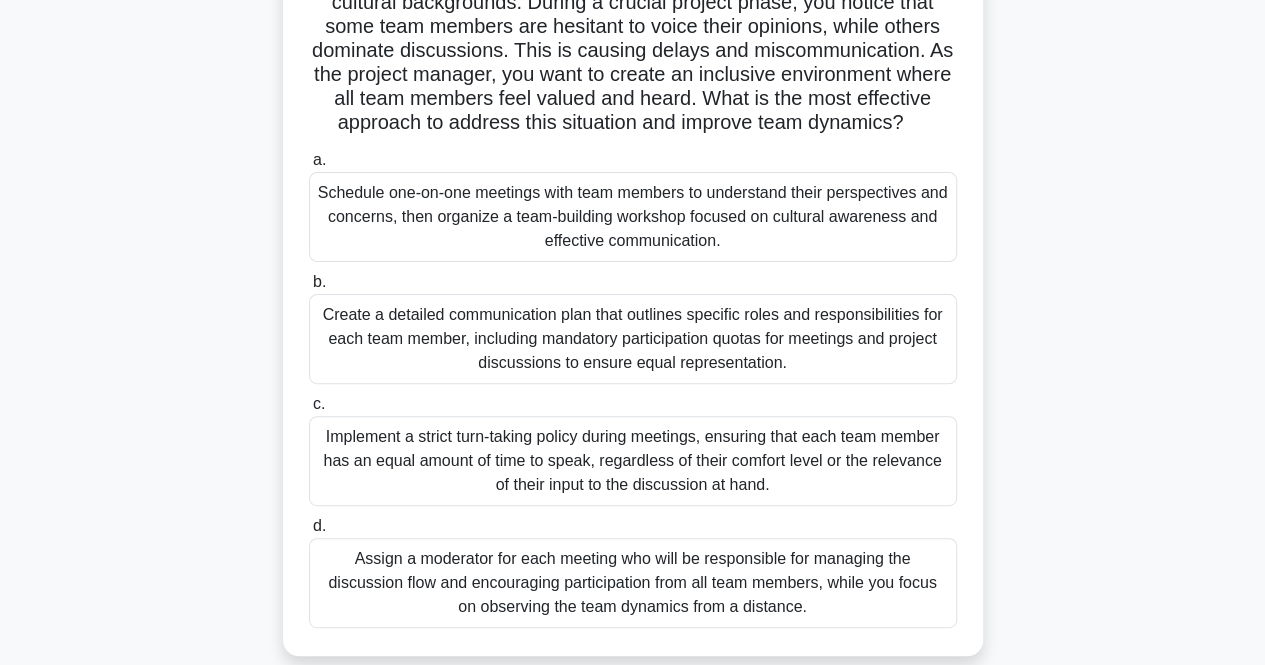 scroll, scrollTop: 415, scrollLeft: 0, axis: vertical 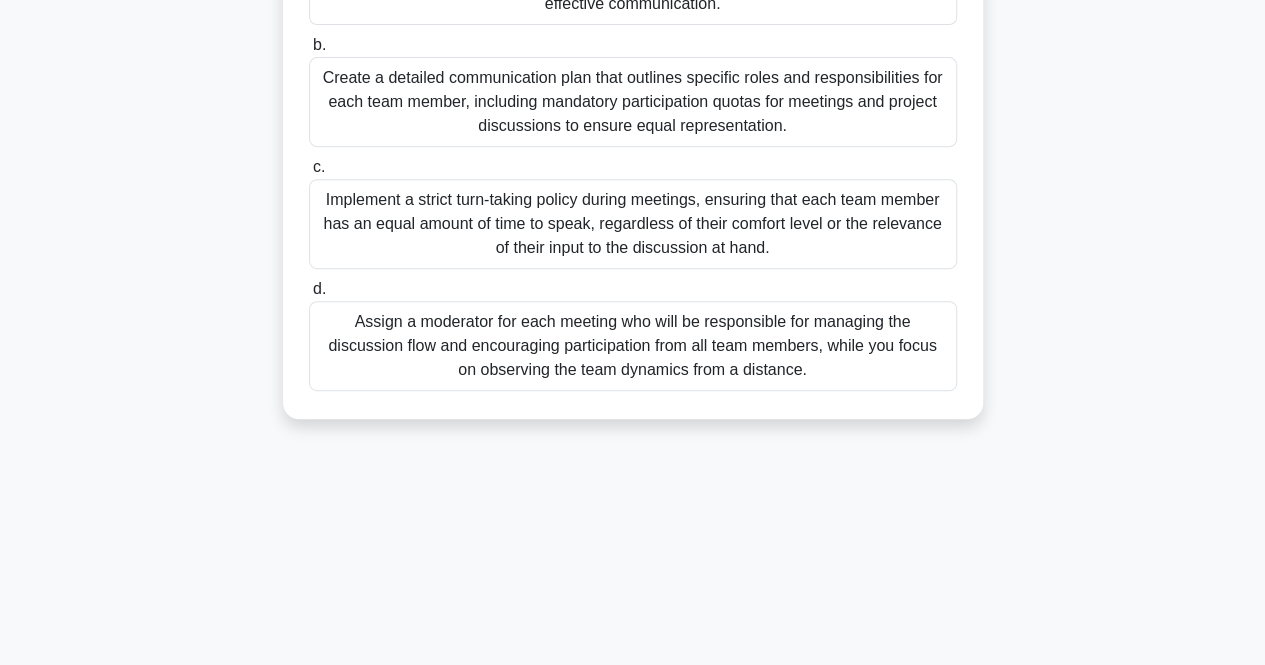 click on "Assign a moderator for each meeting who will be responsible for managing the discussion flow and encouraging participation from all team members, while you focus on observing the team dynamics from a distance." at bounding box center (633, 346) 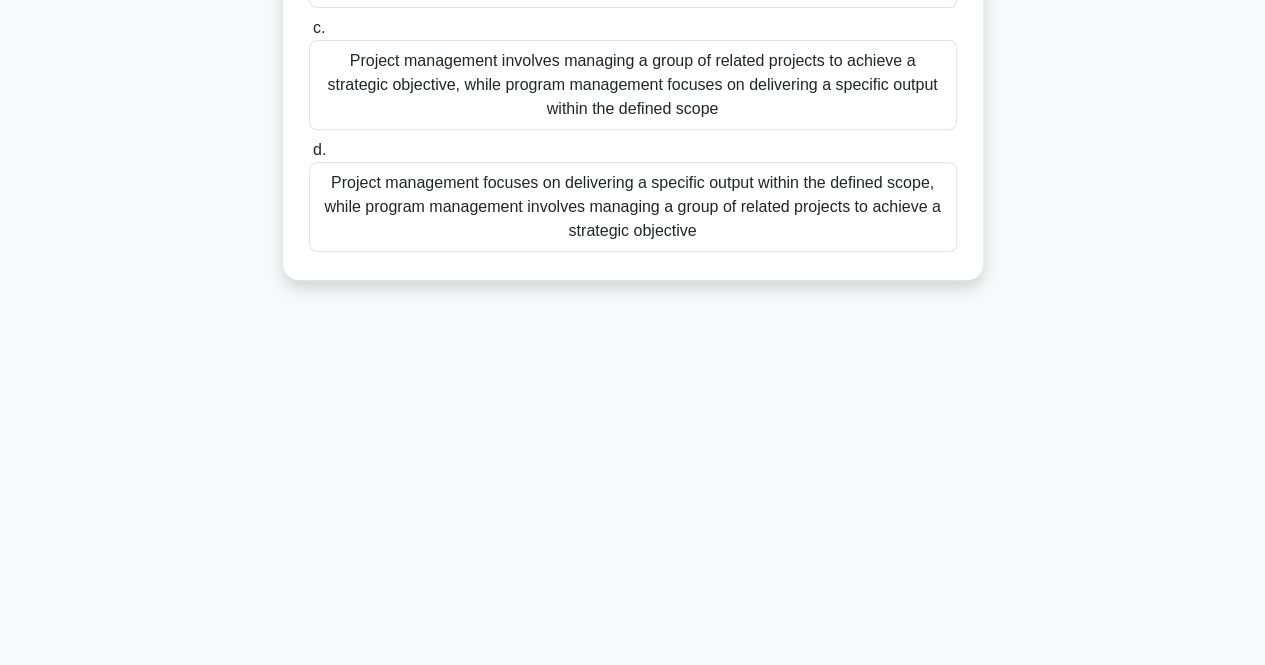 scroll, scrollTop: 0, scrollLeft: 0, axis: both 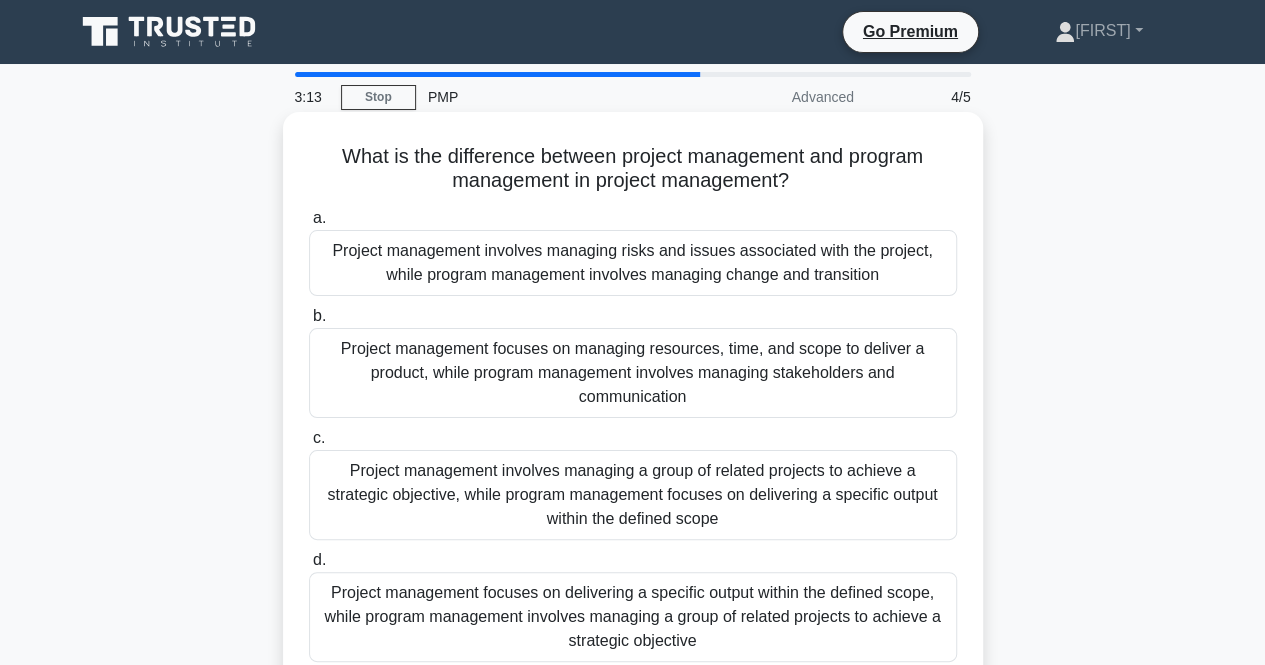 click on "b.
Project management focuses on managing resources, time, and scope to deliver a product, while program management involves managing stakeholders and communication" at bounding box center [633, 361] 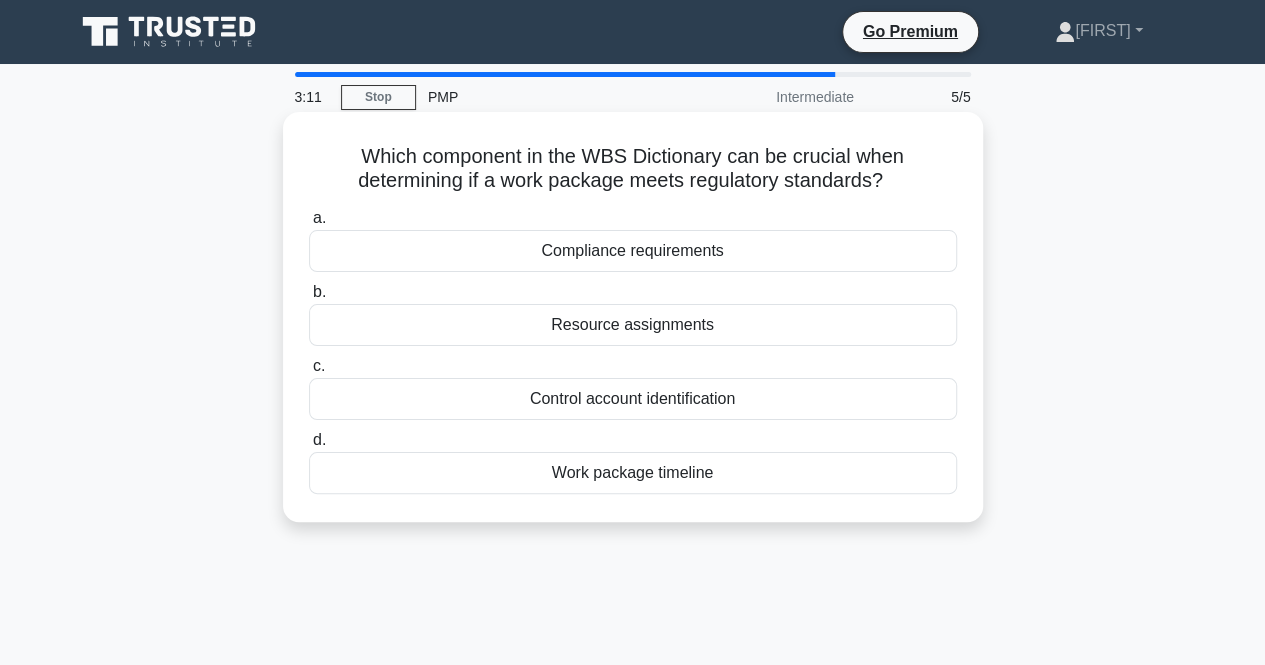 click on "Compliance requirements" at bounding box center [633, 251] 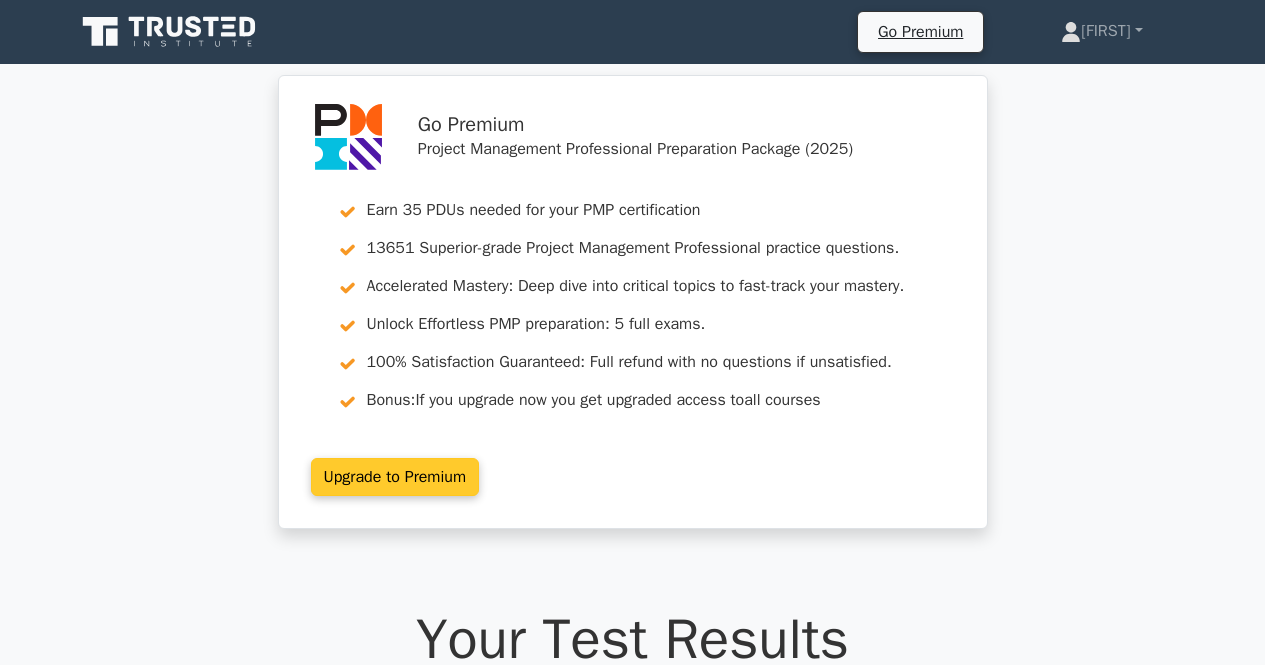 scroll, scrollTop: 0, scrollLeft: 0, axis: both 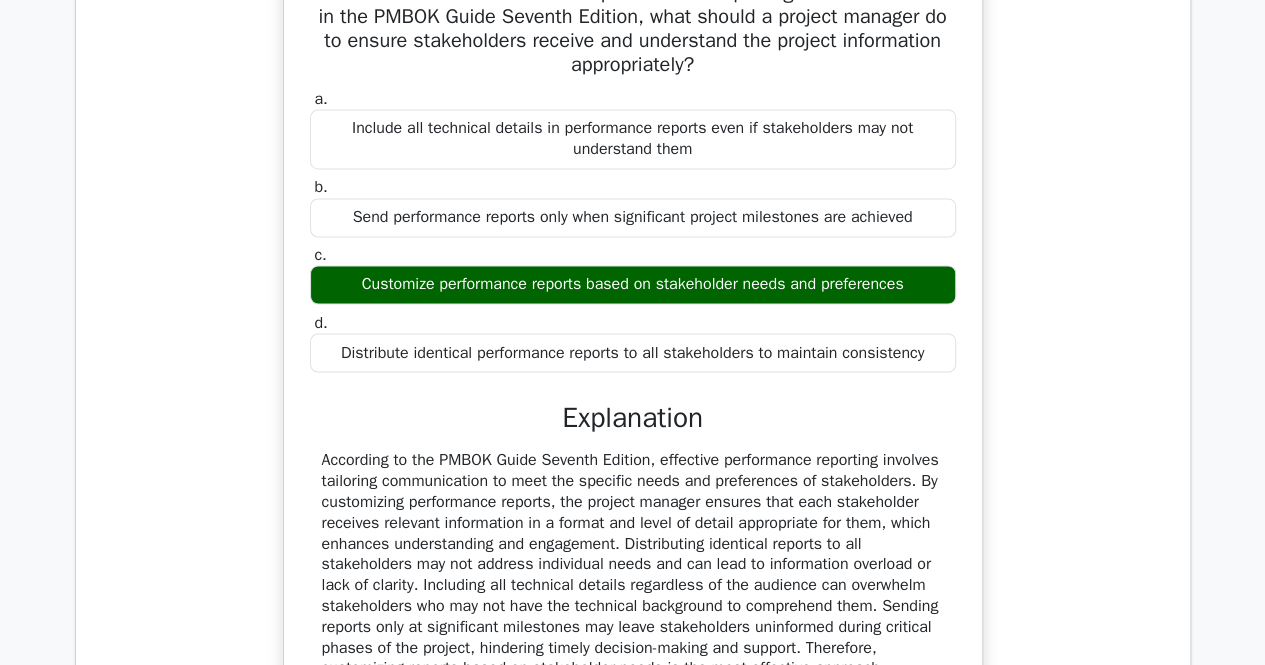 click on "Customize performance reports based on stakeholder needs and preferences" at bounding box center [633, 284] 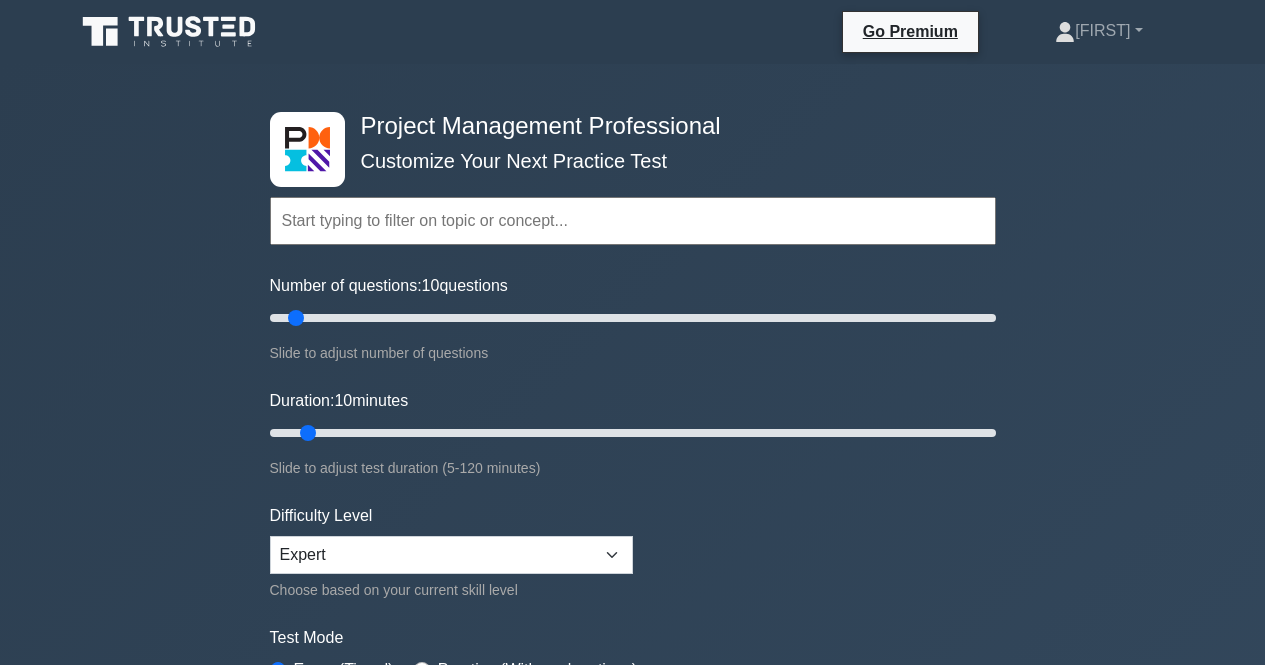 scroll, scrollTop: 0, scrollLeft: 0, axis: both 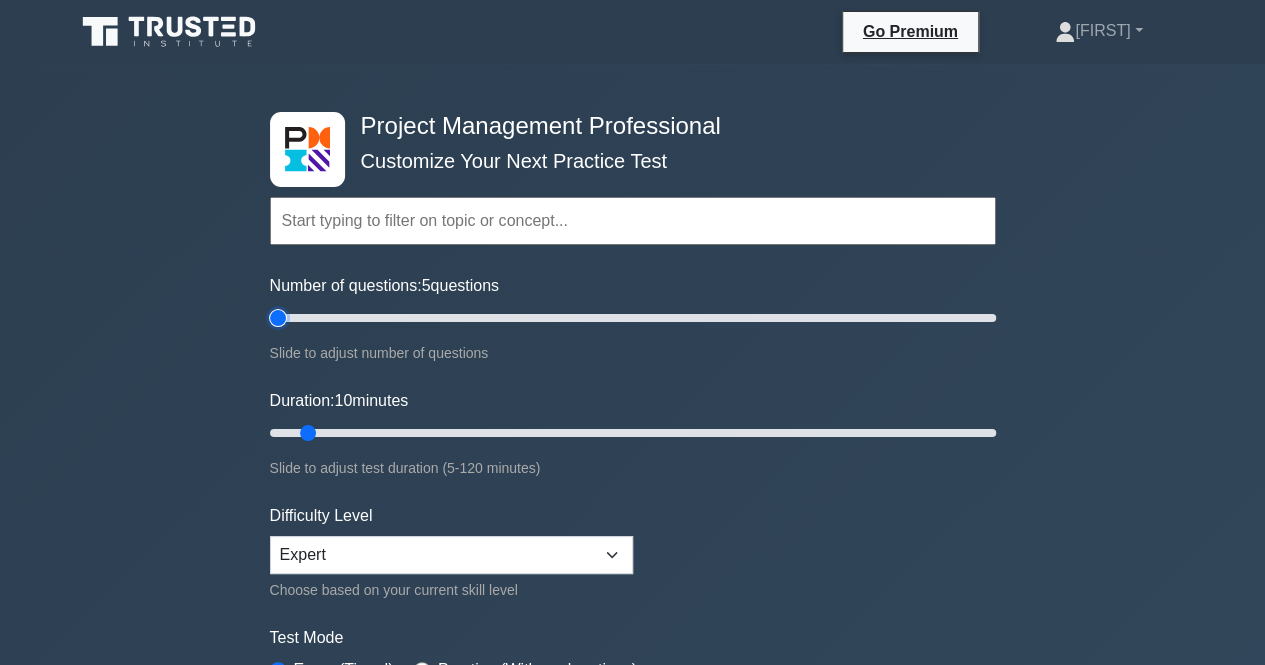 type on "5" 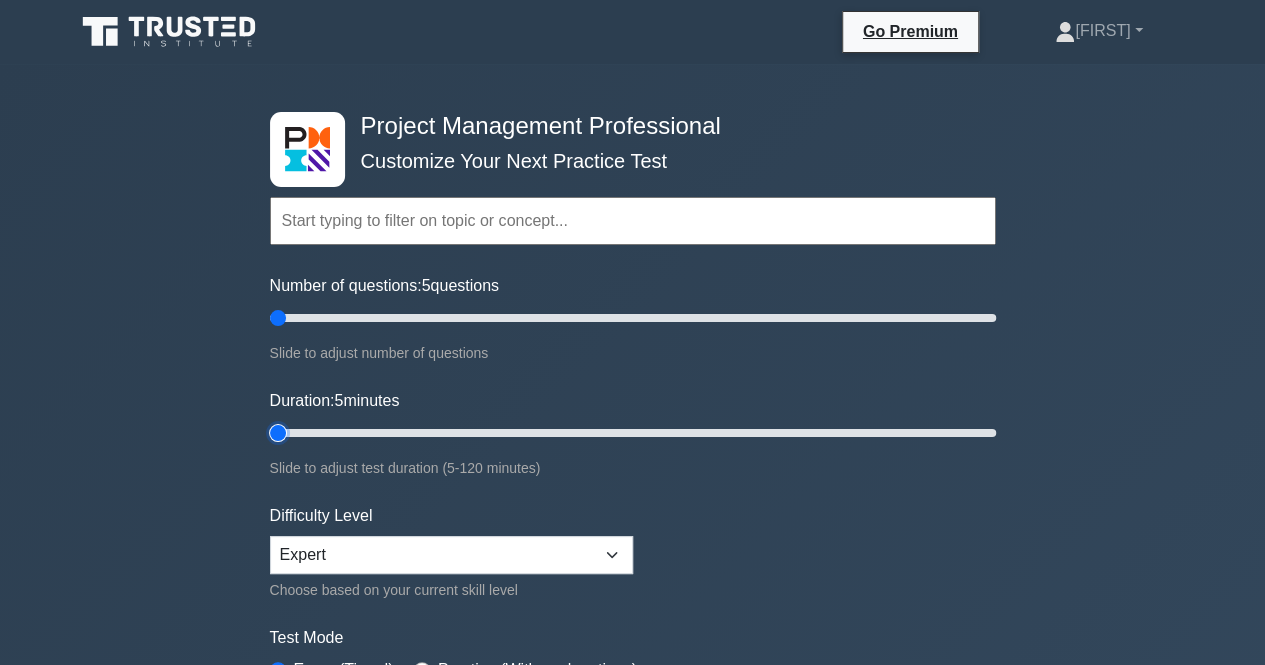 drag, startPoint x: 310, startPoint y: 433, endPoint x: 283, endPoint y: 433, distance: 27 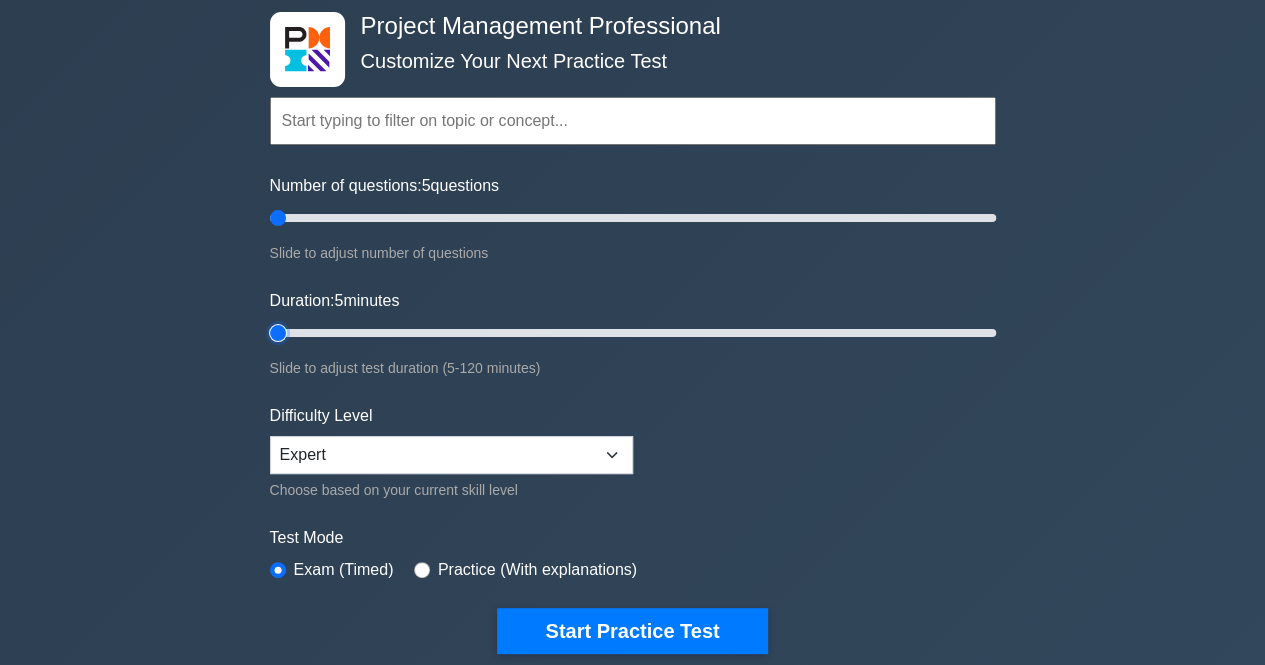scroll, scrollTop: 200, scrollLeft: 0, axis: vertical 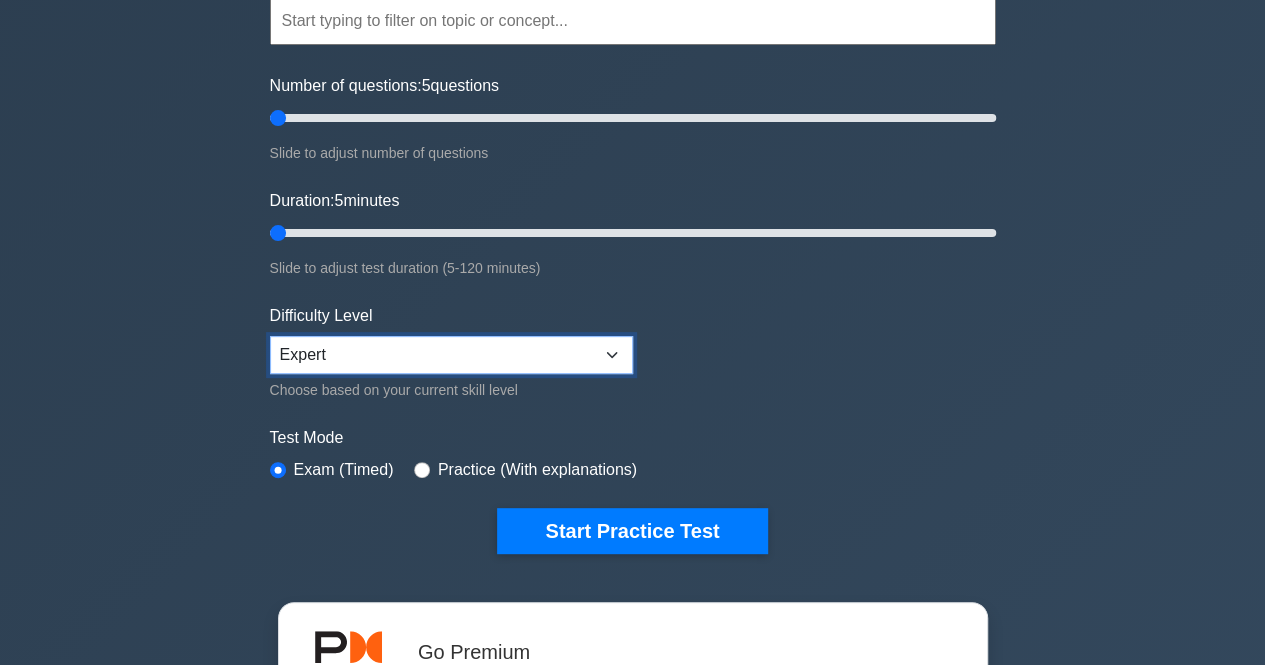 click on "Beginner
Intermediate
Expert" at bounding box center (451, 355) 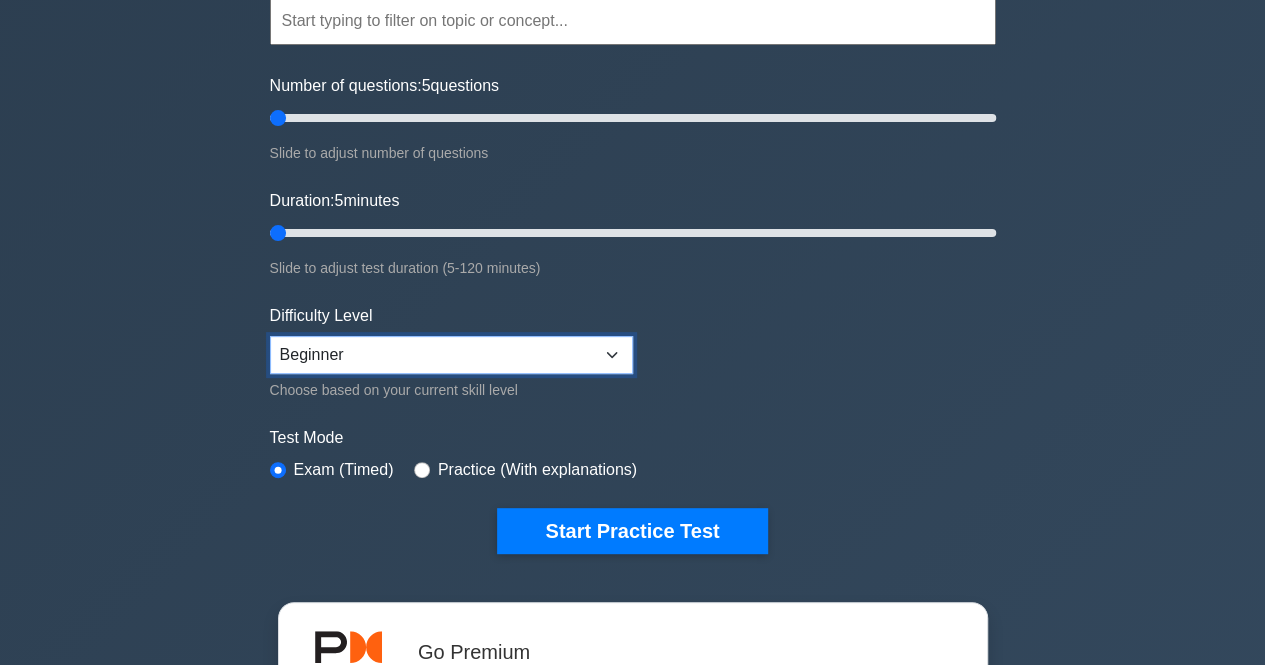 click on "Beginner
Intermediate
Expert" at bounding box center (451, 355) 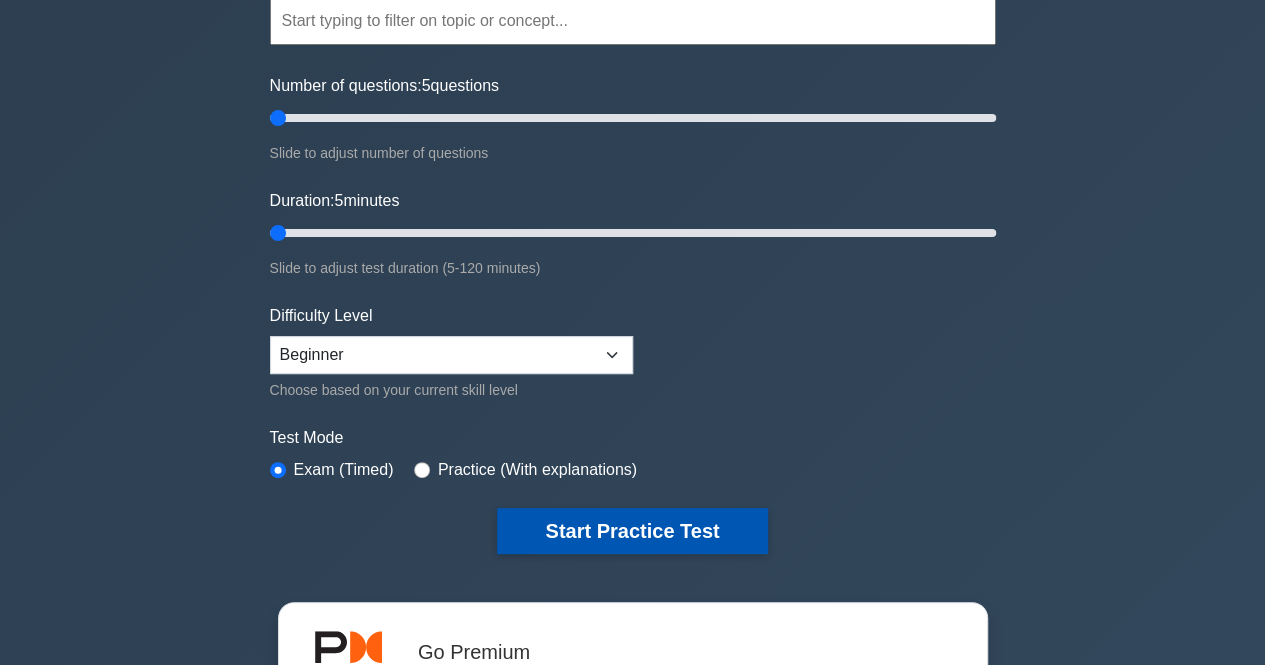 click on "Start Practice Test" at bounding box center (632, 531) 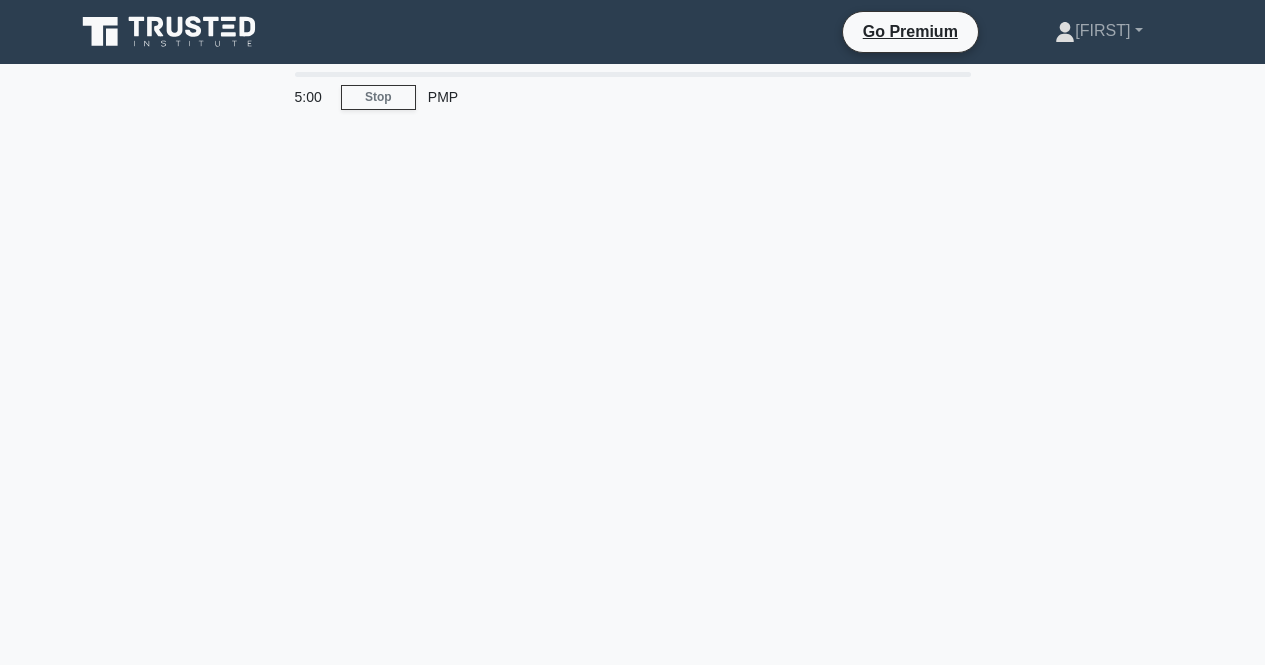 scroll, scrollTop: 0, scrollLeft: 0, axis: both 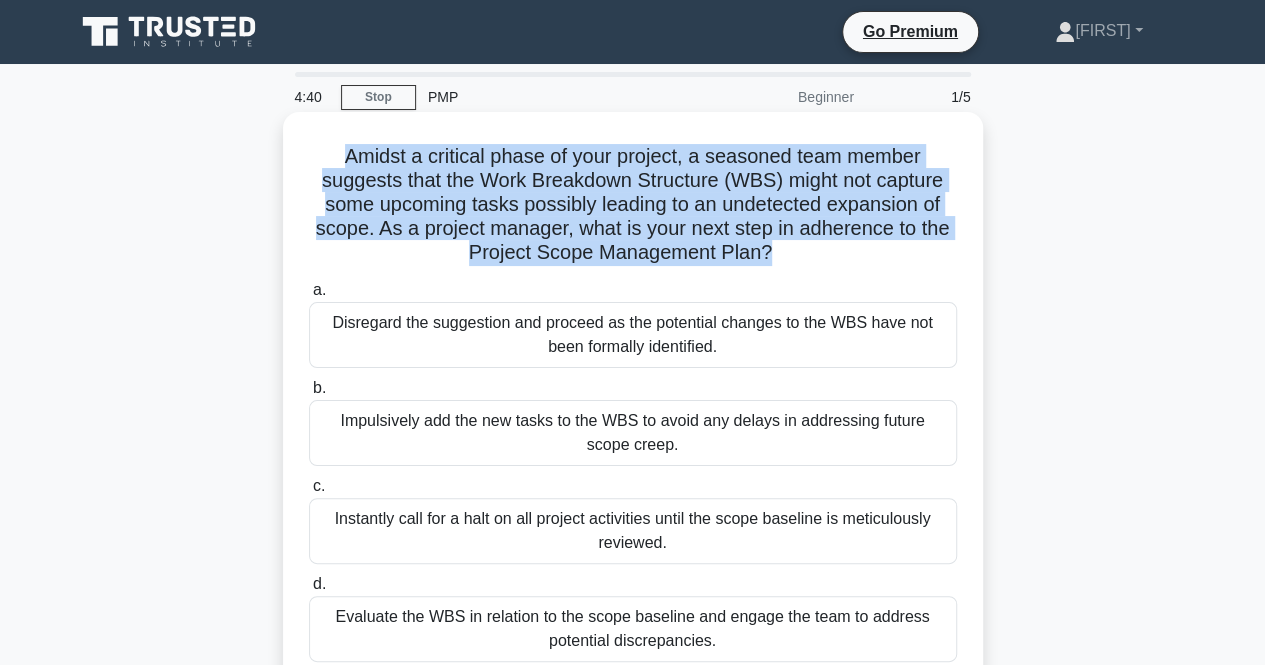 drag, startPoint x: 771, startPoint y: 255, endPoint x: 311, endPoint y: 154, distance: 470.95755 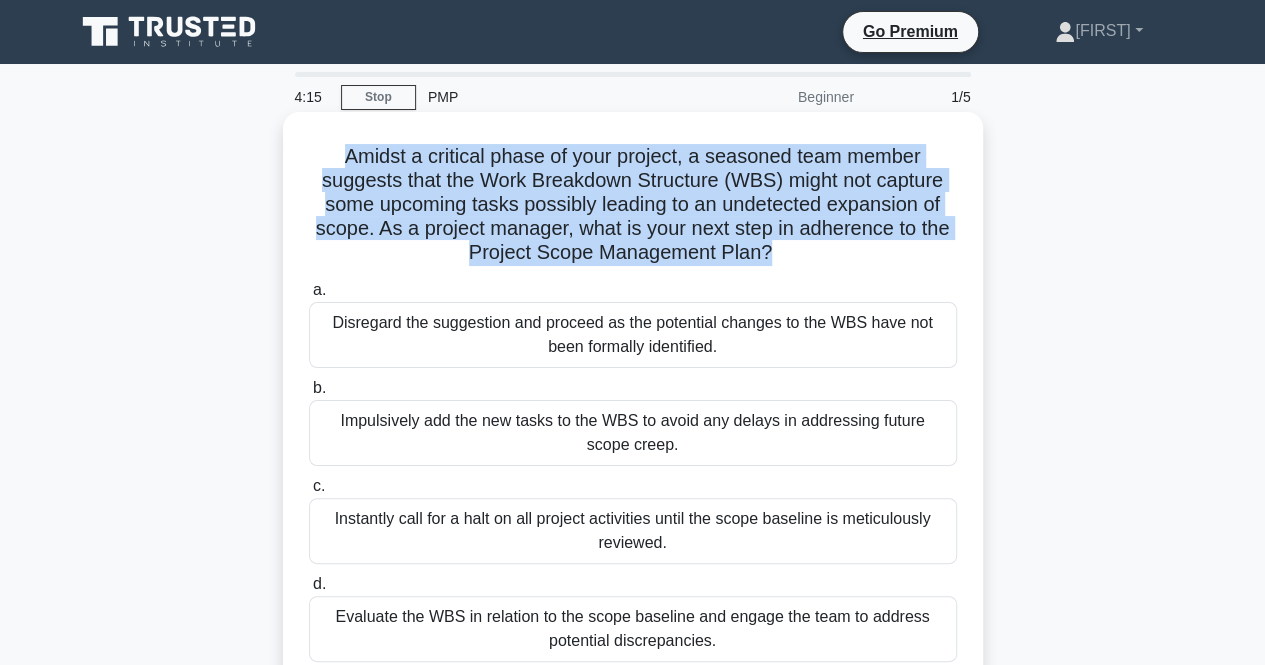 scroll, scrollTop: 100, scrollLeft: 0, axis: vertical 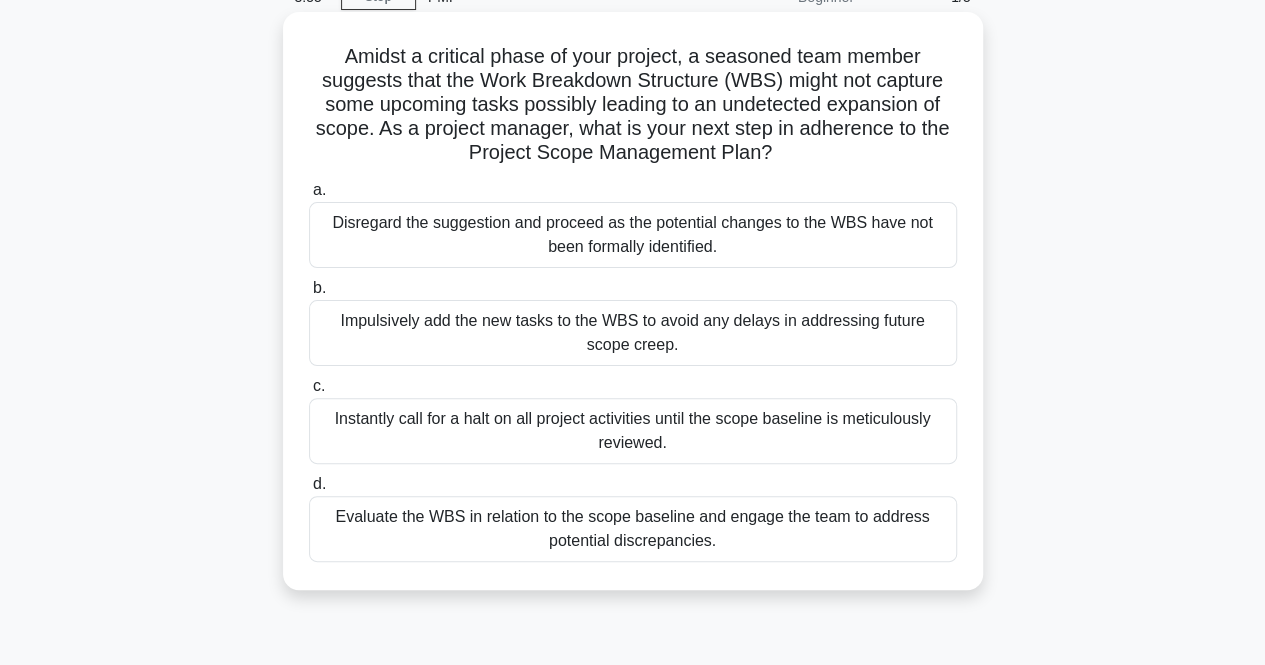 click on "Disregard the suggestion and proceed as the potential changes to the WBS have not been formally identified." at bounding box center [633, 235] 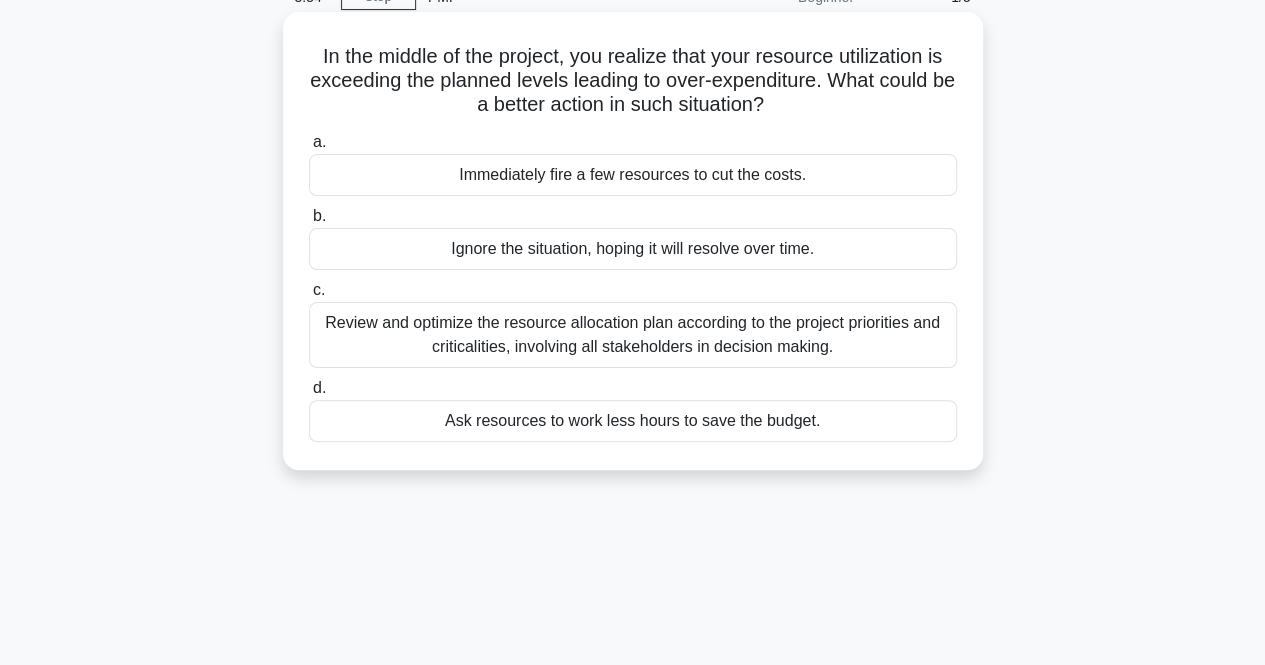 scroll, scrollTop: 0, scrollLeft: 0, axis: both 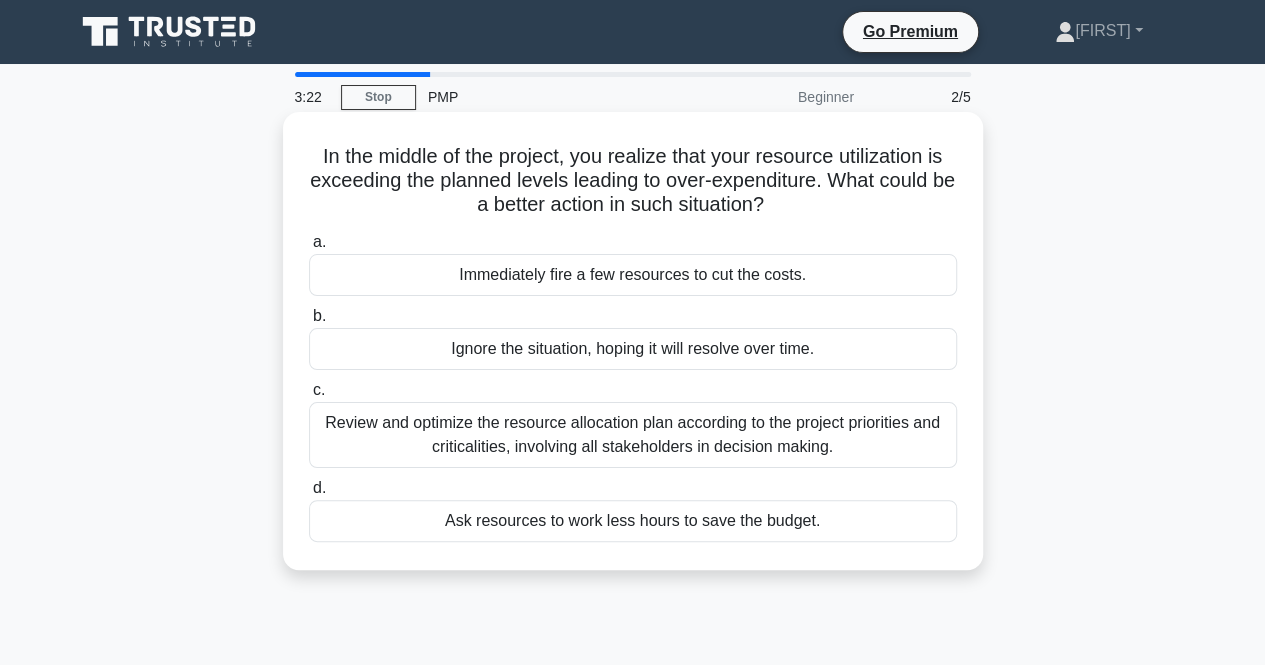 click on "Review and optimize the resource allocation plan according to the project priorities and criticalities, involving all stakeholders in decision making." at bounding box center [633, 435] 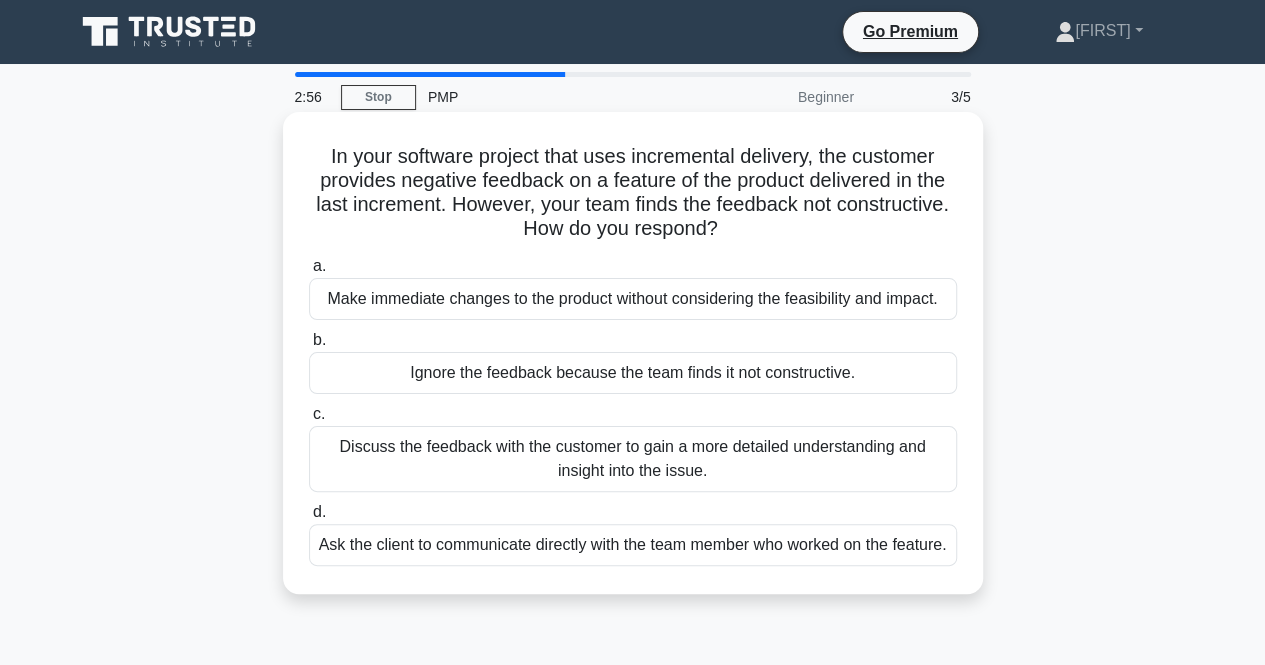 drag, startPoint x: 321, startPoint y: 153, endPoint x: 726, endPoint y: 219, distance: 410.34253 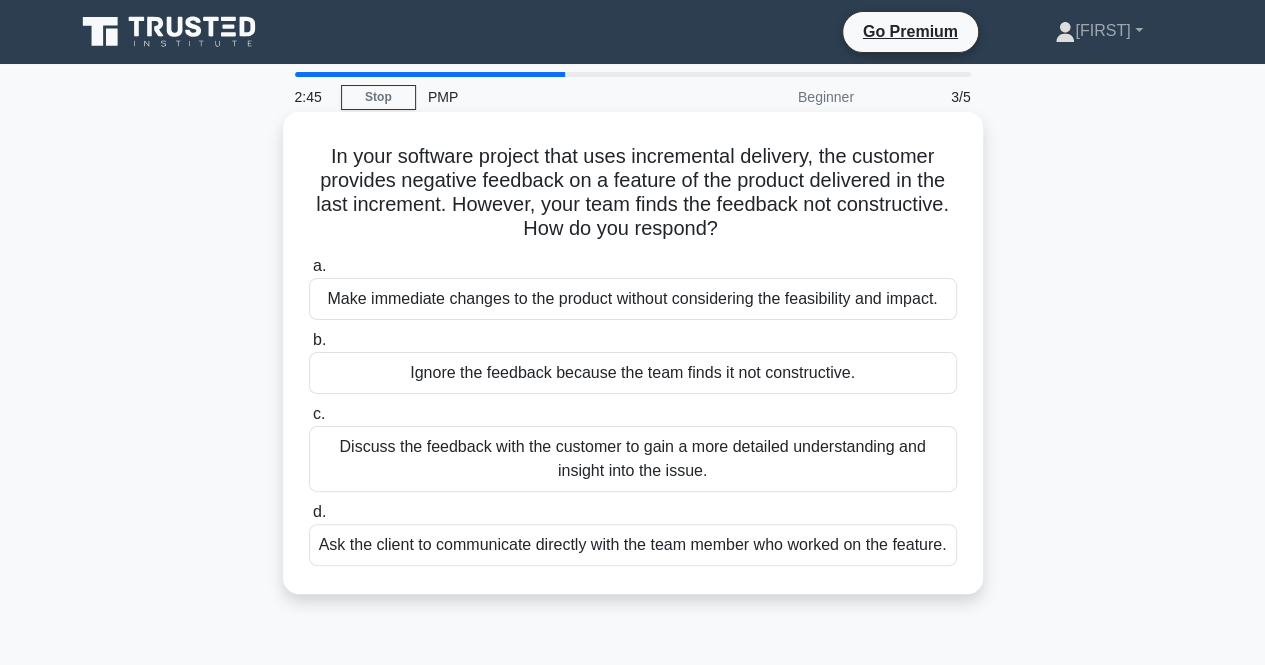 click on "Discuss the feedback with the customer to gain a more detailed understanding and insight into the issue." at bounding box center (633, 459) 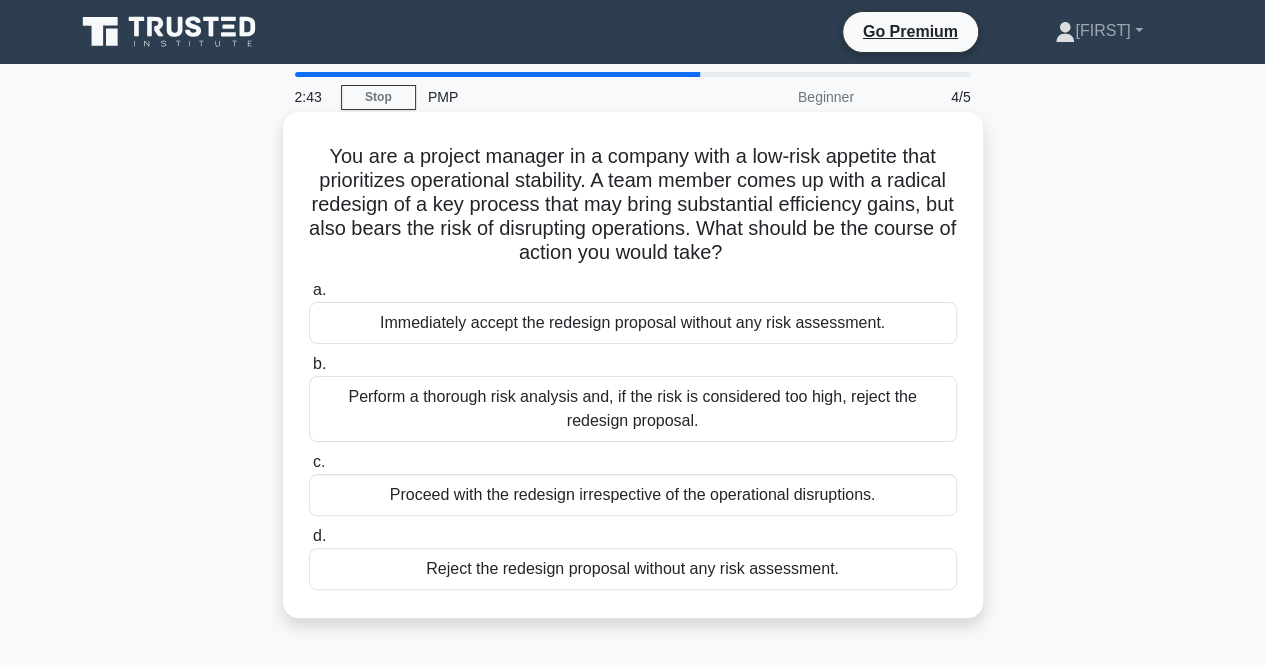 click on "Perform a thorough risk analysis and, if the risk is considered too high, reject the redesign proposal." at bounding box center (633, 409) 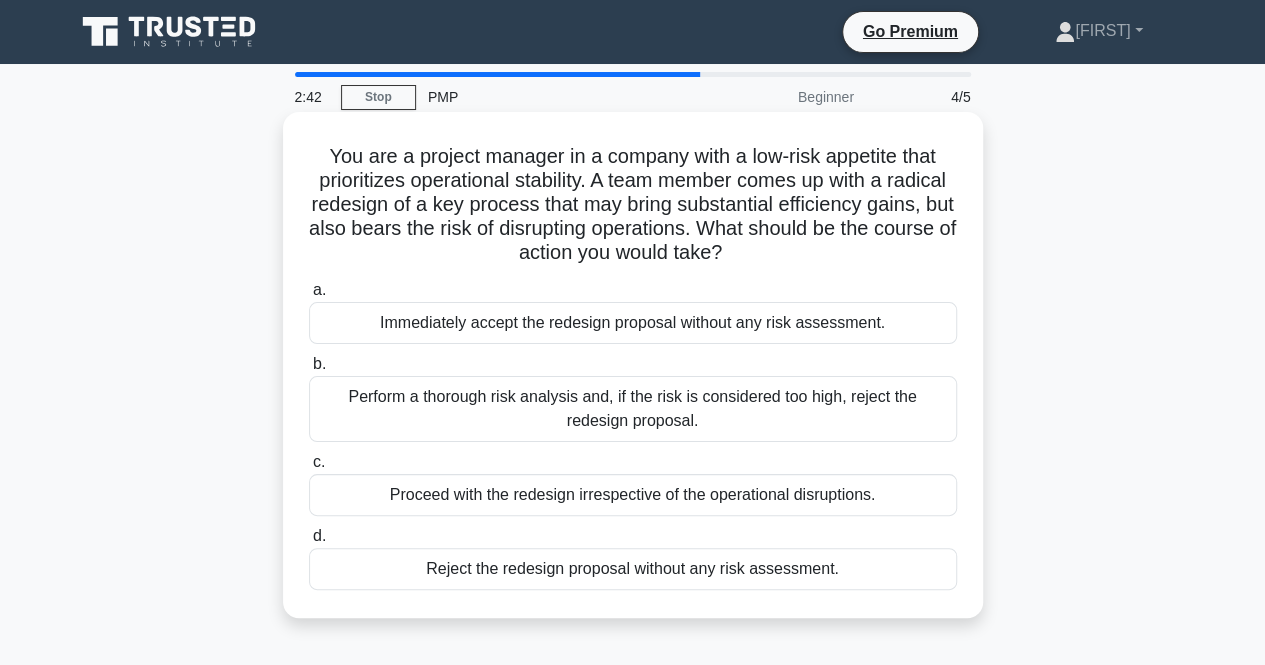 click on "Proceed with the redesign irrespective of the operational disruptions." at bounding box center (633, 495) 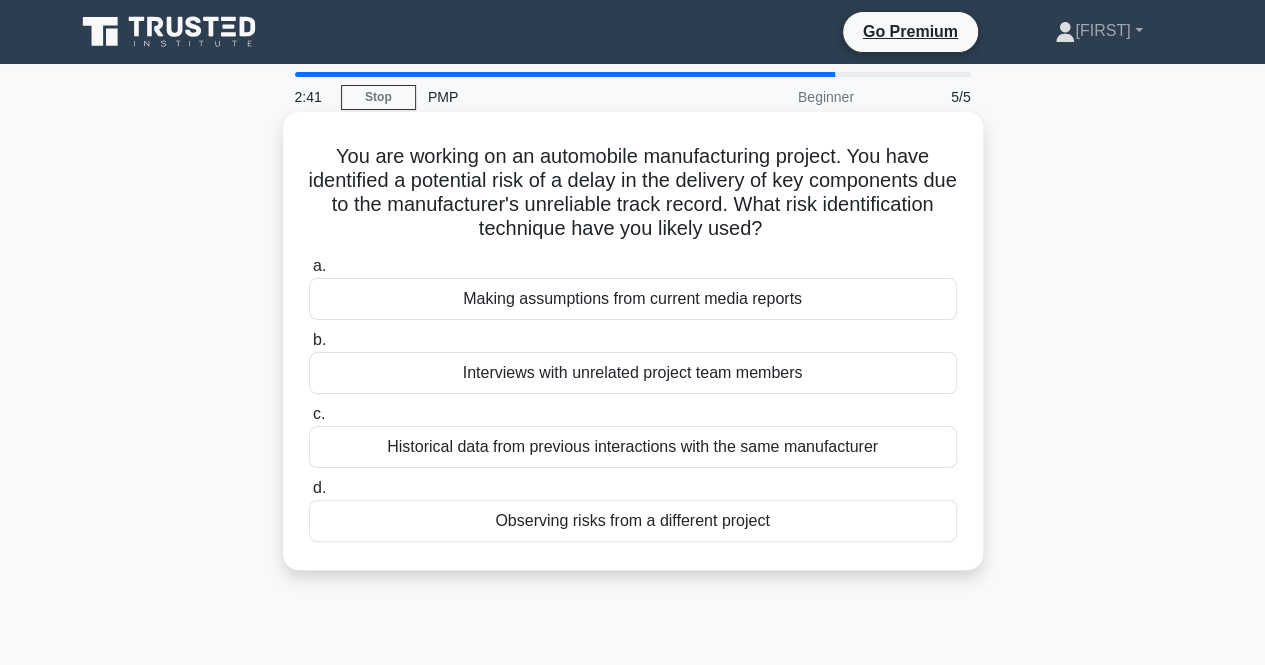 click on "Historical data from previous interactions with the same manufacturer" at bounding box center [633, 447] 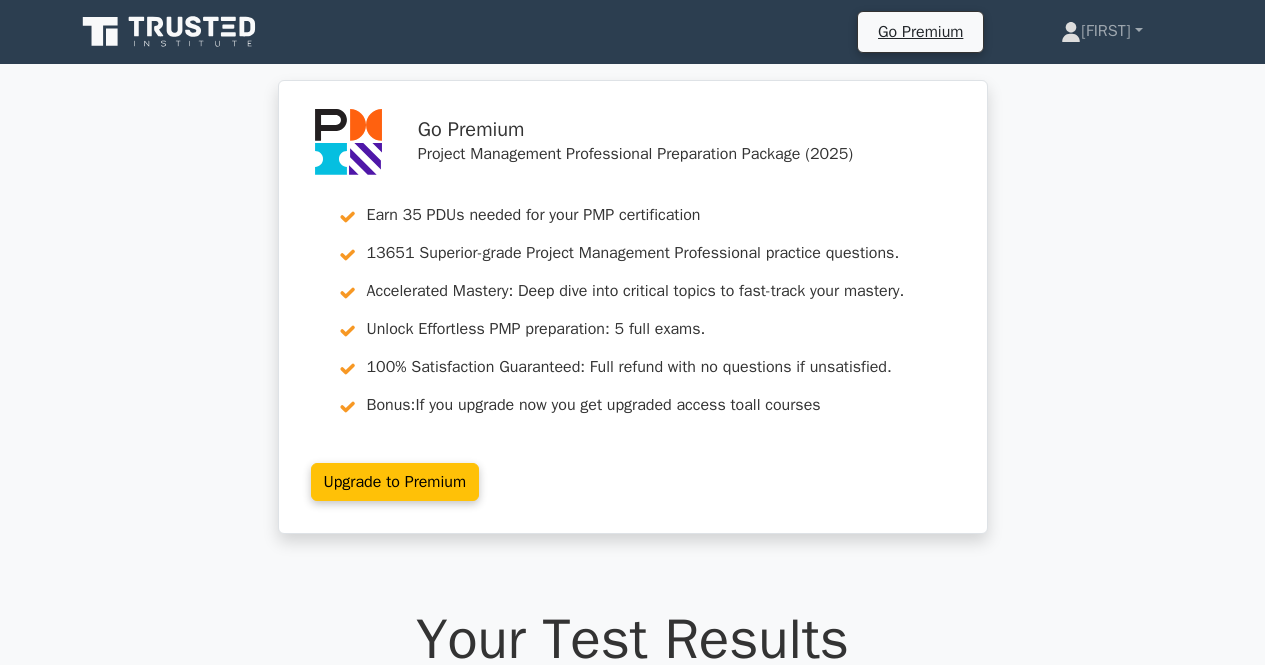 scroll, scrollTop: 0, scrollLeft: 0, axis: both 